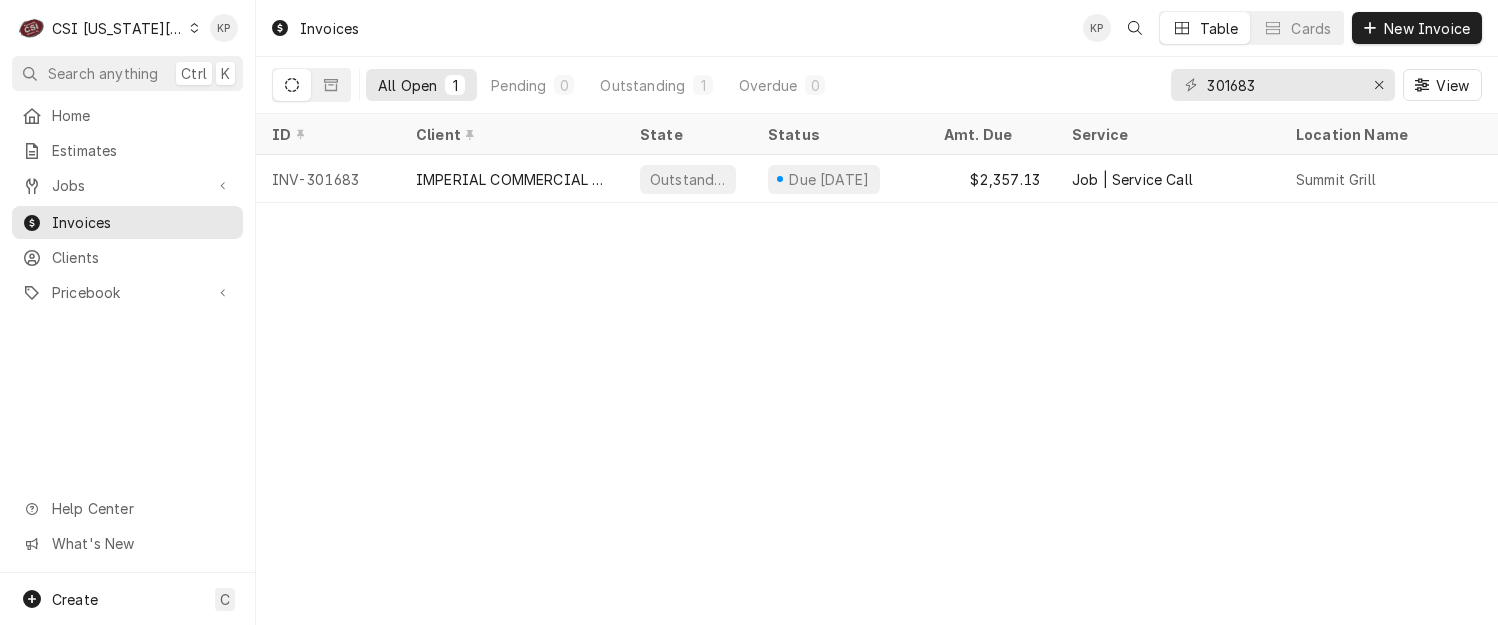 scroll, scrollTop: 0, scrollLeft: 0, axis: both 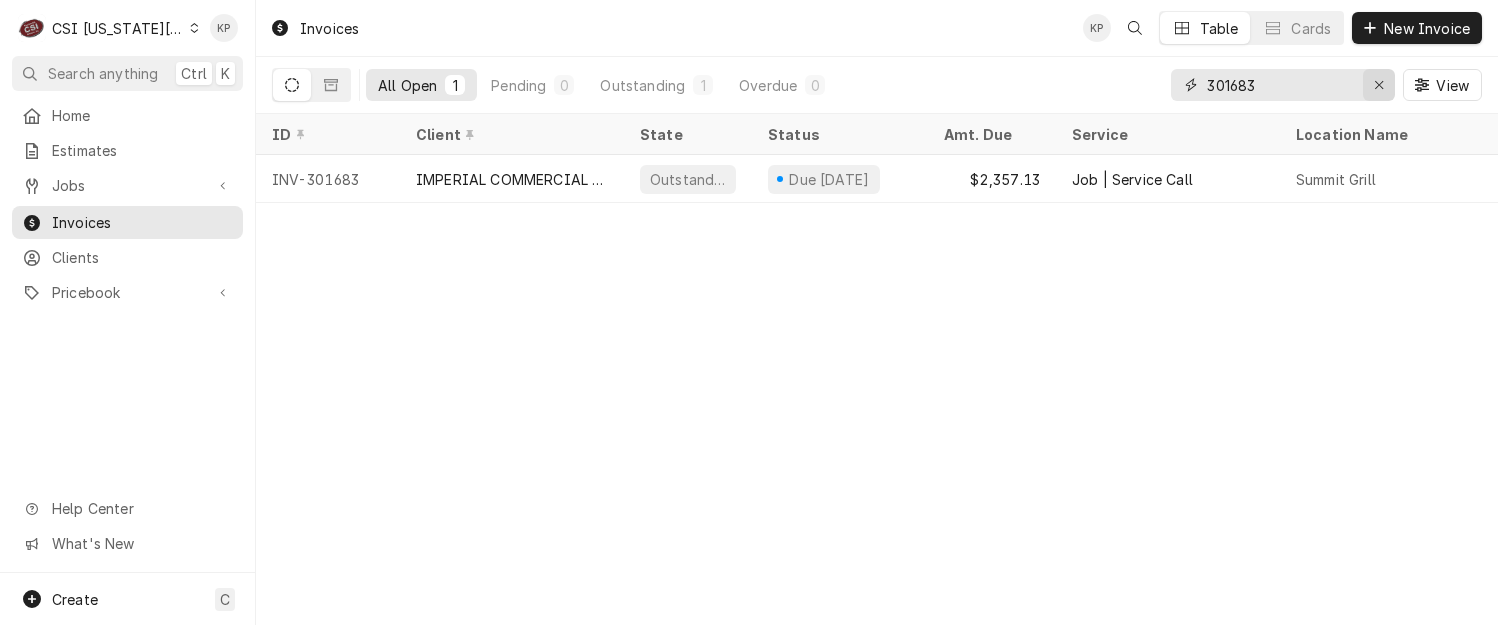click 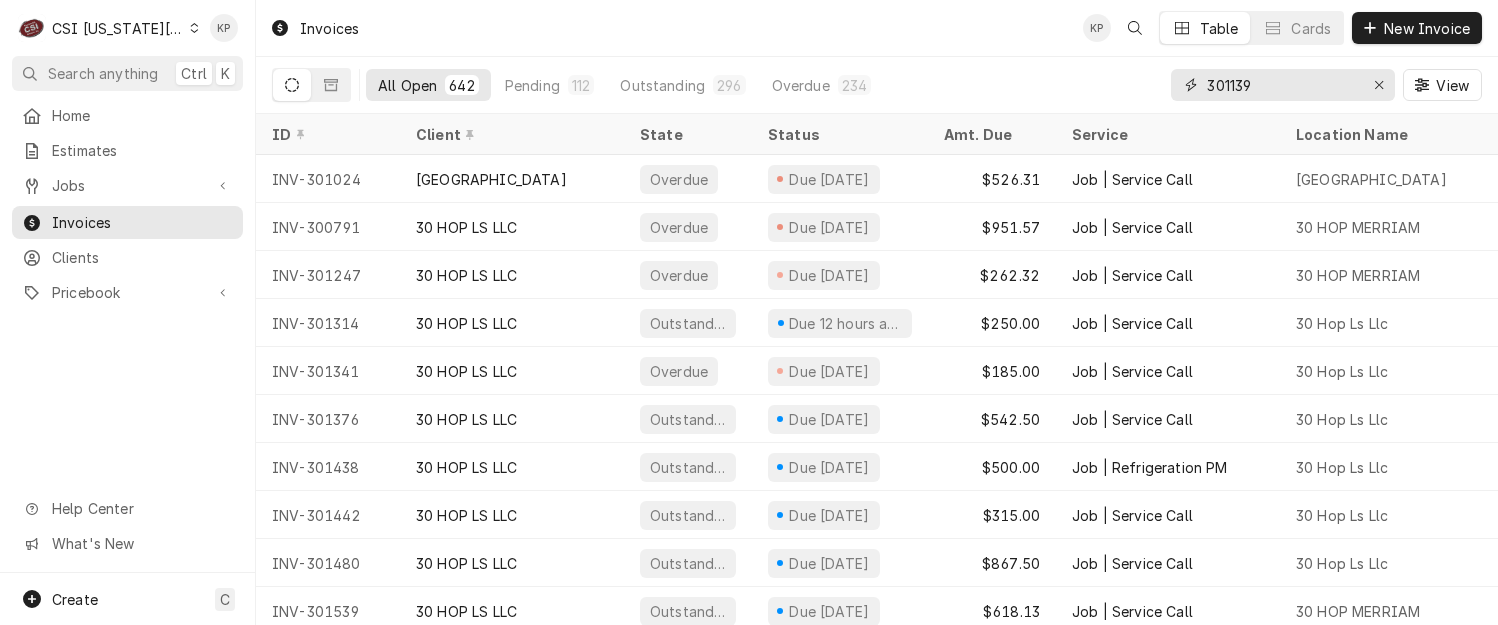 type on "301139" 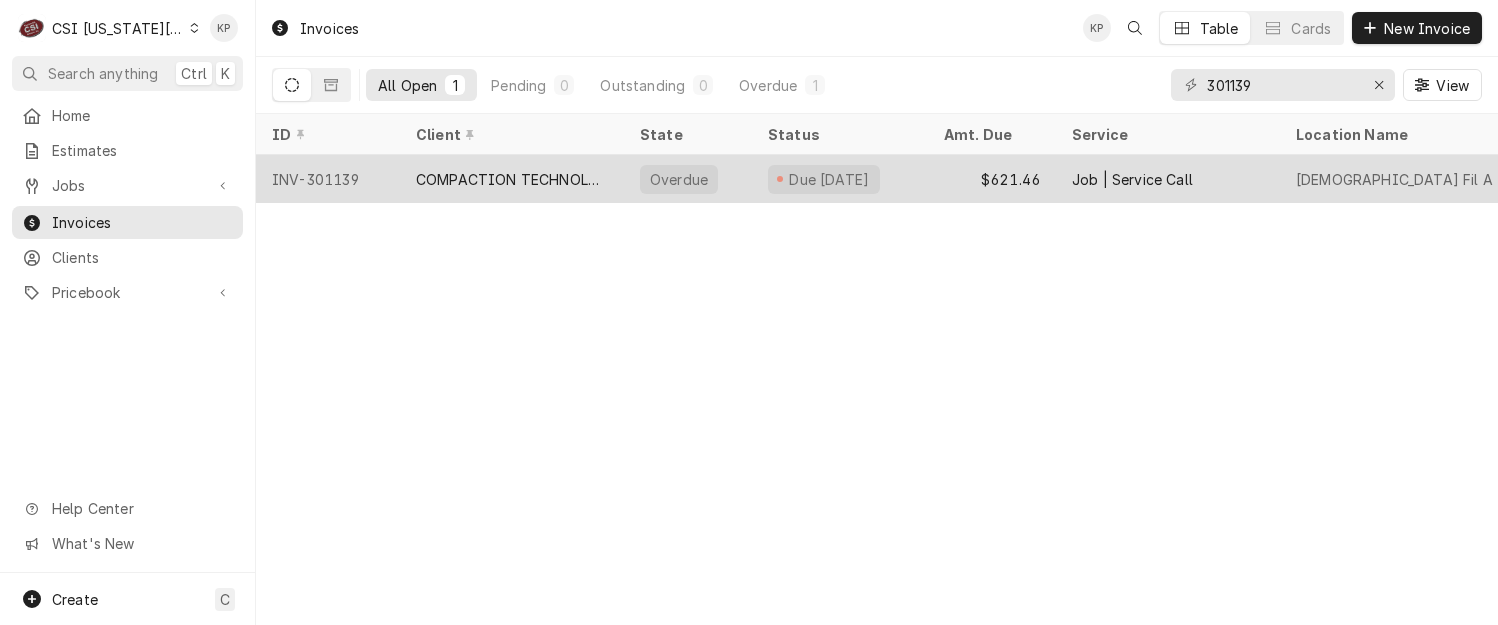 click on "INV-301139" at bounding box center (328, 179) 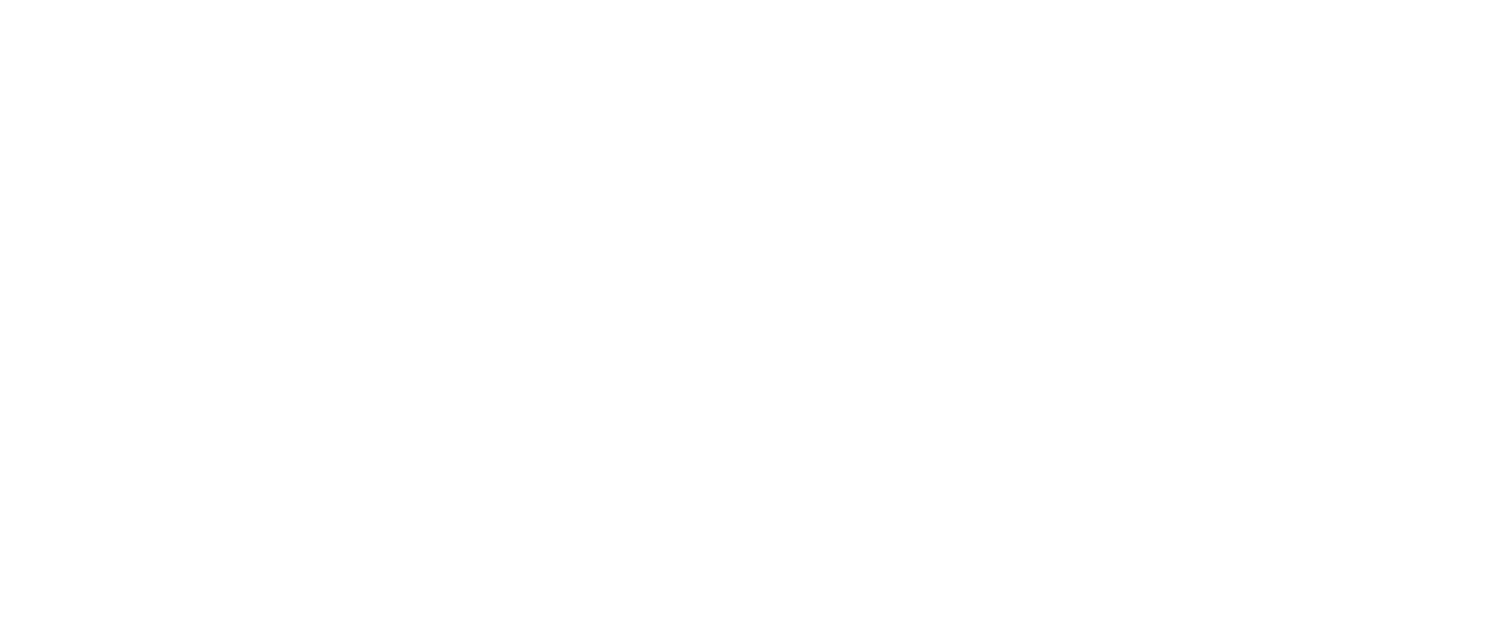 scroll, scrollTop: 0, scrollLeft: 0, axis: both 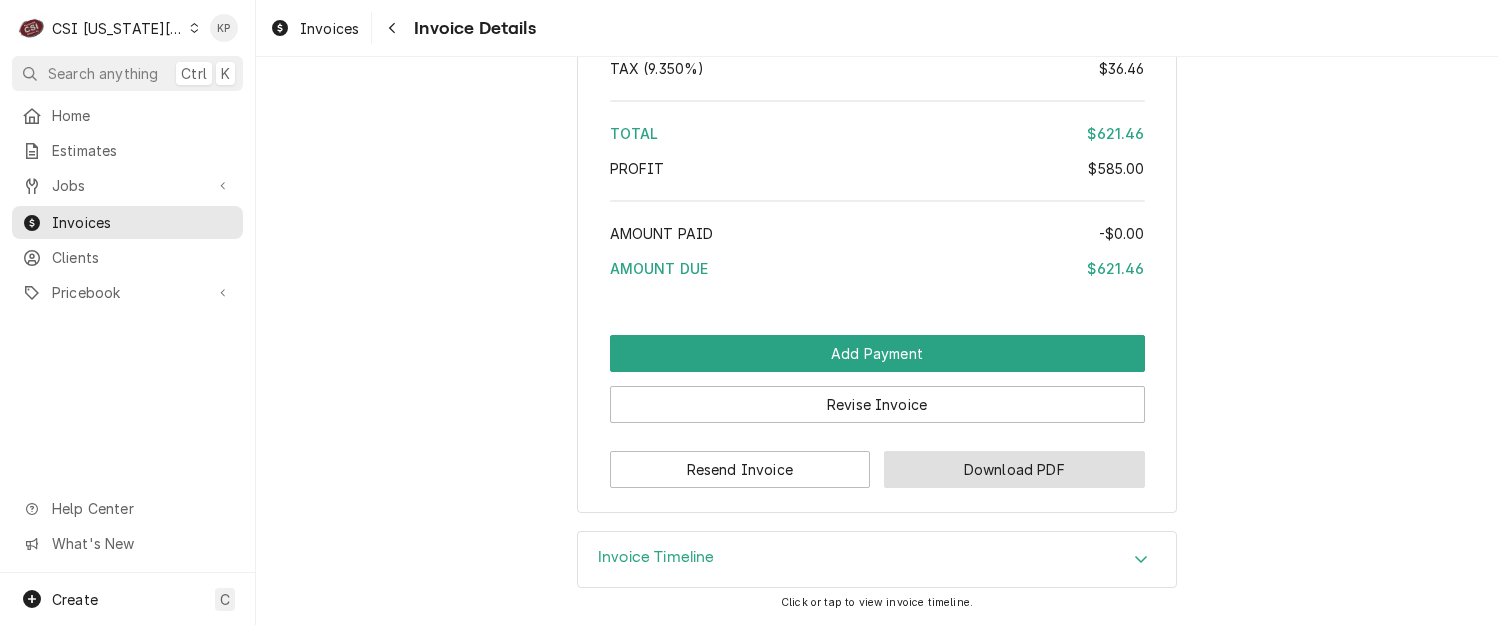 click on "Download PDF" at bounding box center (1014, 469) 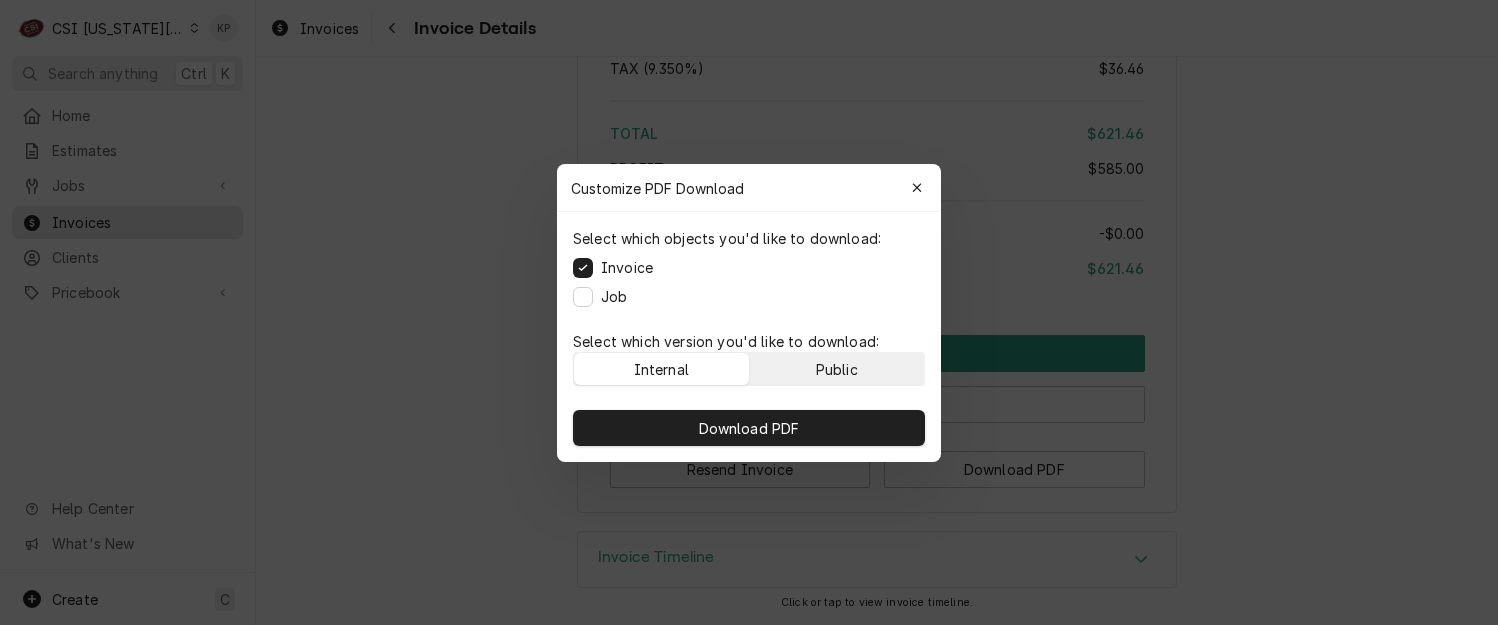click on "Public" at bounding box center [837, 369] 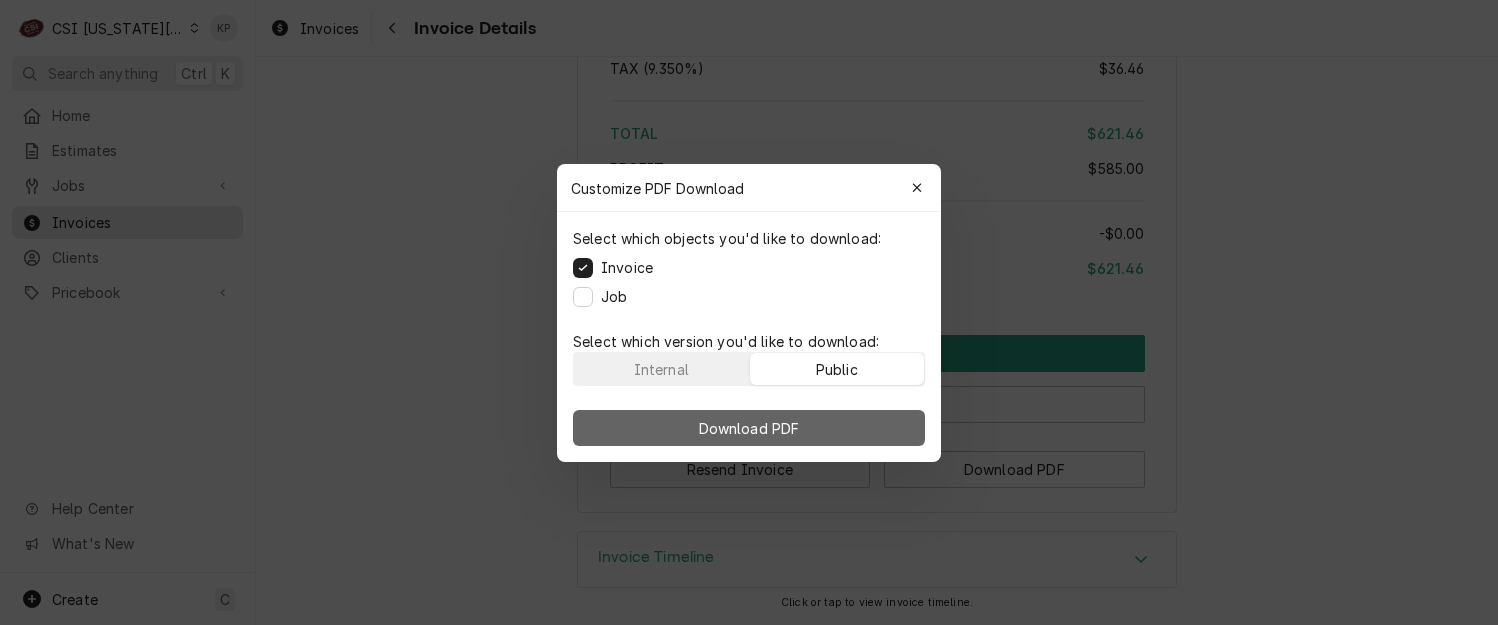 drag, startPoint x: 866, startPoint y: 430, endPoint x: 970, endPoint y: 382, distance: 114.54257 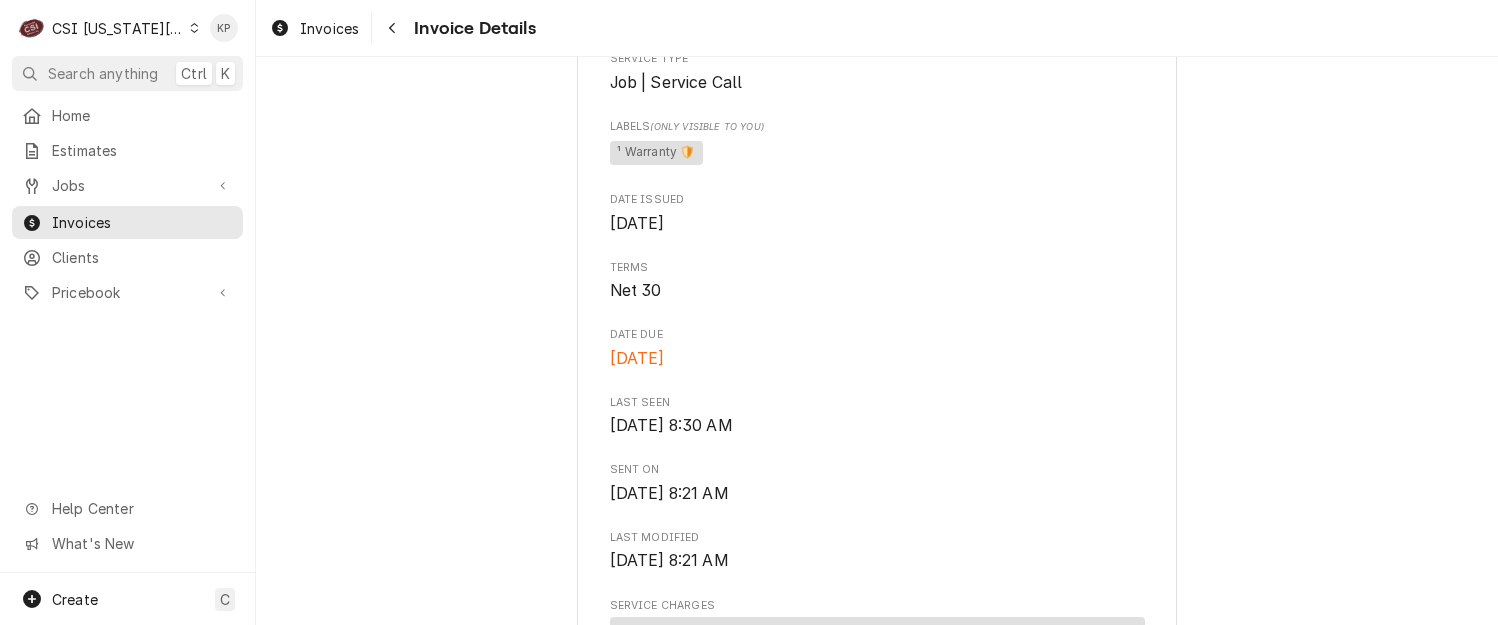 scroll, scrollTop: 632, scrollLeft: 0, axis: vertical 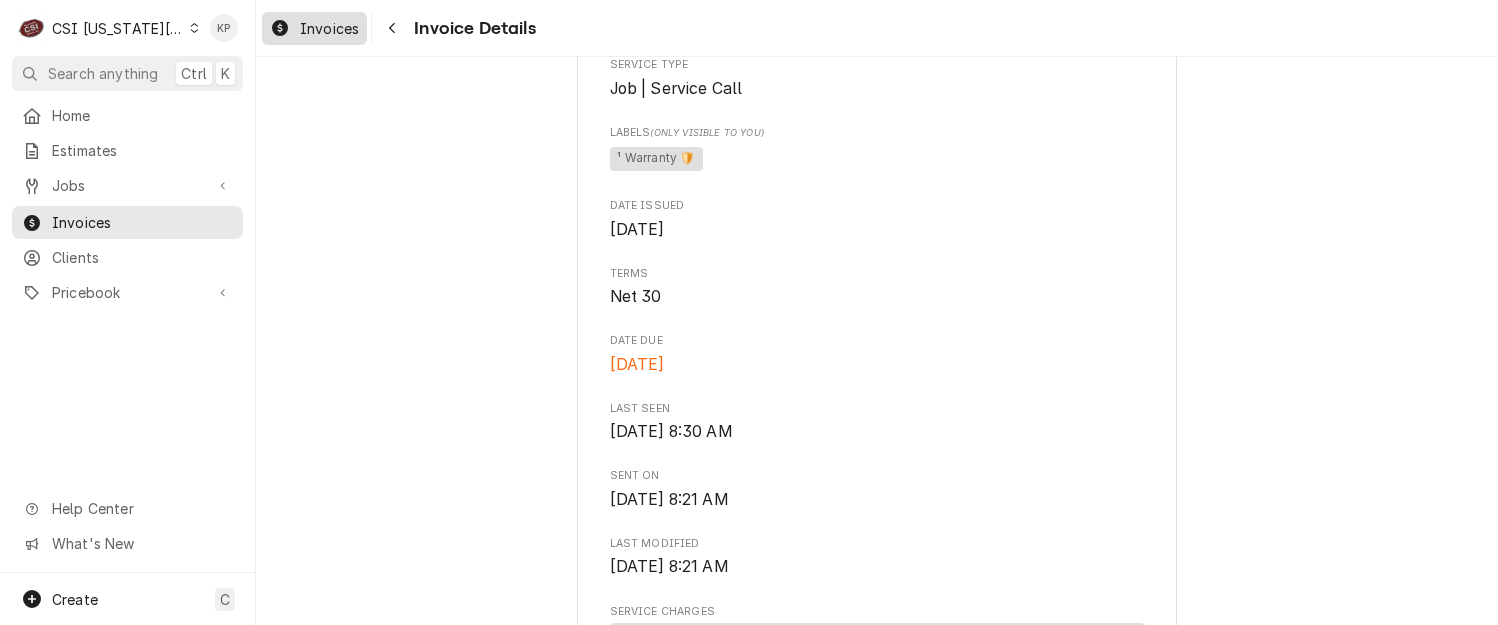 click on "Invoices" at bounding box center (329, 28) 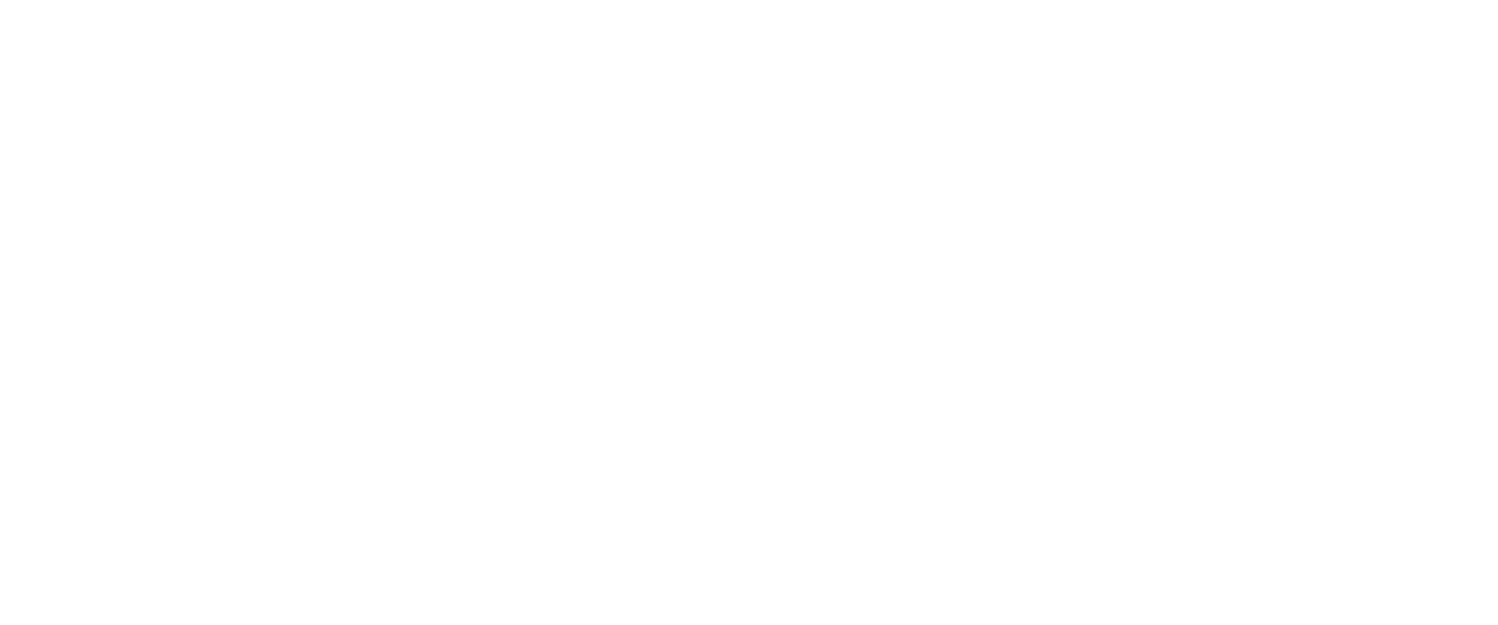 scroll, scrollTop: 0, scrollLeft: 0, axis: both 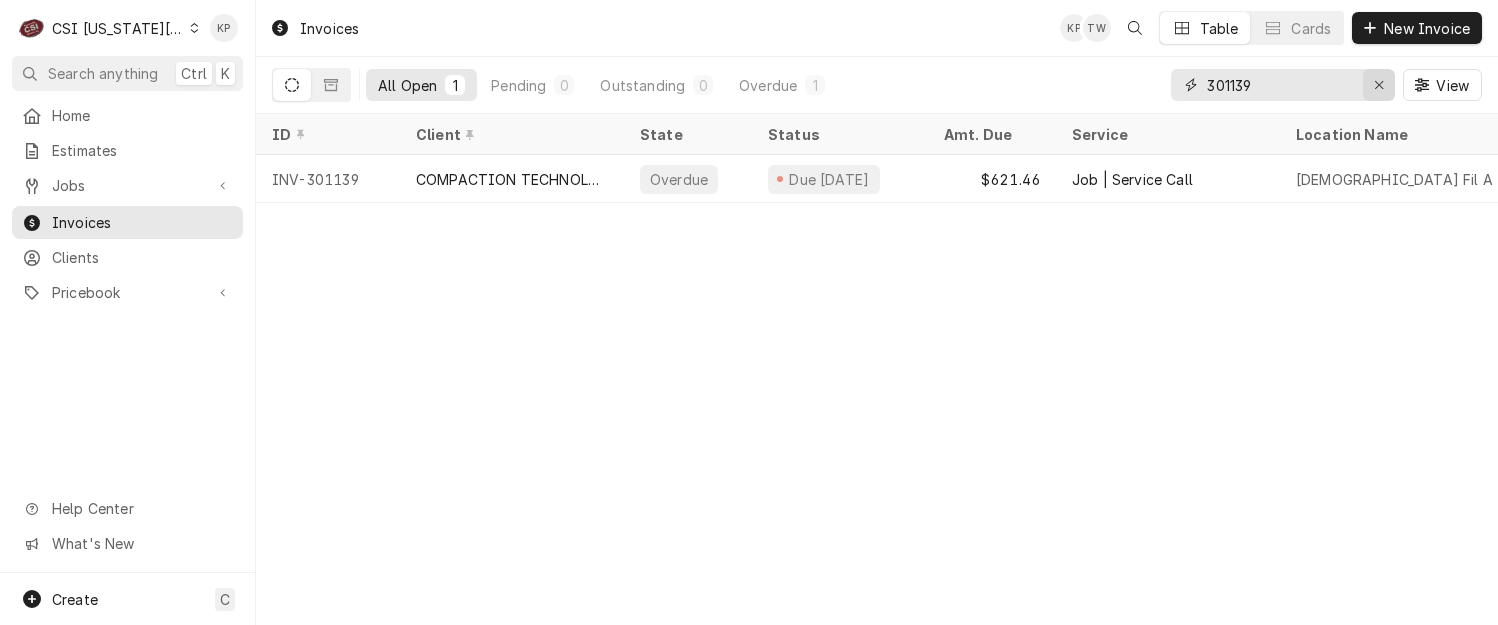 click 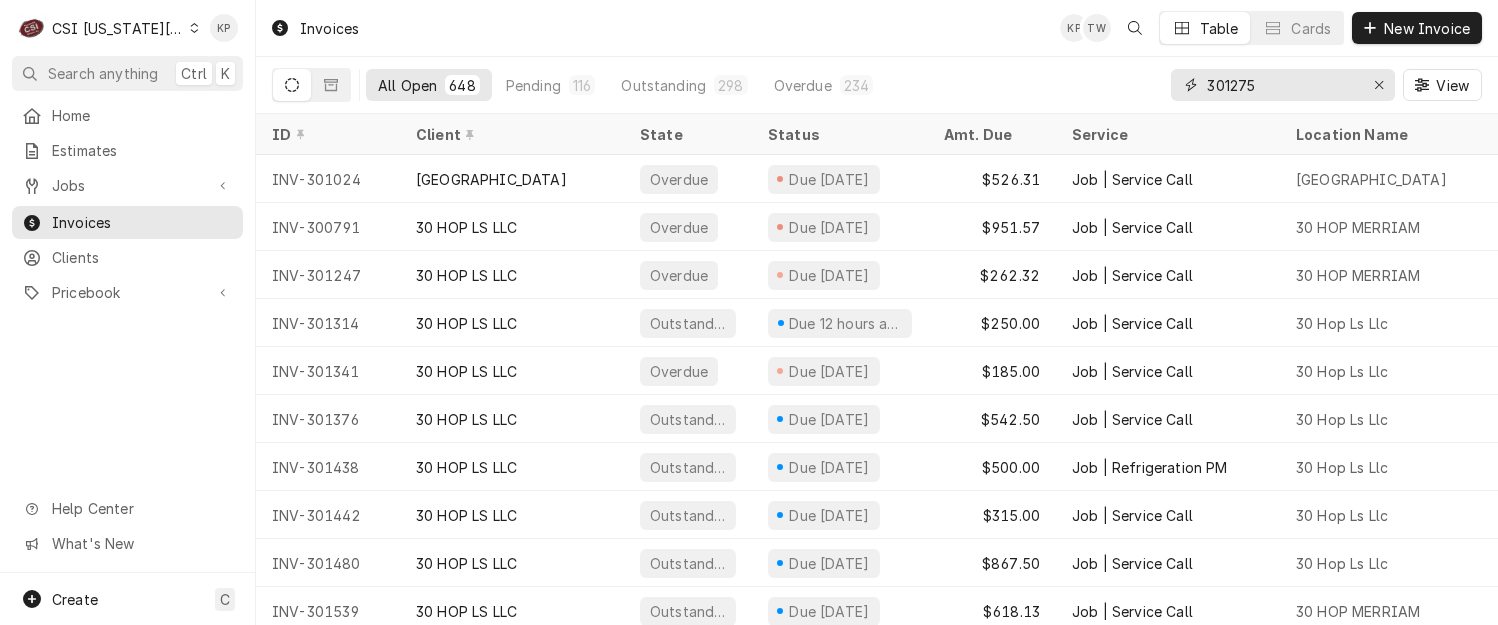 type on "301275" 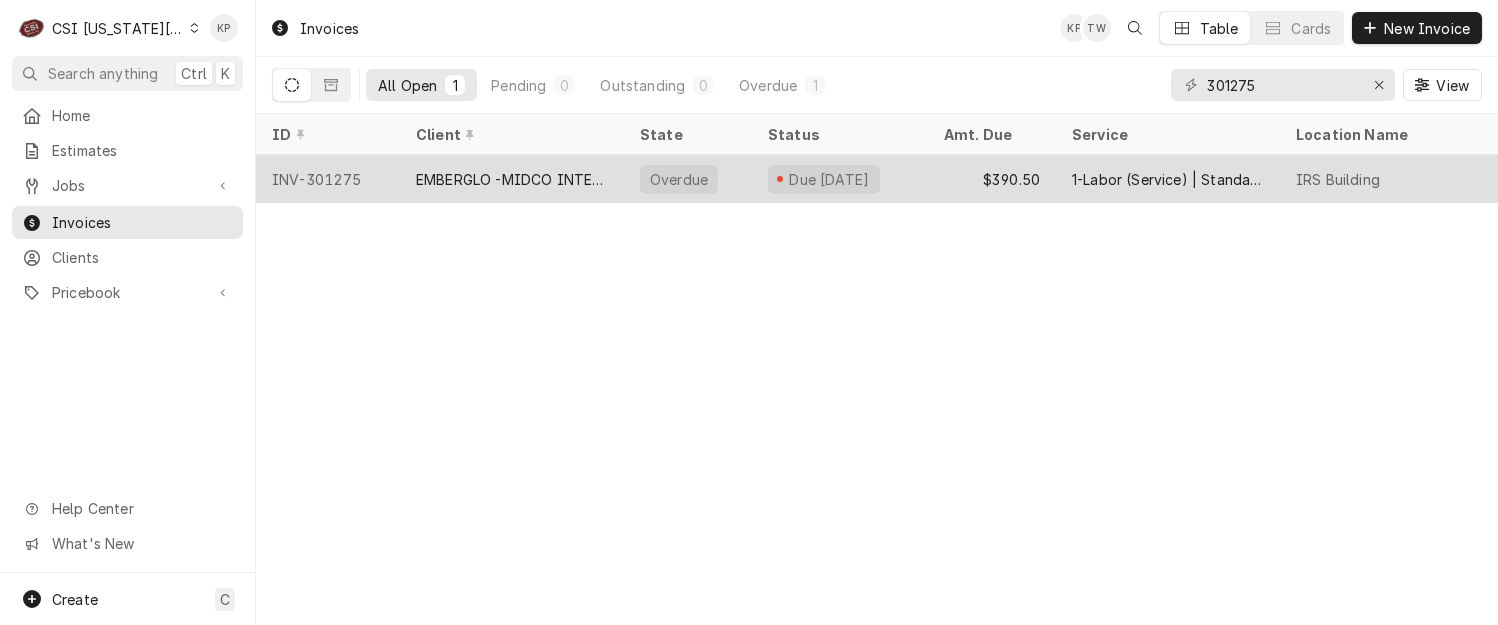 click on "INV-301275" at bounding box center [328, 179] 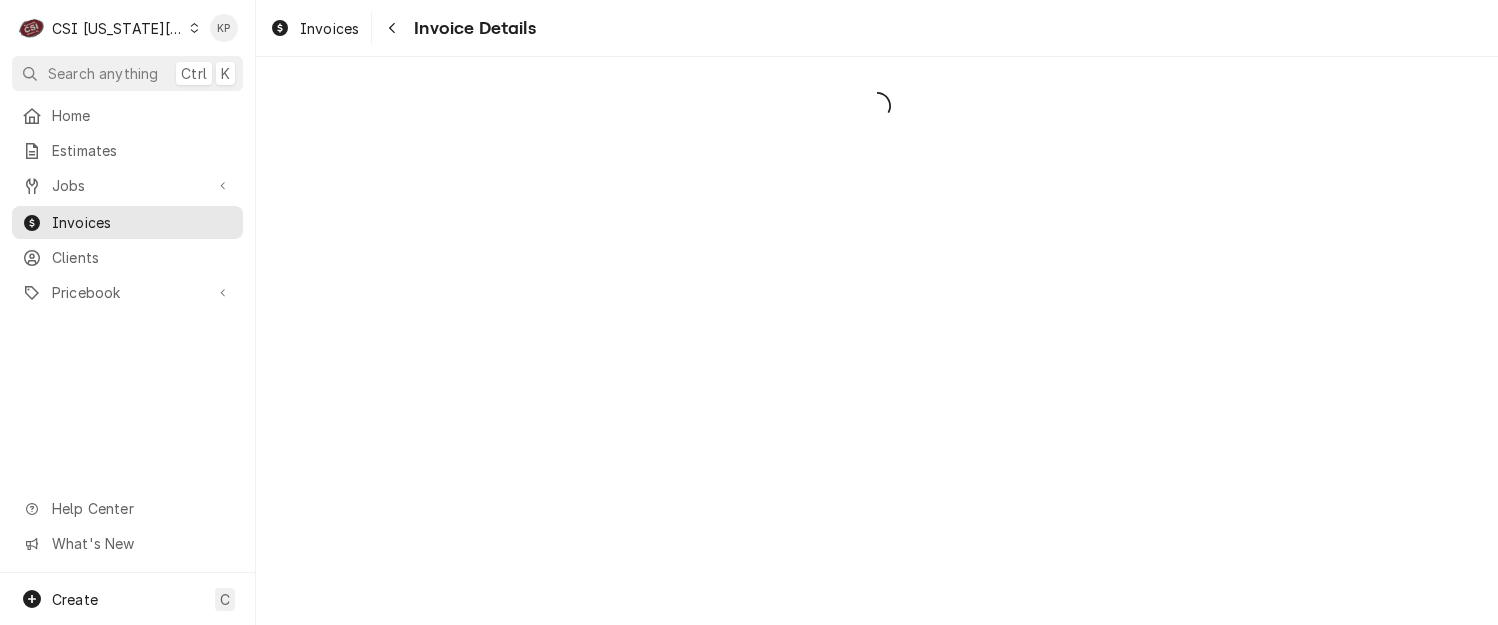 scroll, scrollTop: 0, scrollLeft: 0, axis: both 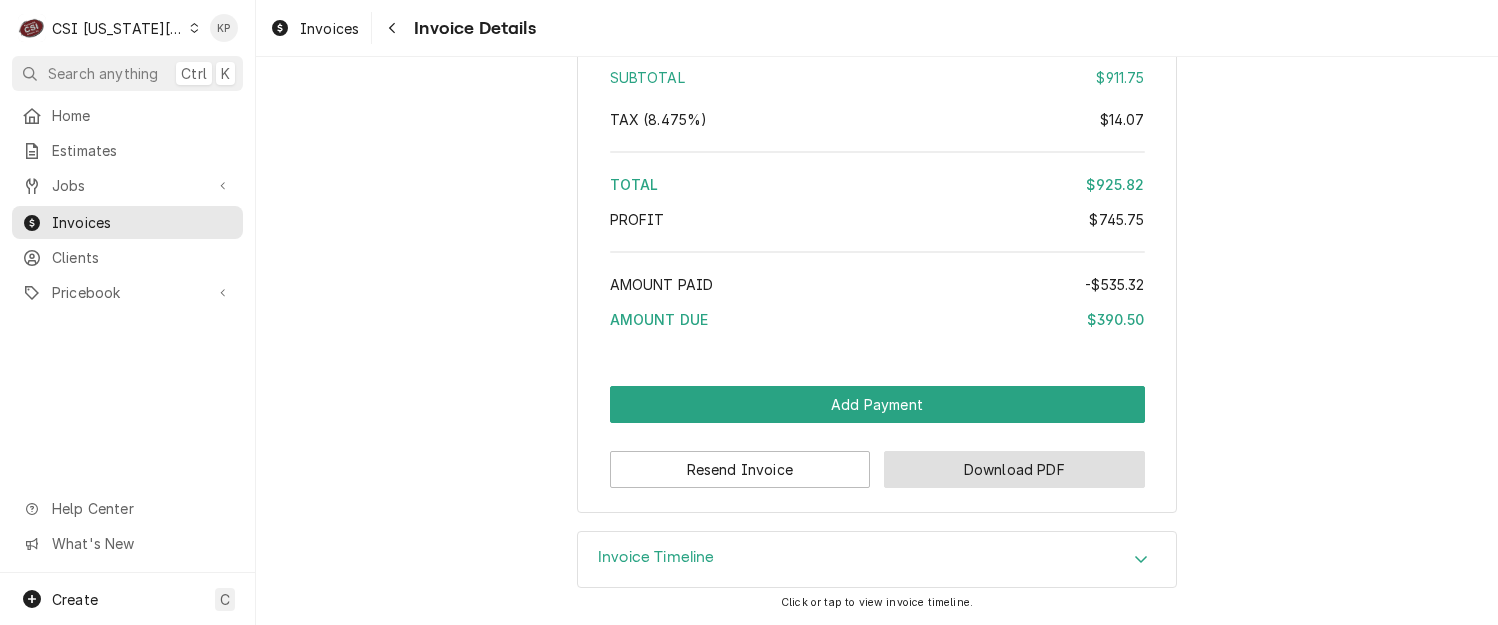drag, startPoint x: 909, startPoint y: 465, endPoint x: 906, endPoint y: 434, distance: 31.144823 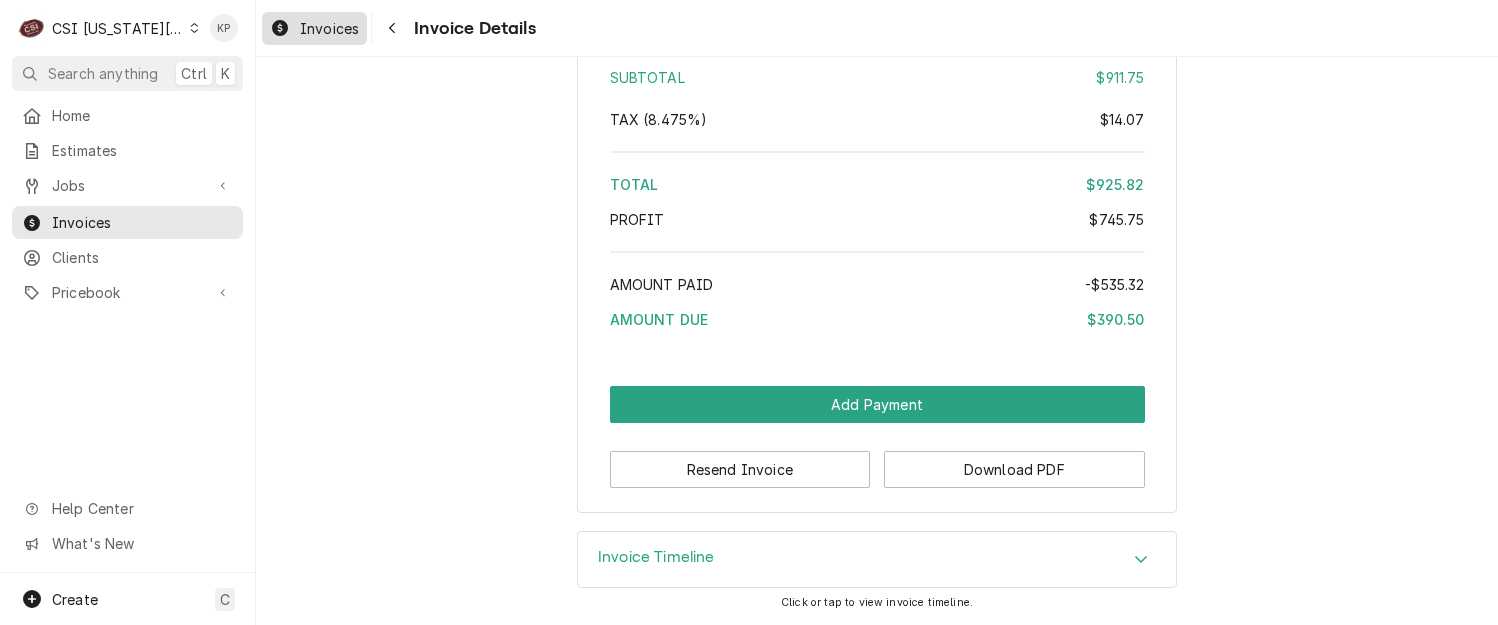 click on "Invoices" at bounding box center [329, 28] 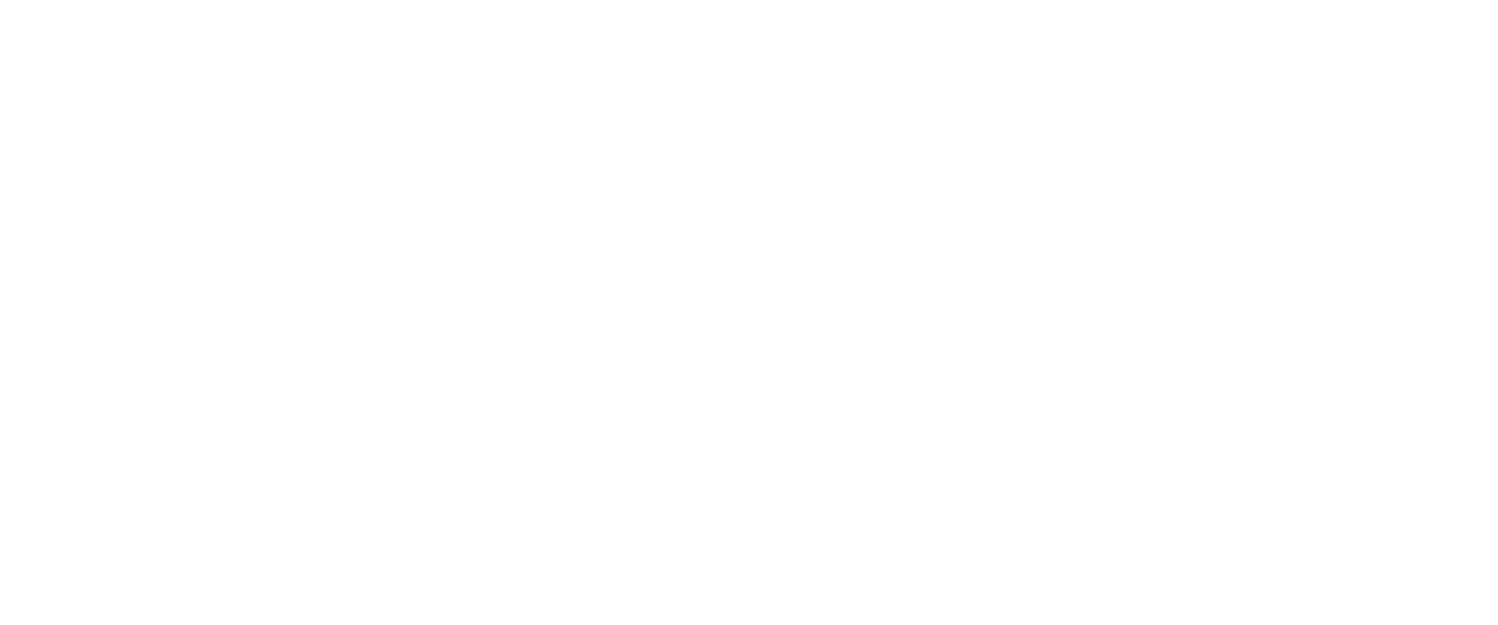 scroll, scrollTop: 0, scrollLeft: 0, axis: both 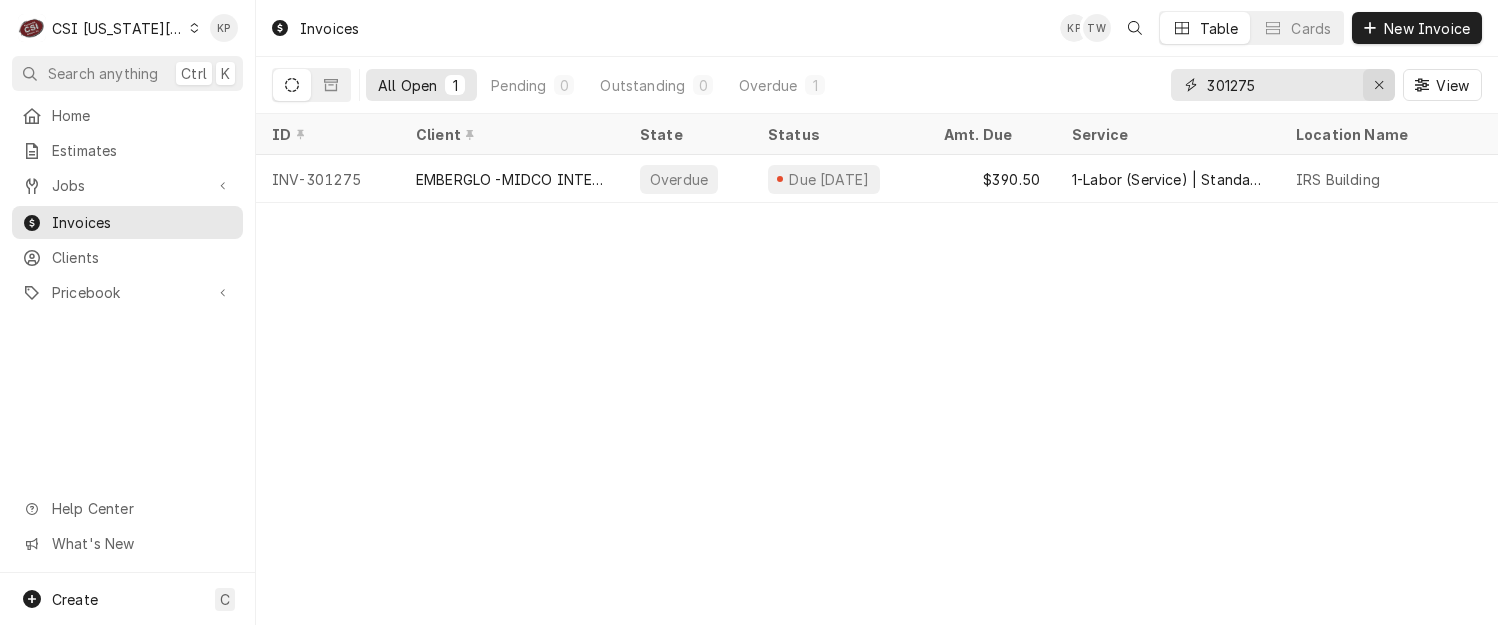 click 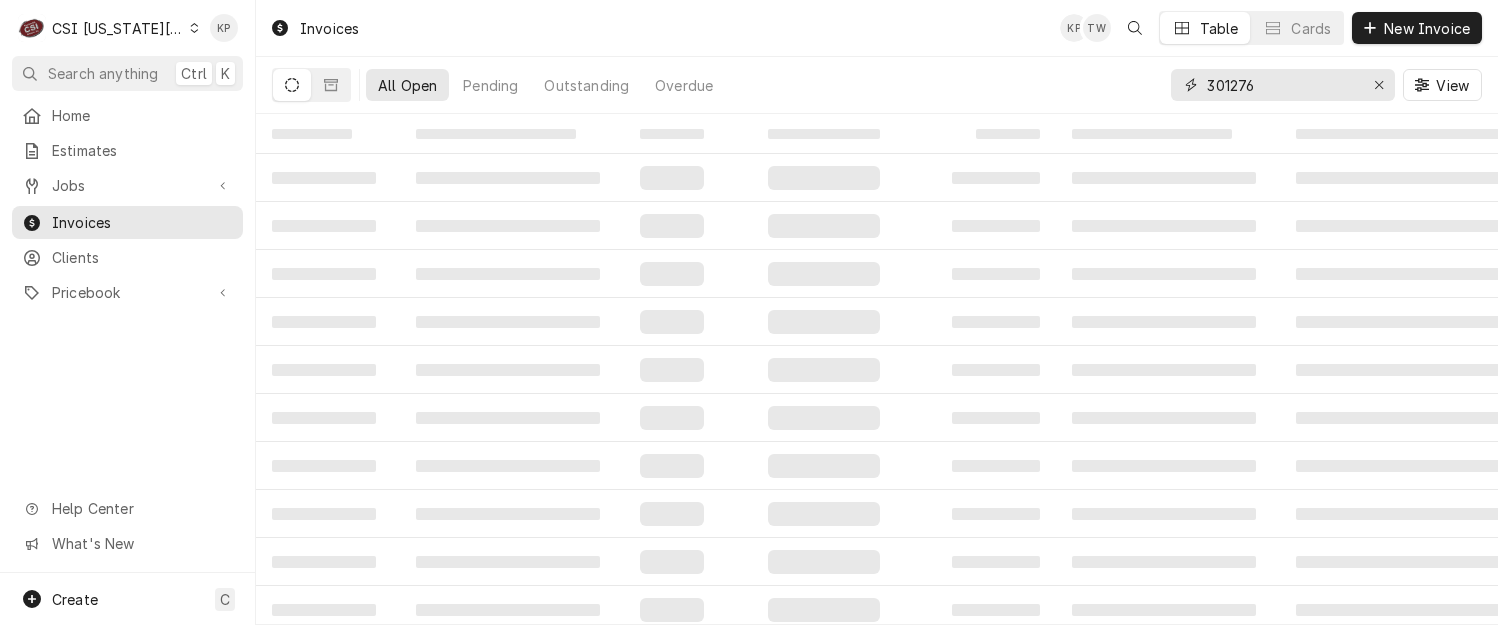 type on "301276" 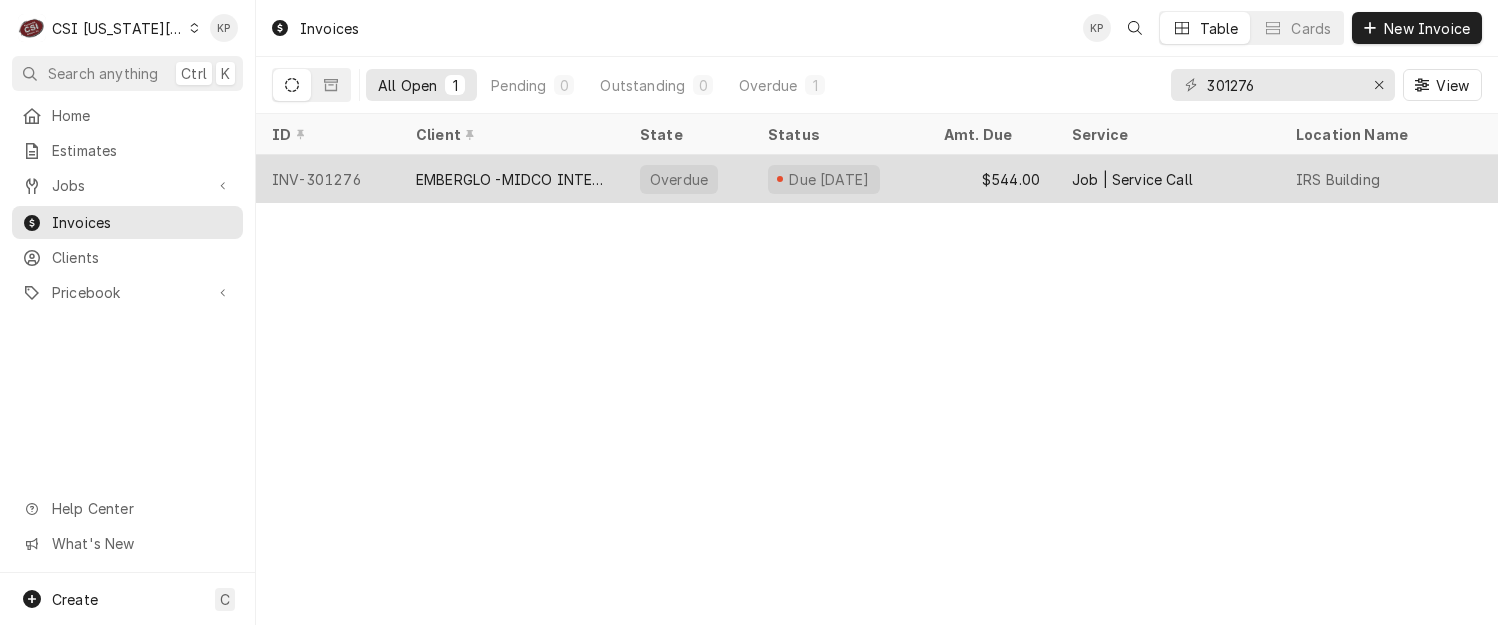 click on "INV-301276" at bounding box center [328, 179] 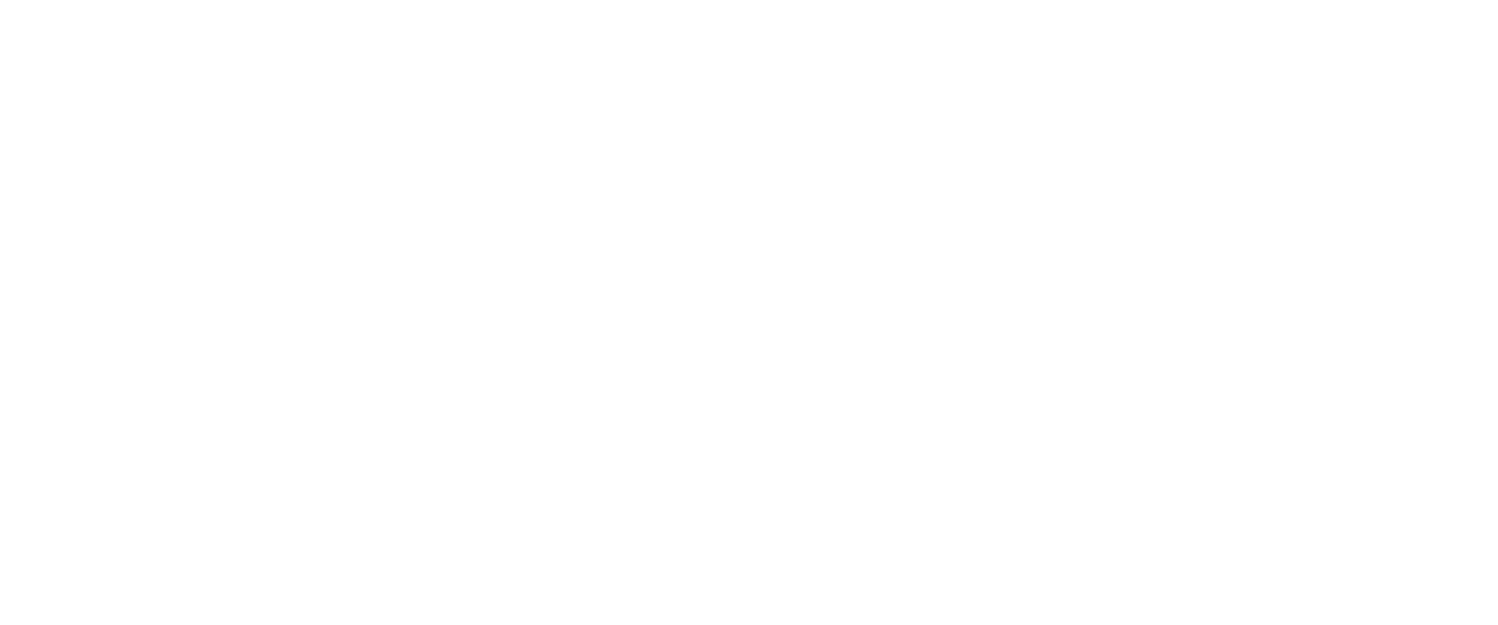 scroll, scrollTop: 0, scrollLeft: 0, axis: both 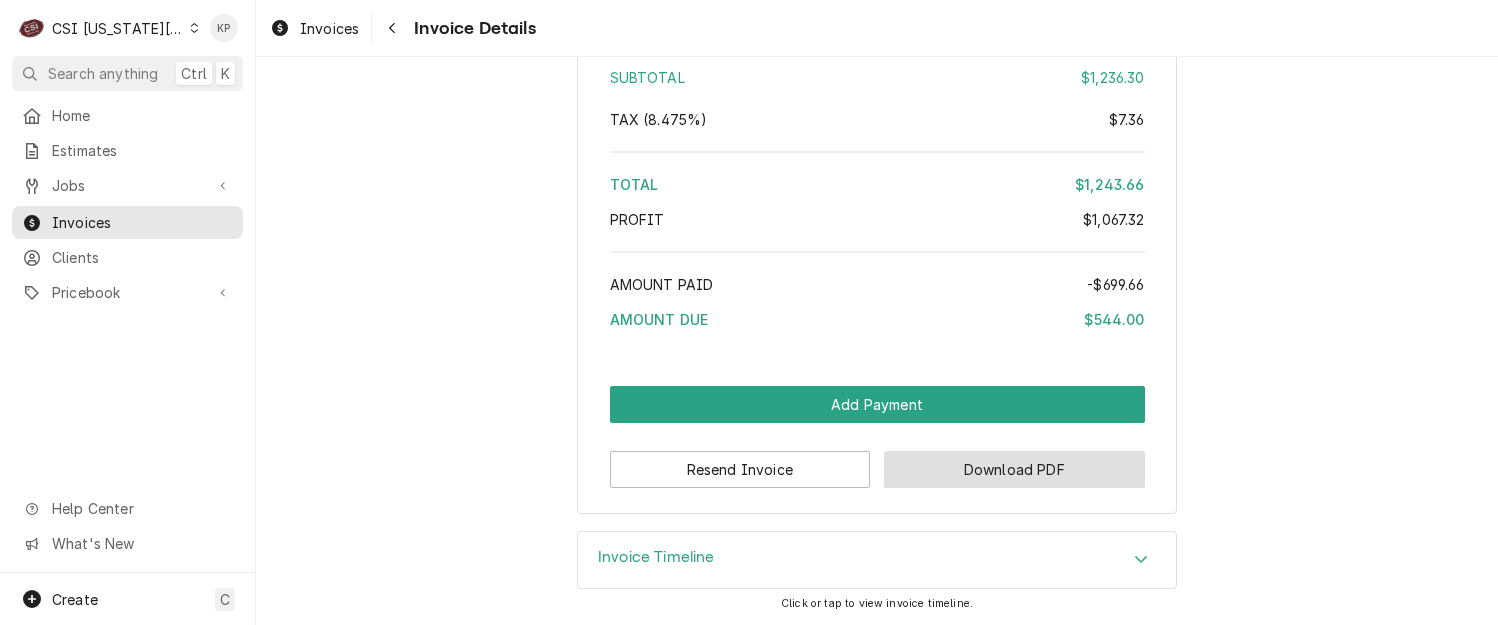 click on "Download PDF" at bounding box center (1014, 469) 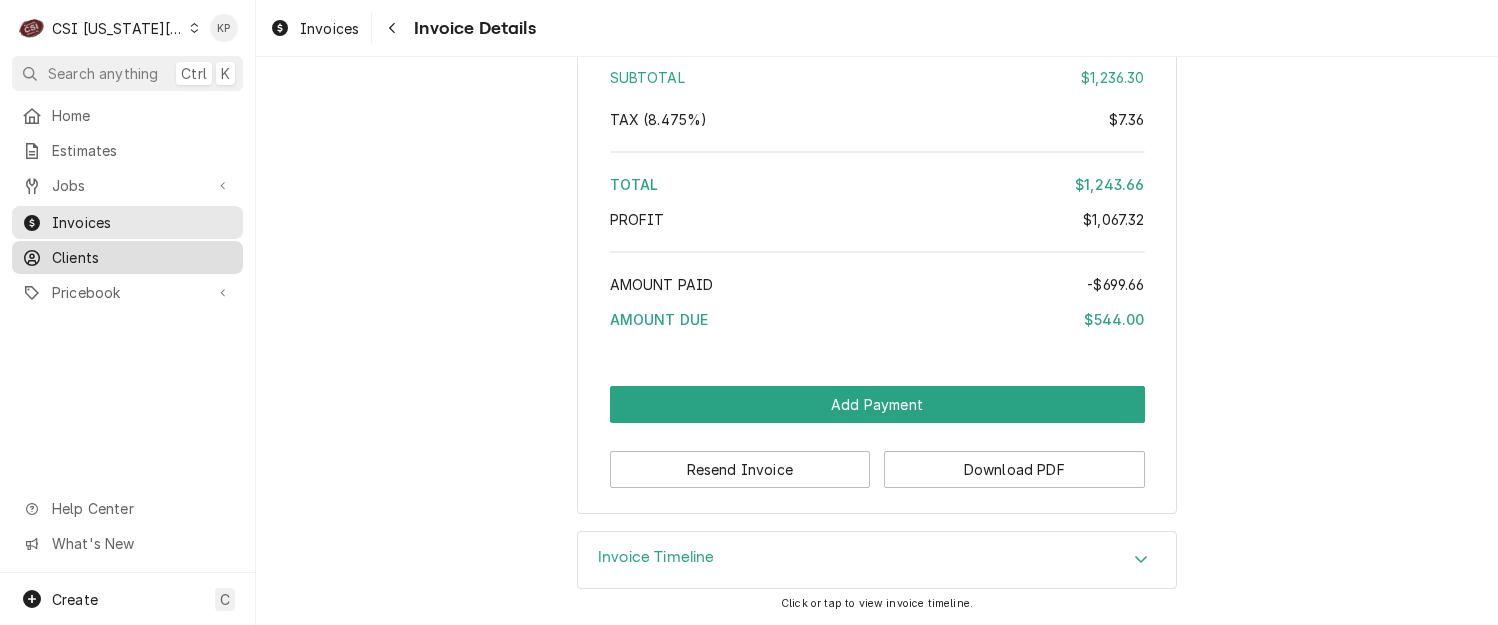 click on "Clients" at bounding box center (142, 257) 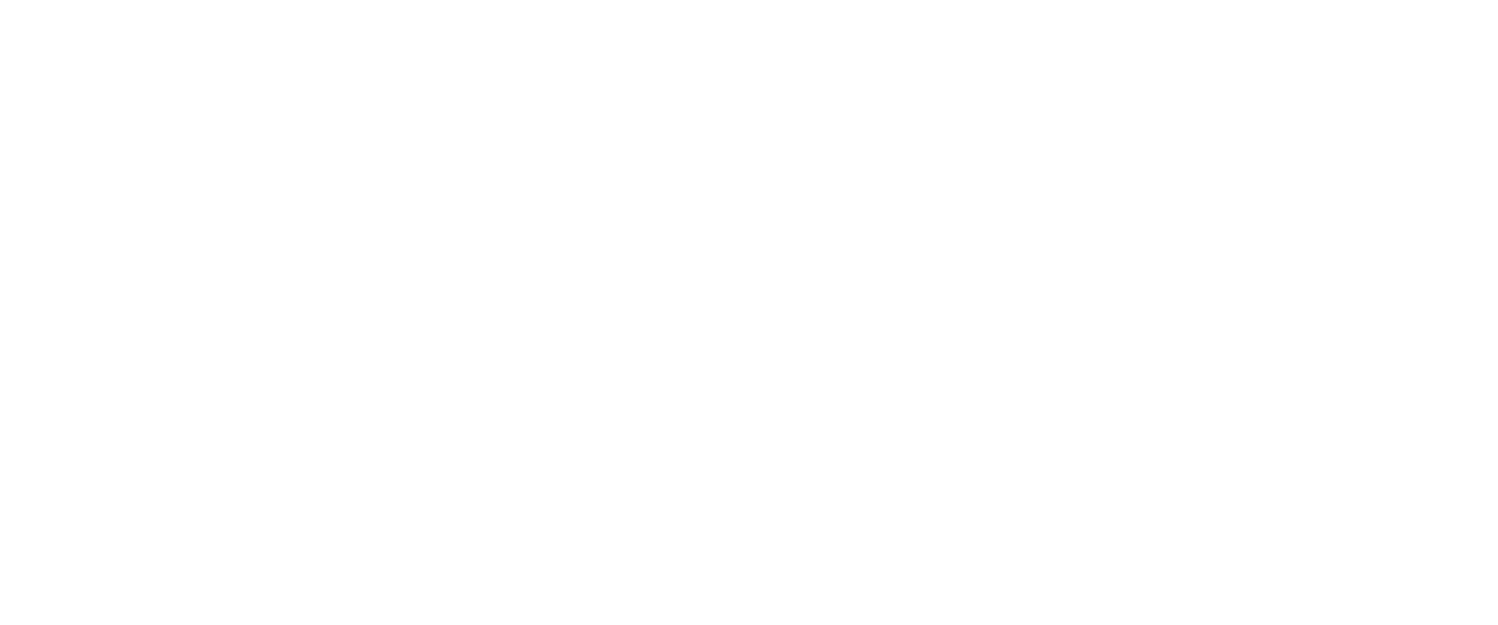 scroll, scrollTop: 0, scrollLeft: 0, axis: both 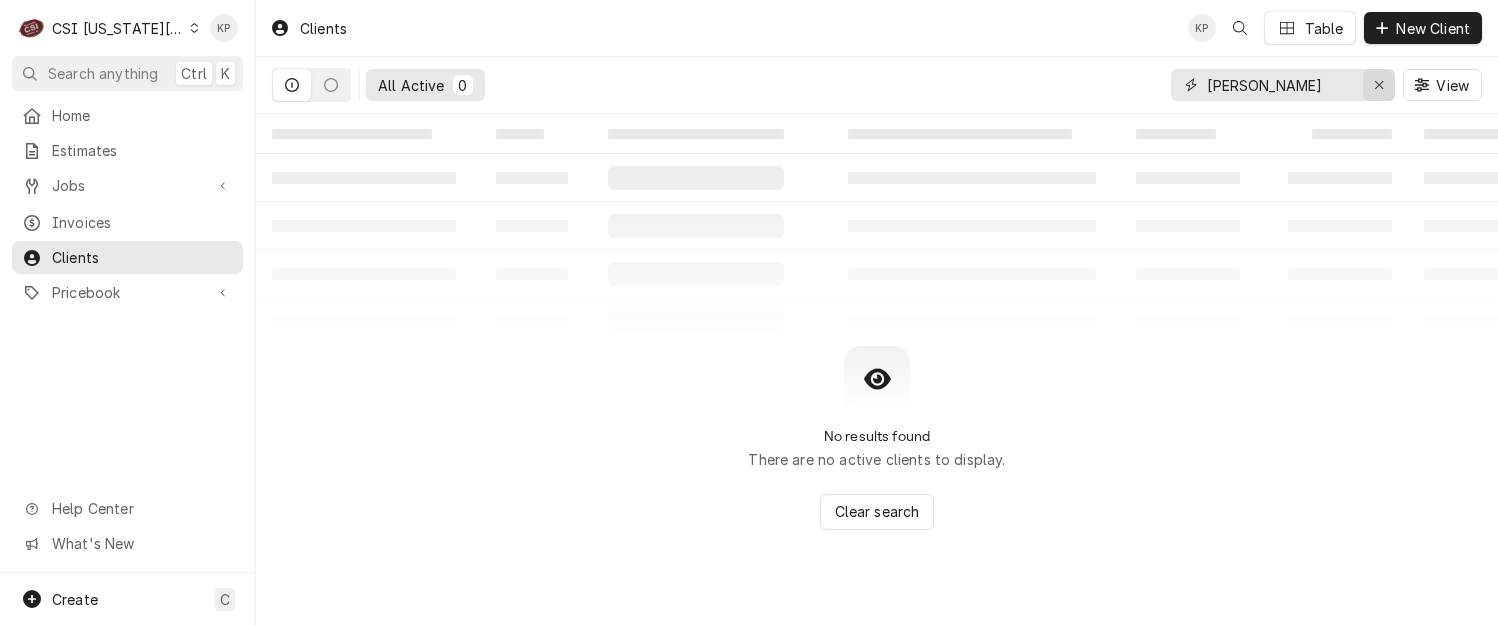 click at bounding box center [1379, 85] 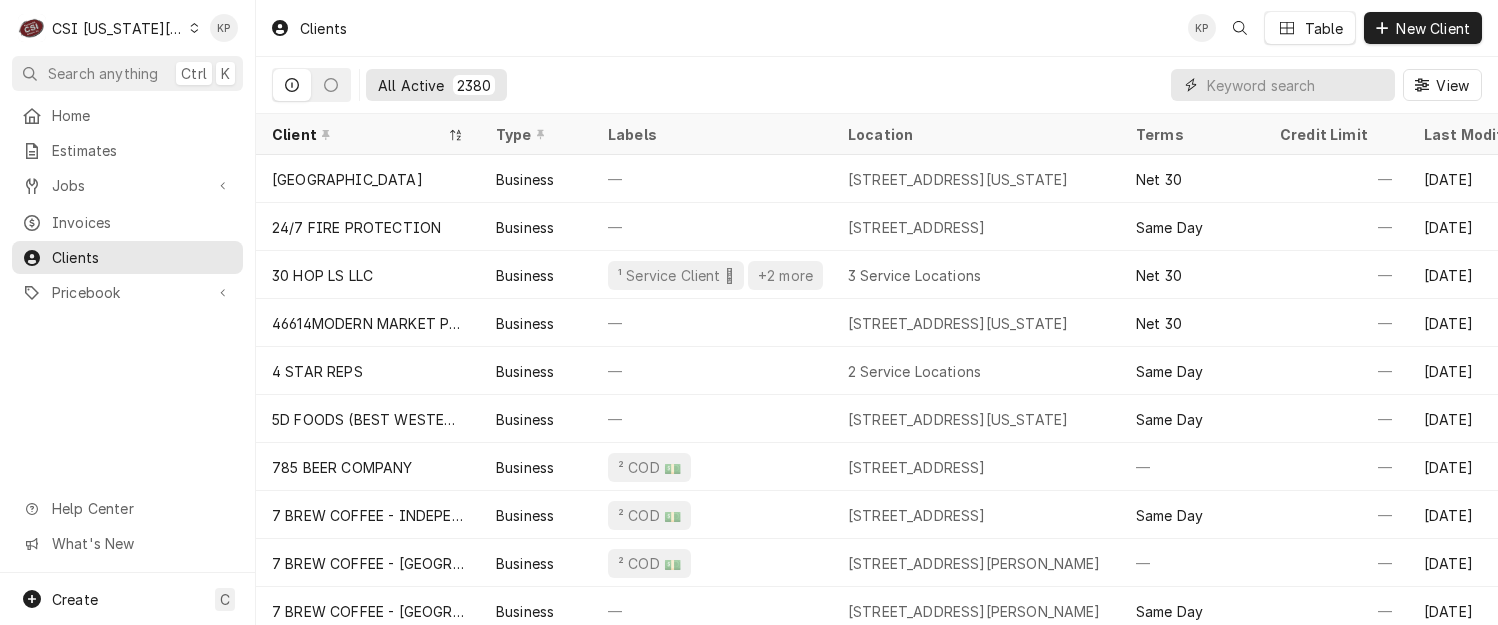 drag, startPoint x: 1205, startPoint y: 92, endPoint x: 1220, endPoint y: 87, distance: 15.811388 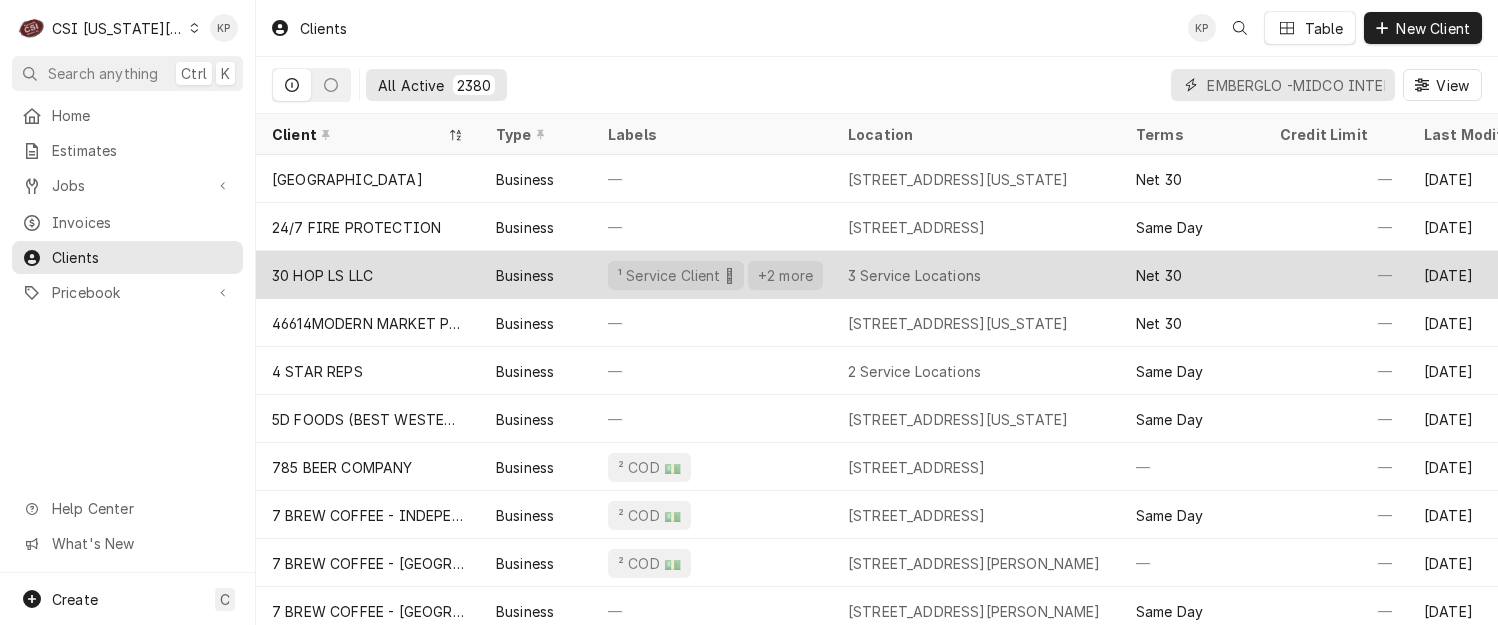 scroll, scrollTop: 0, scrollLeft: 149, axis: horizontal 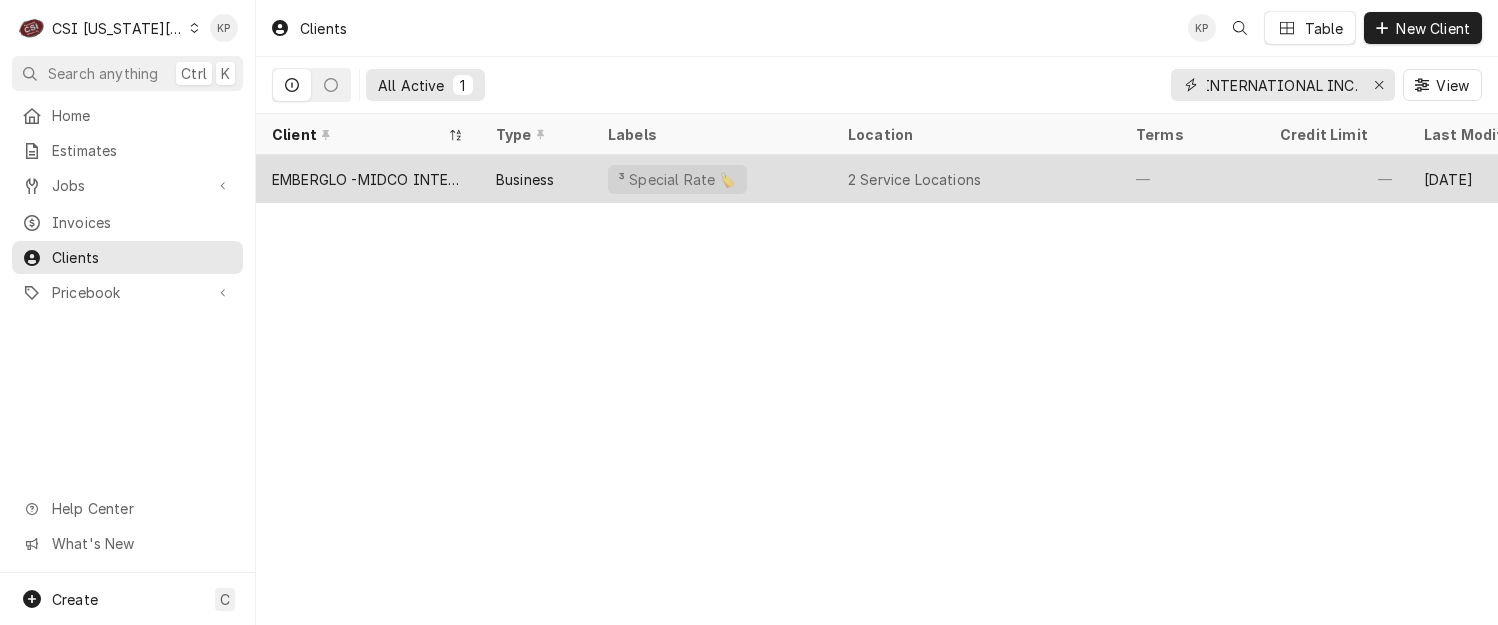 type on "EMBERGLO -MIDCO INTERNATIONAL INC." 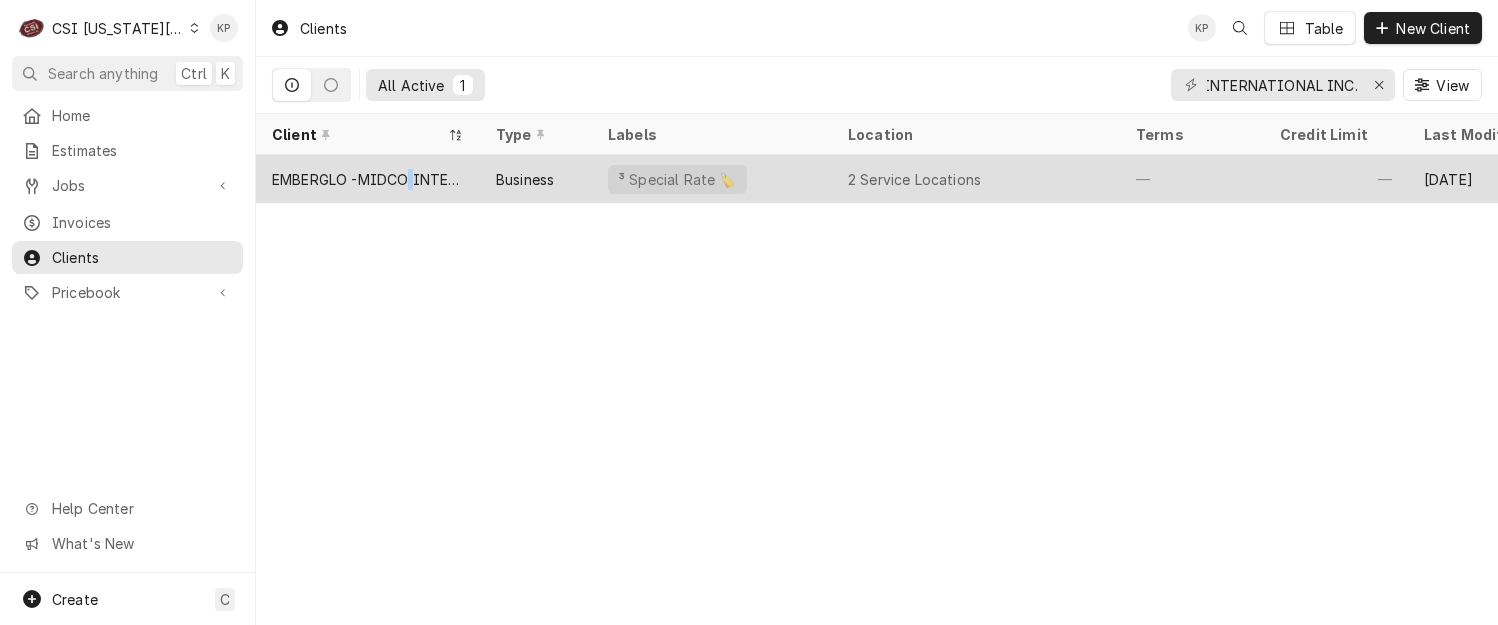 click on "EMBERGLO -MIDCO INTERNATIONAL INC." at bounding box center (368, 179) 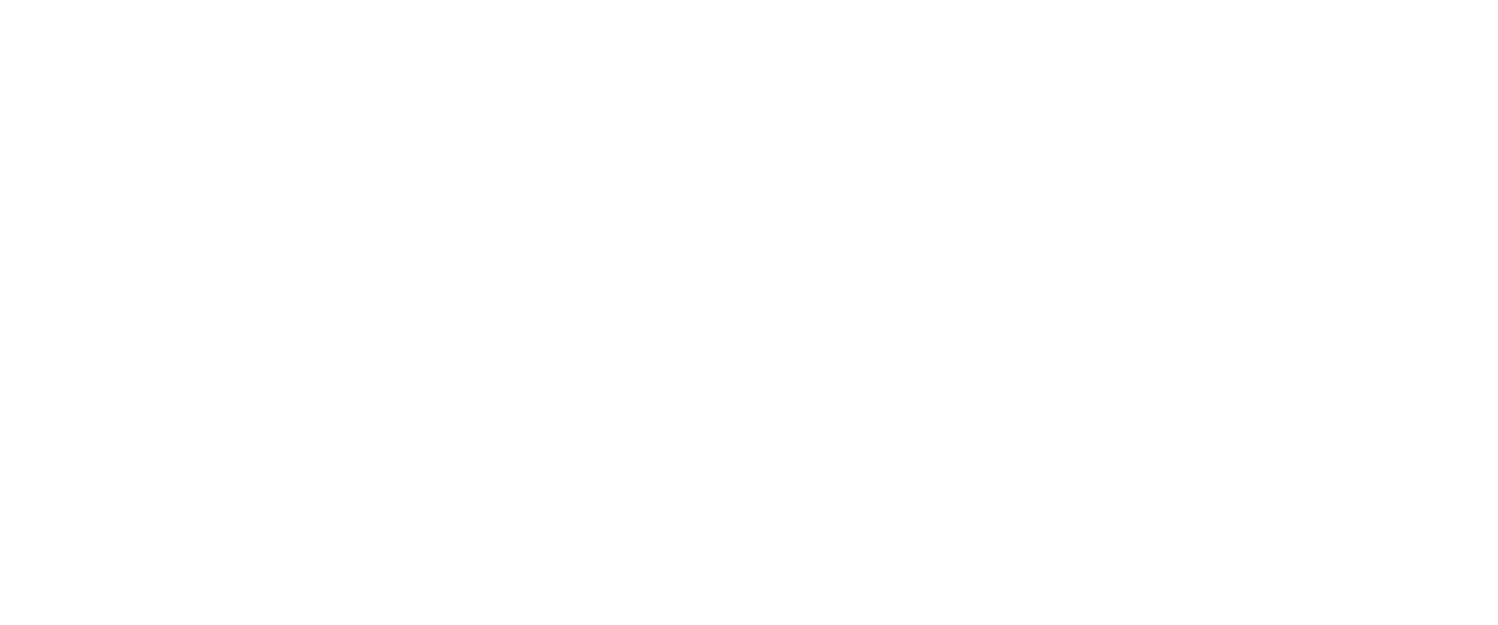 scroll, scrollTop: 0, scrollLeft: 0, axis: both 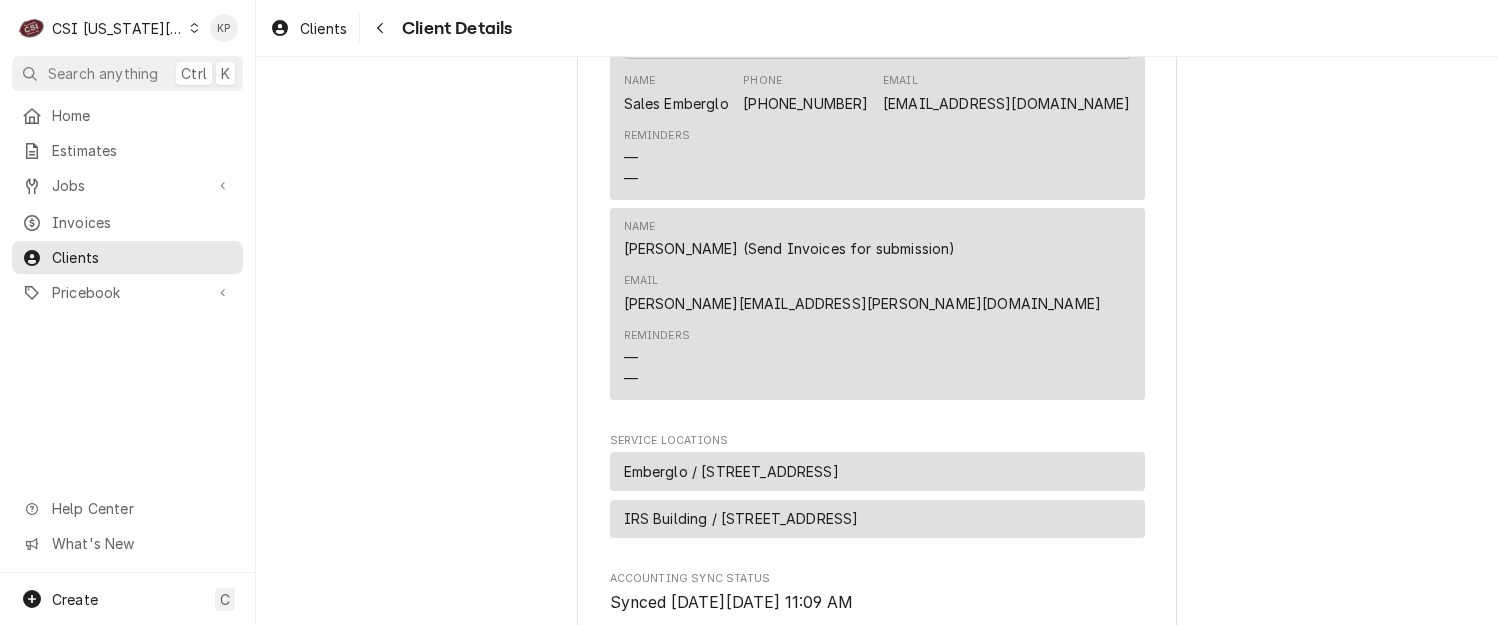 click on "Emberglo / [STREET_ADDRESS]" at bounding box center [731, 471] 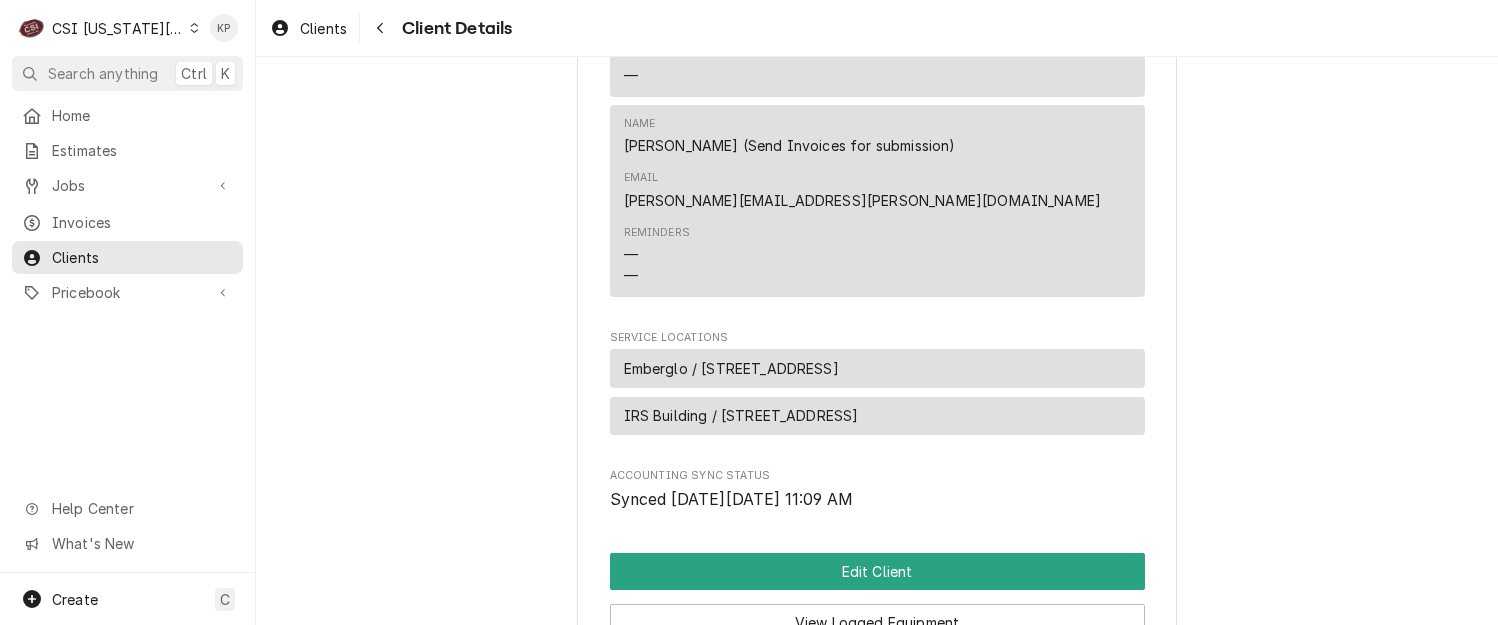 scroll, scrollTop: 1000, scrollLeft: 0, axis: vertical 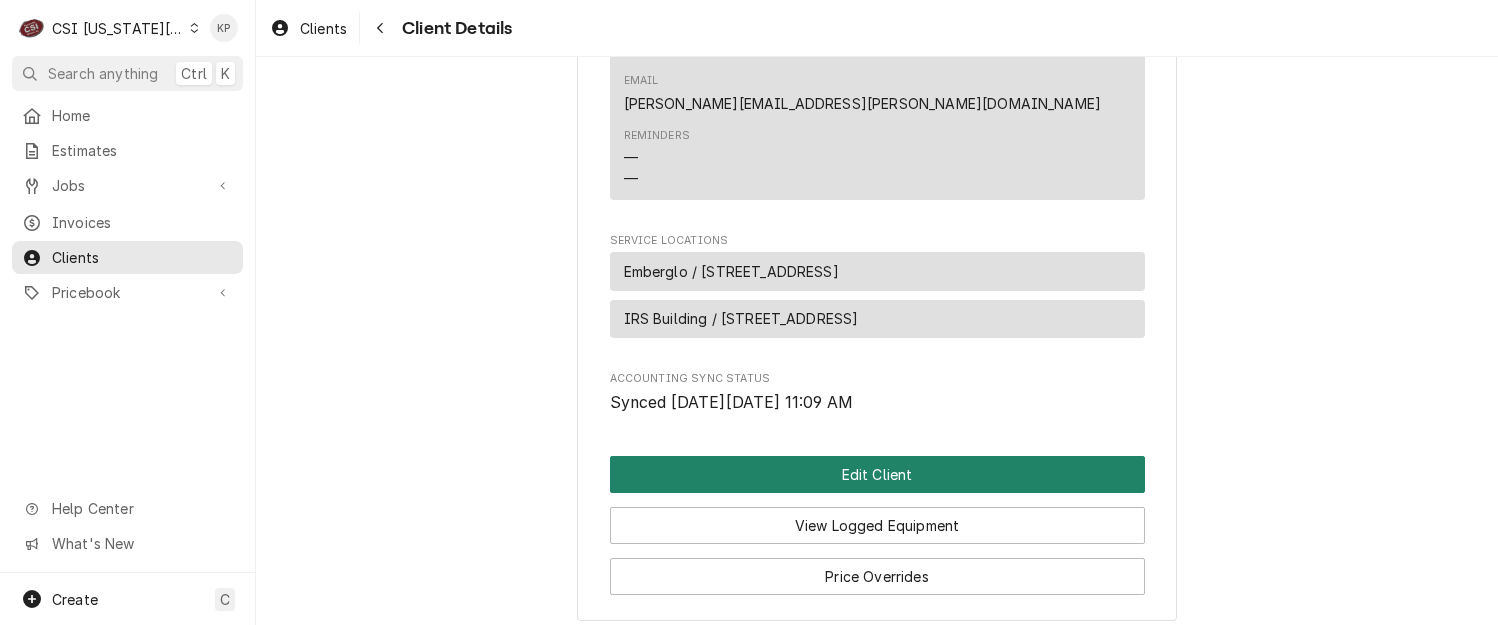 click on "Edit Client" at bounding box center [877, 474] 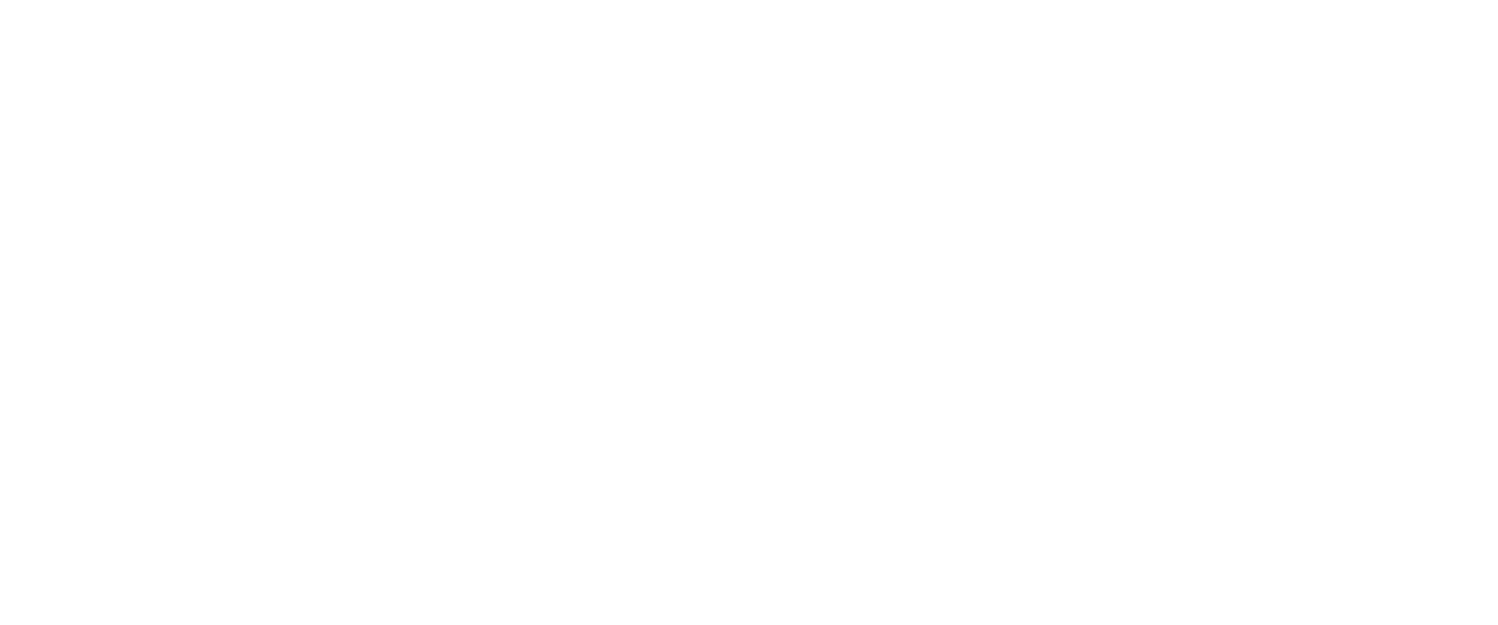 scroll, scrollTop: 0, scrollLeft: 0, axis: both 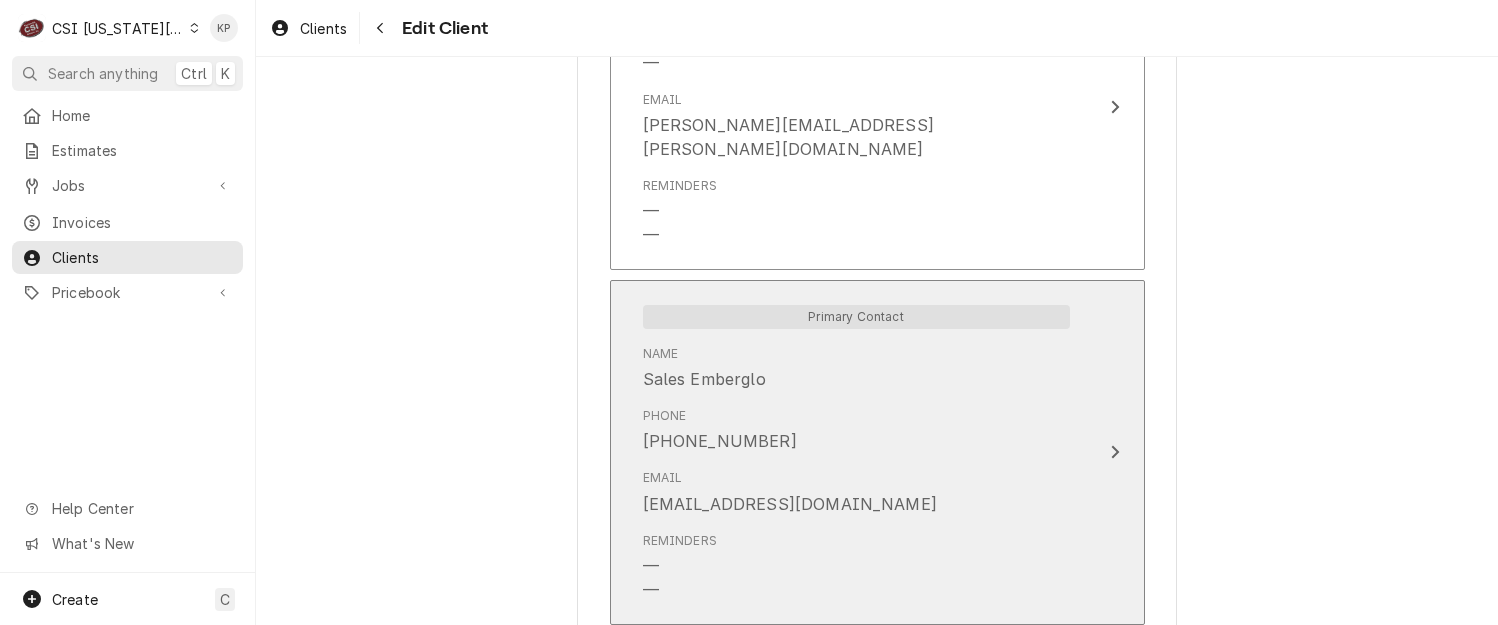 drag, startPoint x: 815, startPoint y: 478, endPoint x: 666, endPoint y: 477, distance: 149.00336 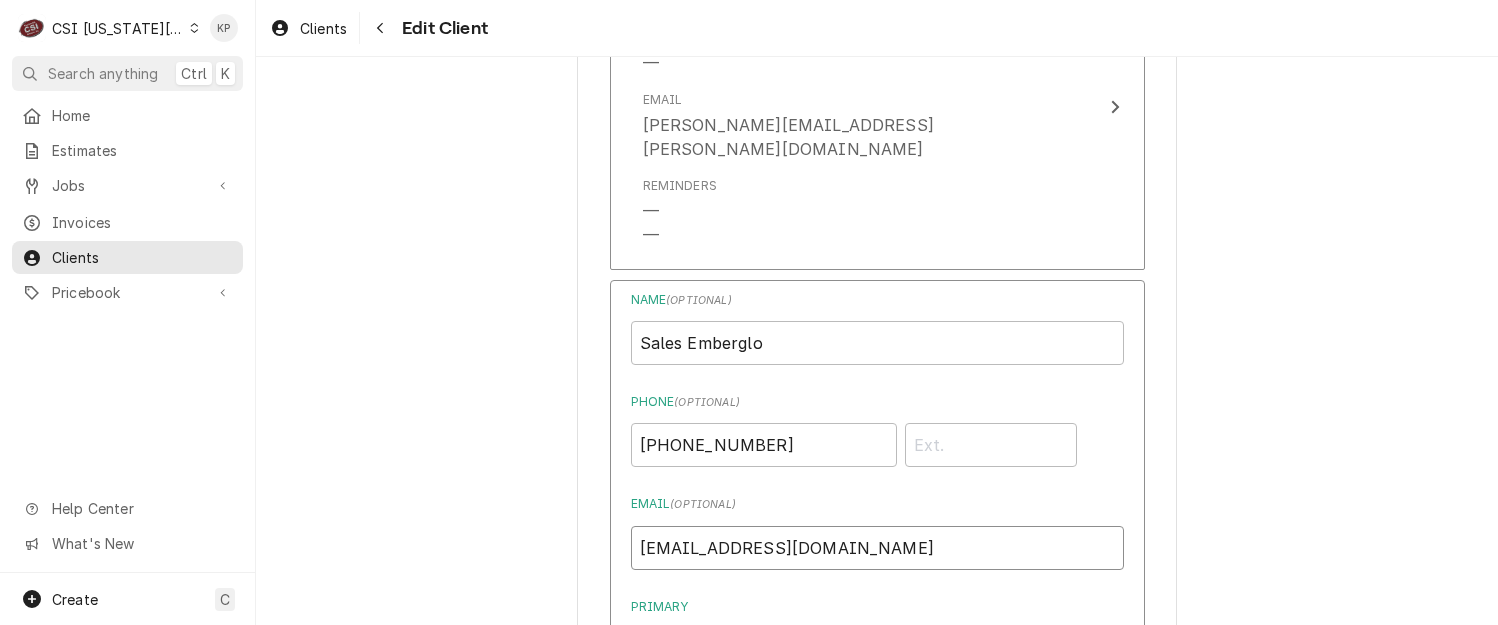 drag, startPoint x: 807, startPoint y: 525, endPoint x: 611, endPoint y: 532, distance: 196.12495 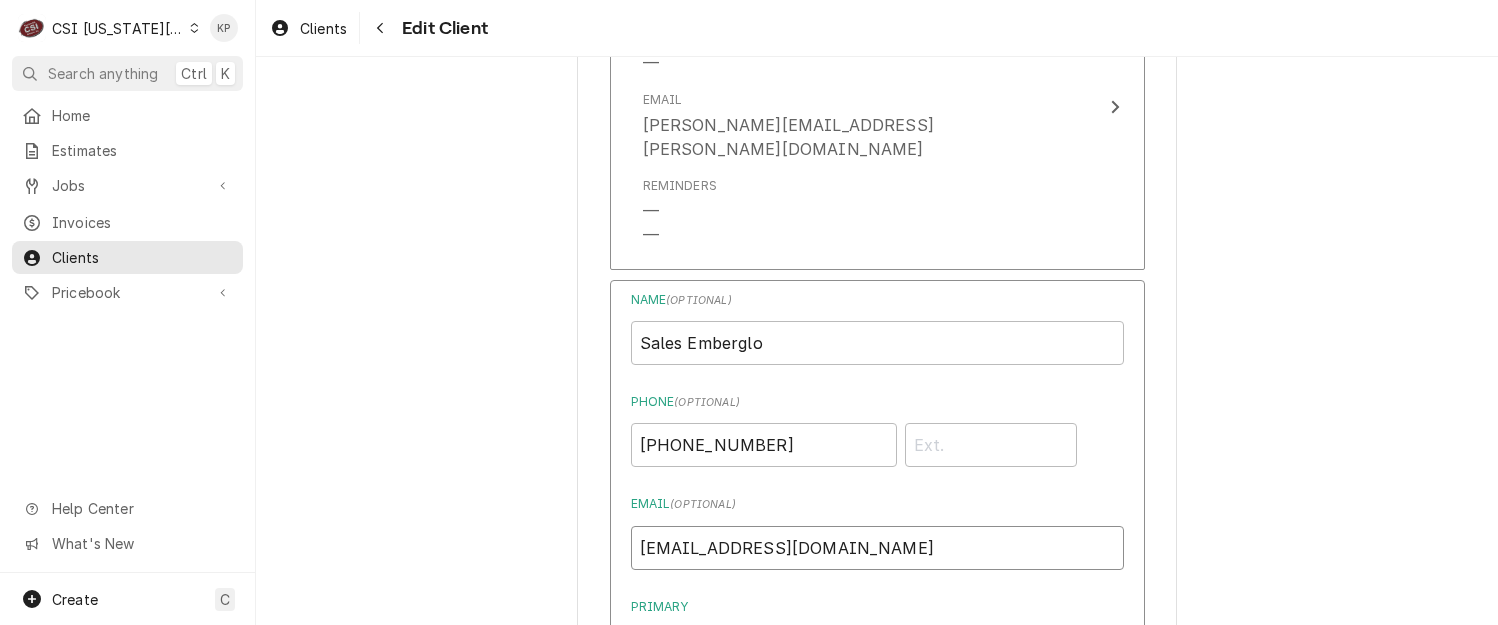 click on "Name  ( optional ) Sales Emberglo Phone  ( optional ) [PHONE_NUMBER] Email  ( optional ) [EMAIL_ADDRESS][DOMAIN_NAME] Primary Primary Contact Reminders Receive Invoice Reminders via Email Receive Invoice Reminders via SMS Receive Estimate Reminders via Email Receive Estimate Reminders via SMS Save Cancel Edits Delete Contact" at bounding box center (877, 654) 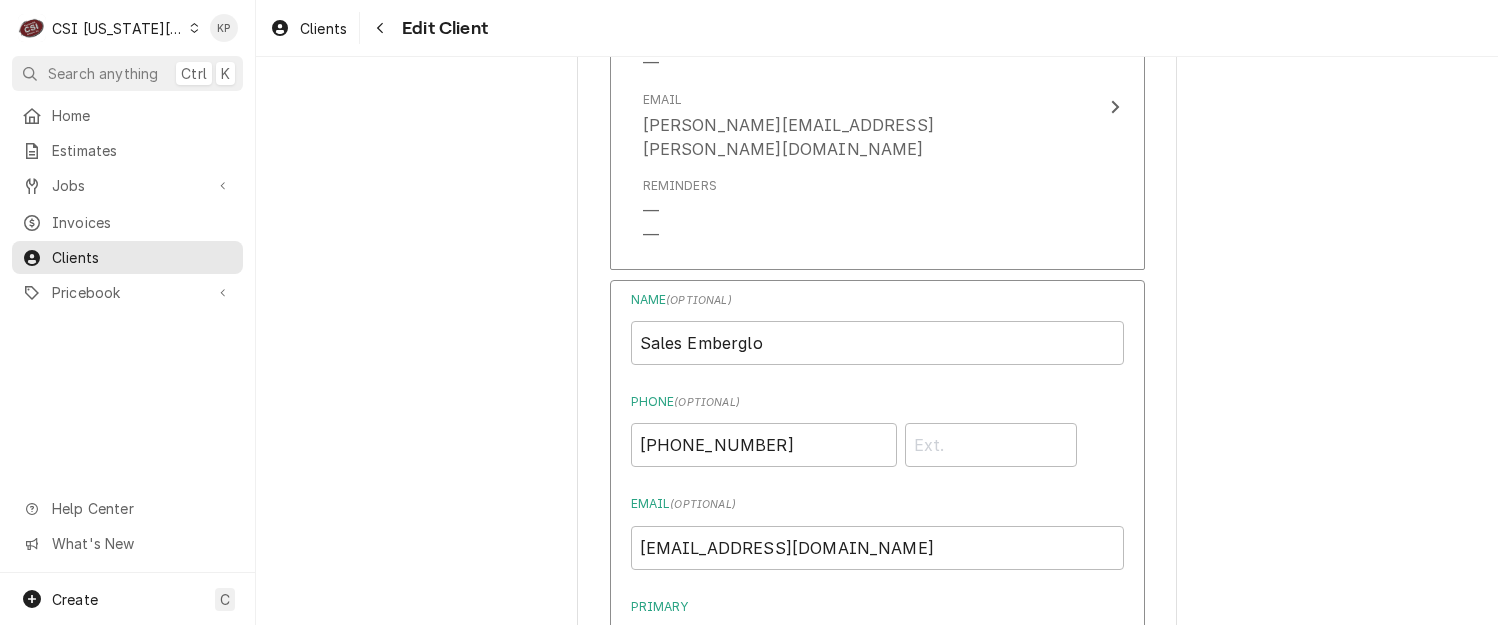click on "C CSI Kansas City" at bounding box center (108, 28) 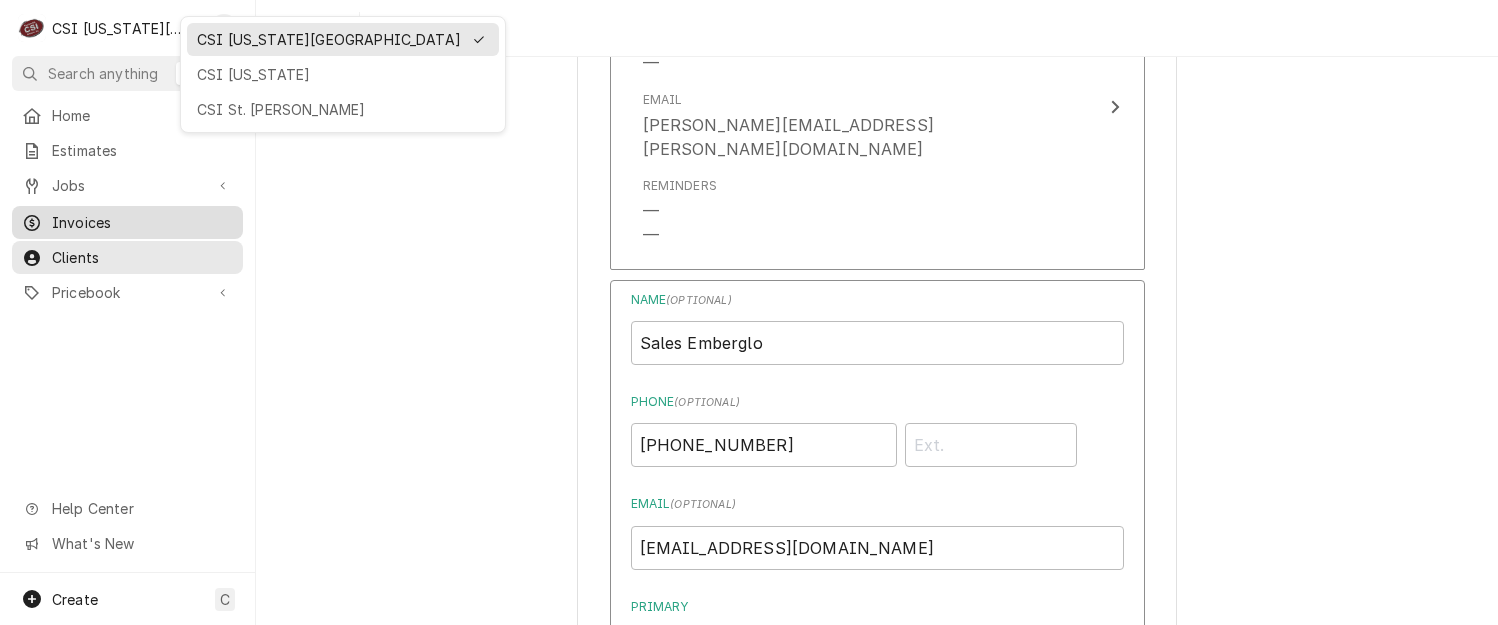 click on "C CSI Kansas City KP Search anything Ctrl K Home Estimates Jobs Jobs Job Series Invoices Clients Pricebook Services Parts & Materials Miscellaneous Discounts Tax Rates Help Center What's New Create C Clients   Edit Client Please provide the following information about your client: Client Type Industry Type  ( optional ) Choose industry type... Residential Commercial Industrial Government Business Name EMBERGLO -MIDCO INTERNATIONAL INC. Billing Address  ( optional ) Recipient, Attention To, etc.  ( if different ) EMBERGLO -MIDCO INTERNATIONAL INC. Street Address 4140 W Victoria St Apartment, Suite, etc. City Chicago State/Province IL Postal Code 60646 Credit Limit  (optional) No credit limit Client Notes  ( optional ) Warranty Labels  ( optional ) ³ Special Rate 🏷️ Default Client Payment Terms  (optional) Same as company default (Same Day) Default Client Tax Rate  (optional) Same as company default (--) Client Contacts Name Jessica Rentfro (Send Invoices for submission) Phone  (" at bounding box center [749, 312] 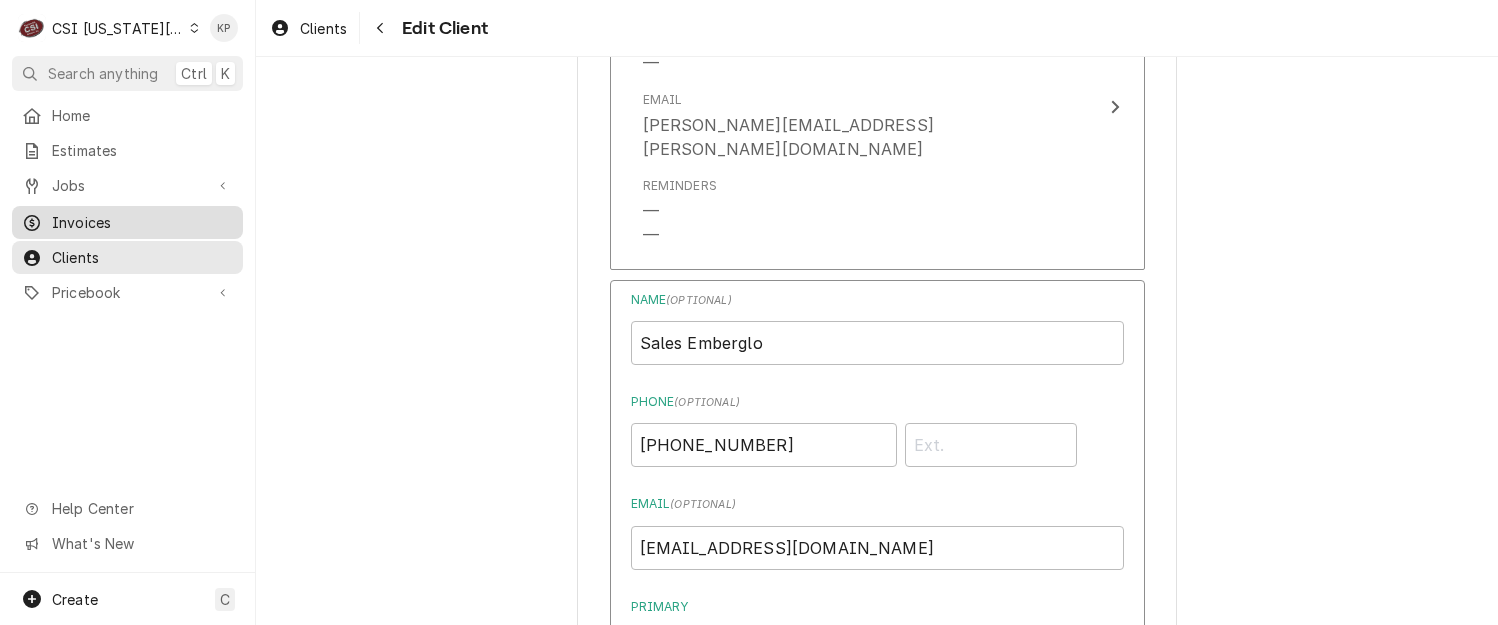click on "Invoices" at bounding box center [142, 222] 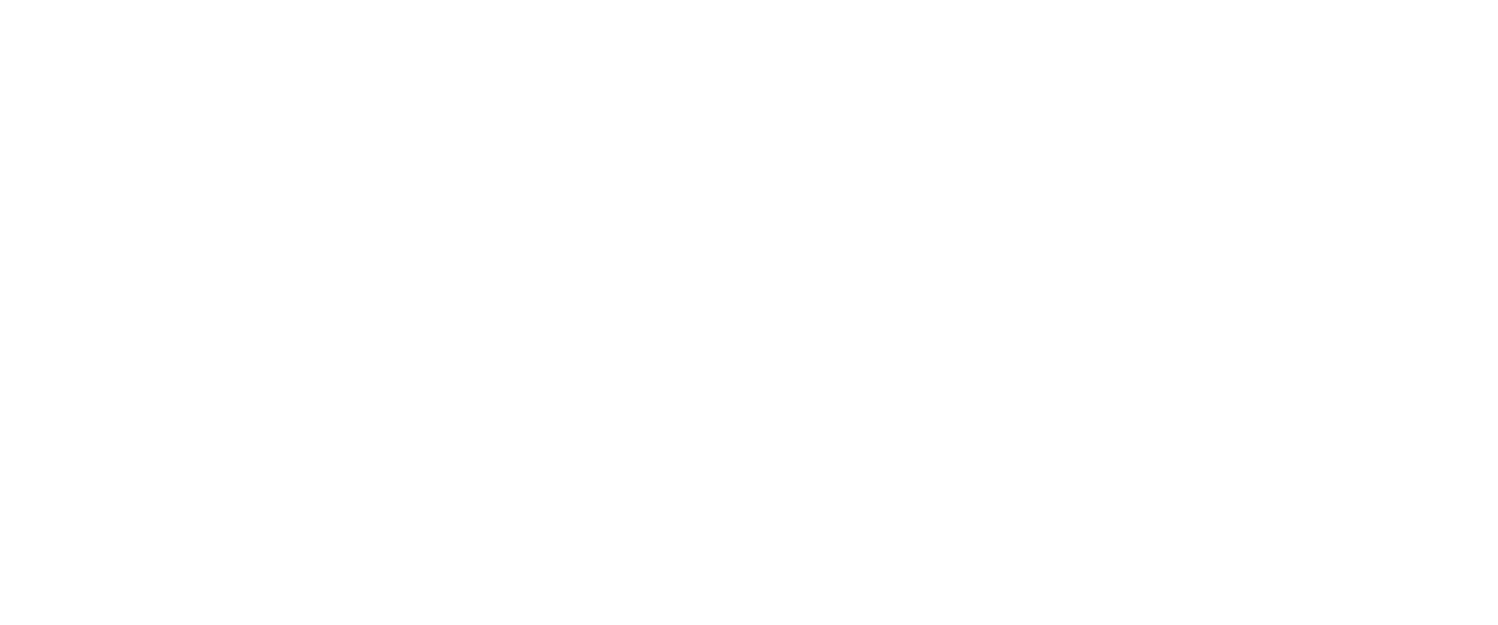 scroll, scrollTop: 0, scrollLeft: 0, axis: both 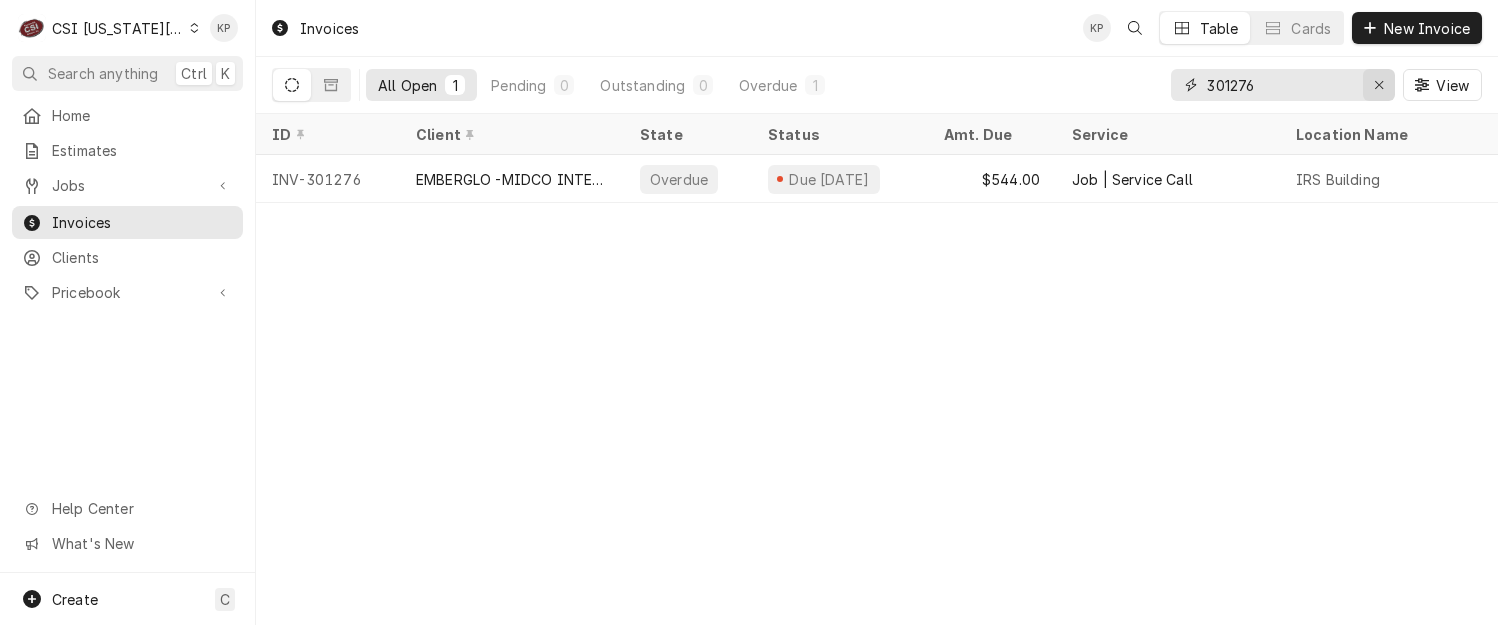click at bounding box center [1379, 85] 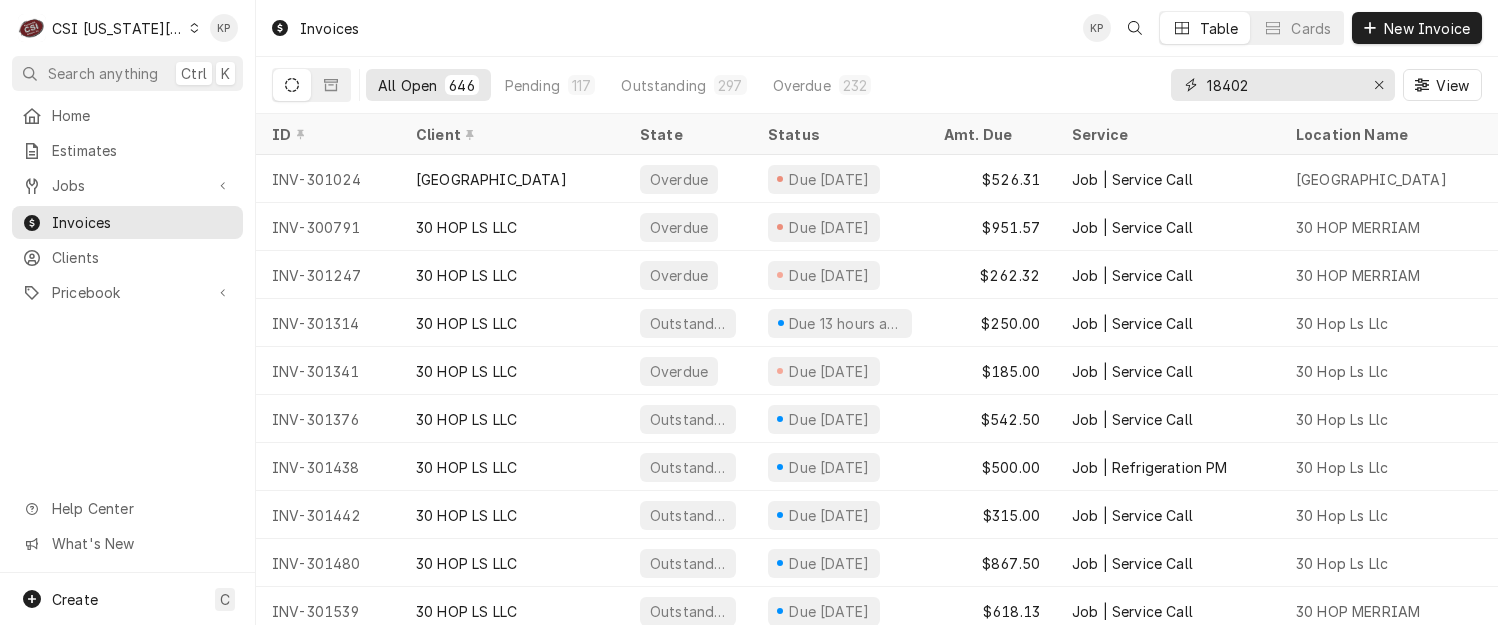 type on "18402" 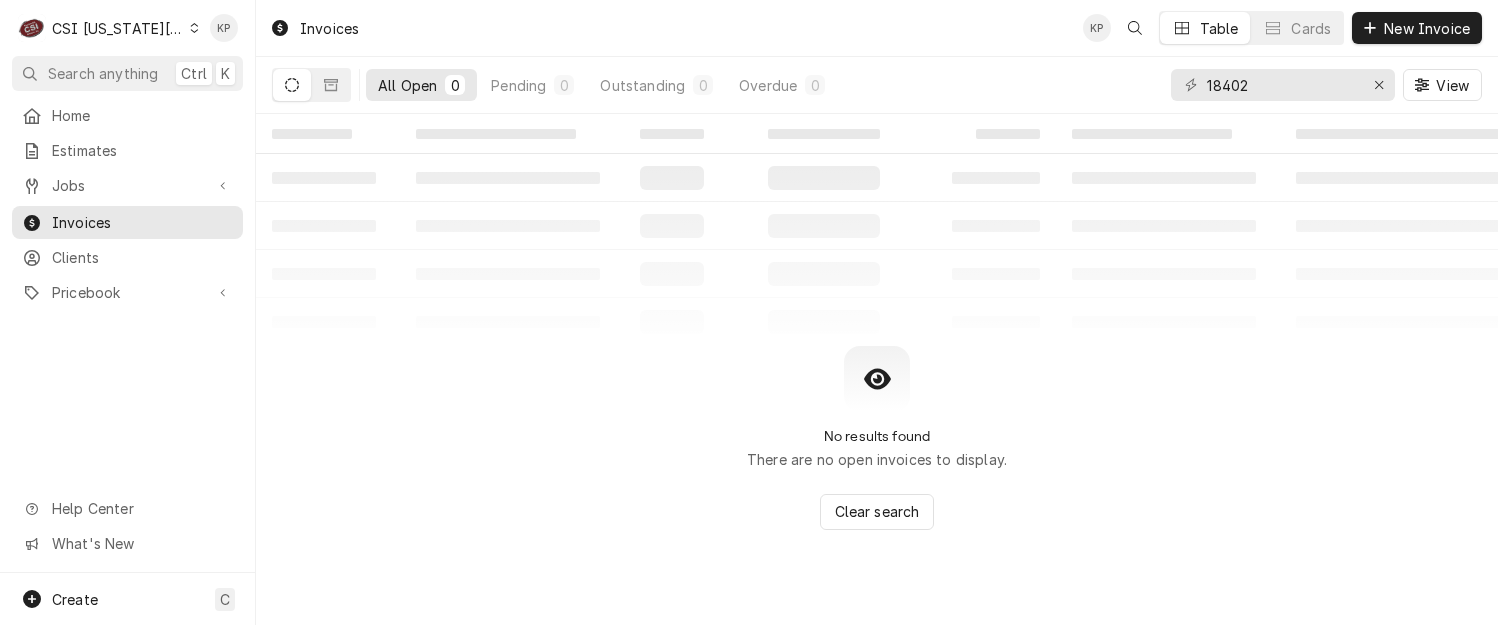 click 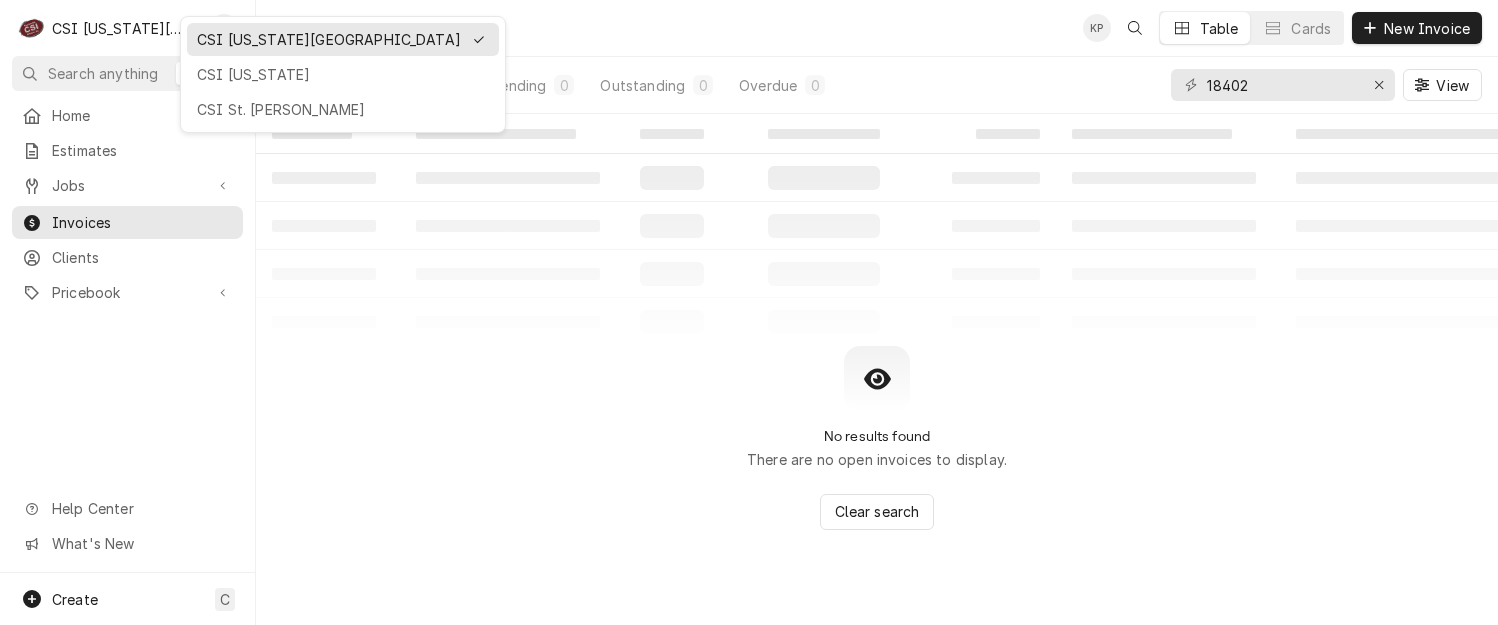 click on "CSI [US_STATE] City CSI [US_STATE] CSI [GEOGRAPHIC_DATA][PERSON_NAME]" at bounding box center [343, 74] 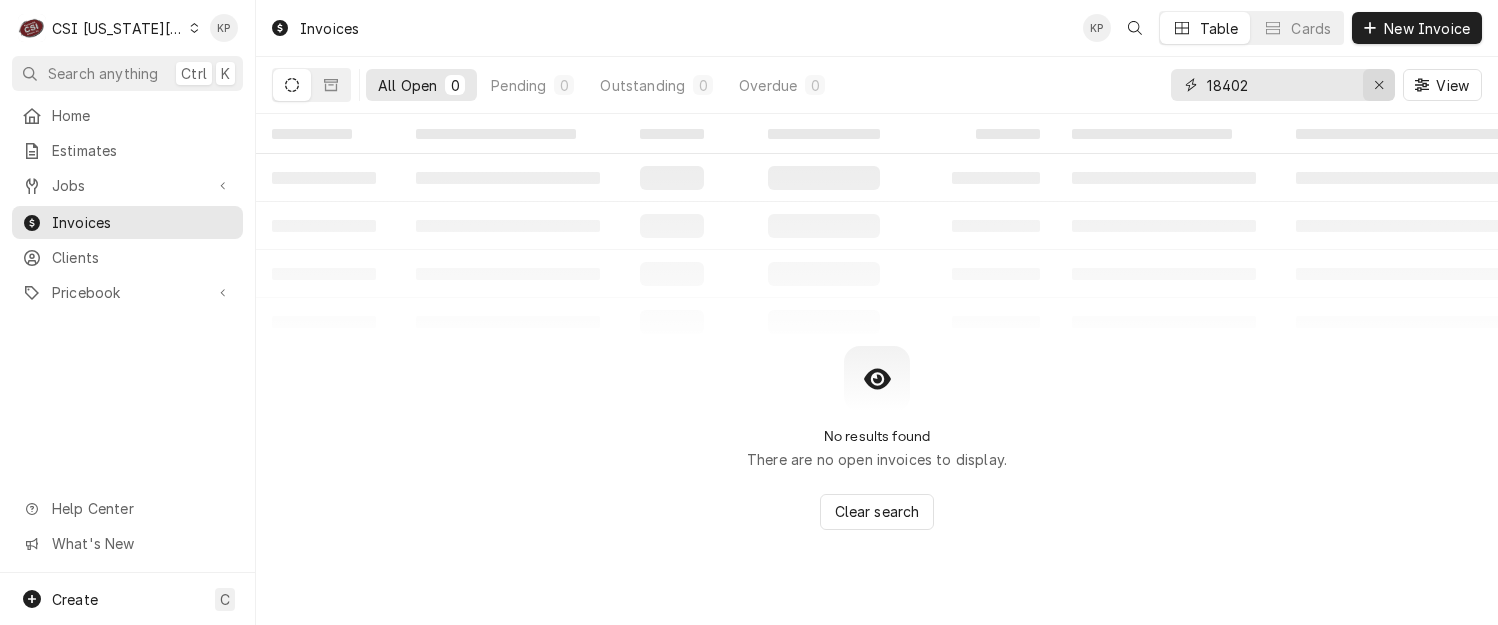 click 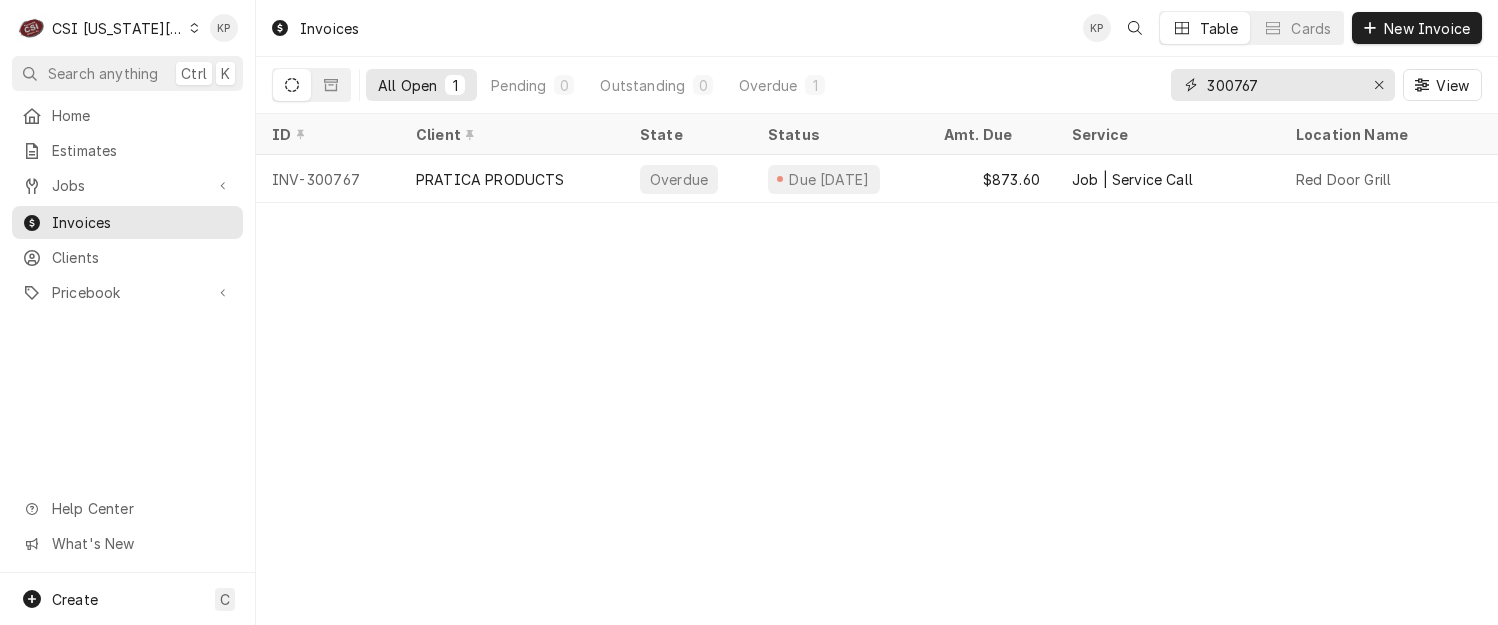 click on "300767" at bounding box center (1282, 85) 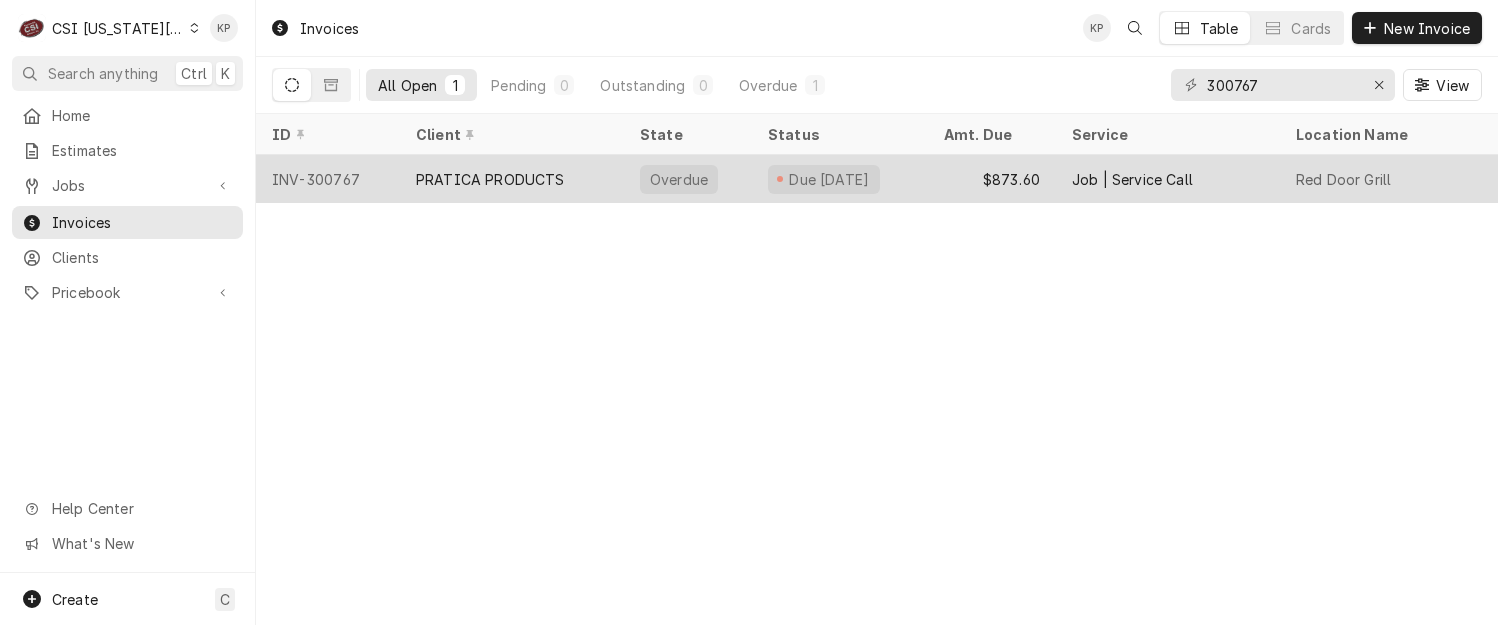 click on "INV-300767" at bounding box center [328, 179] 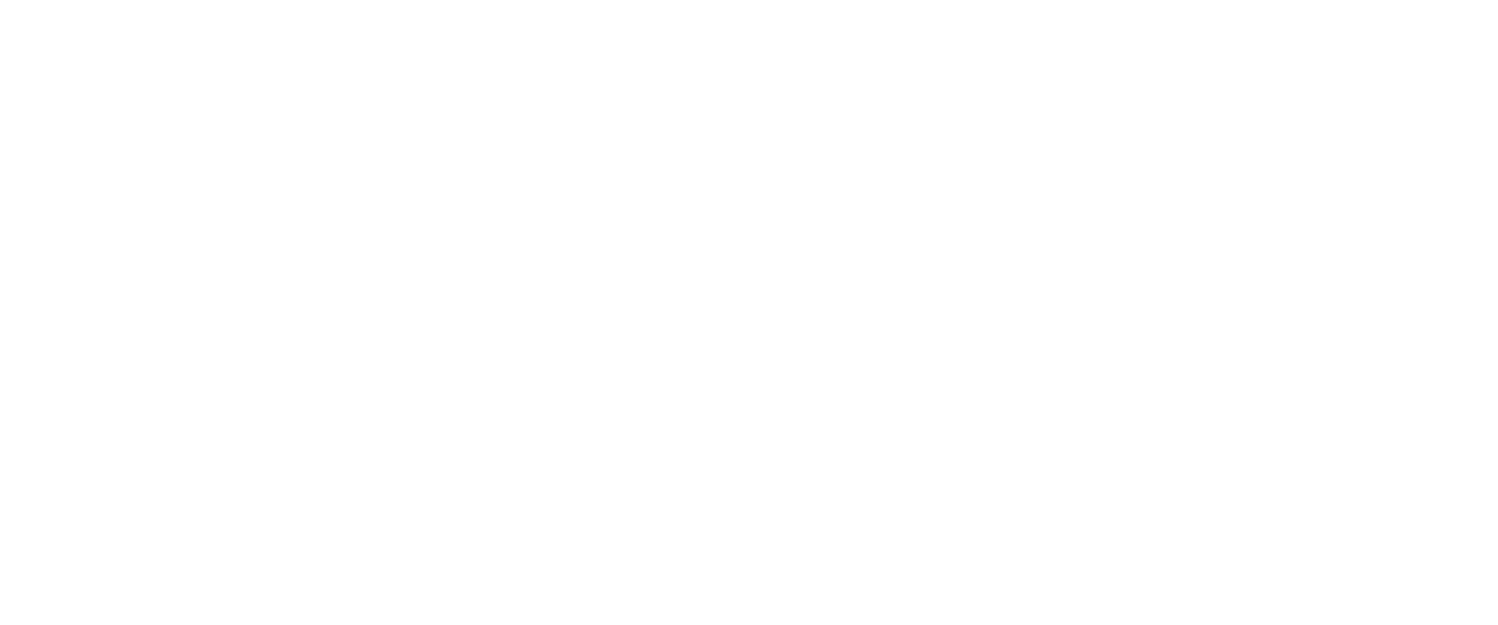 scroll, scrollTop: 0, scrollLeft: 0, axis: both 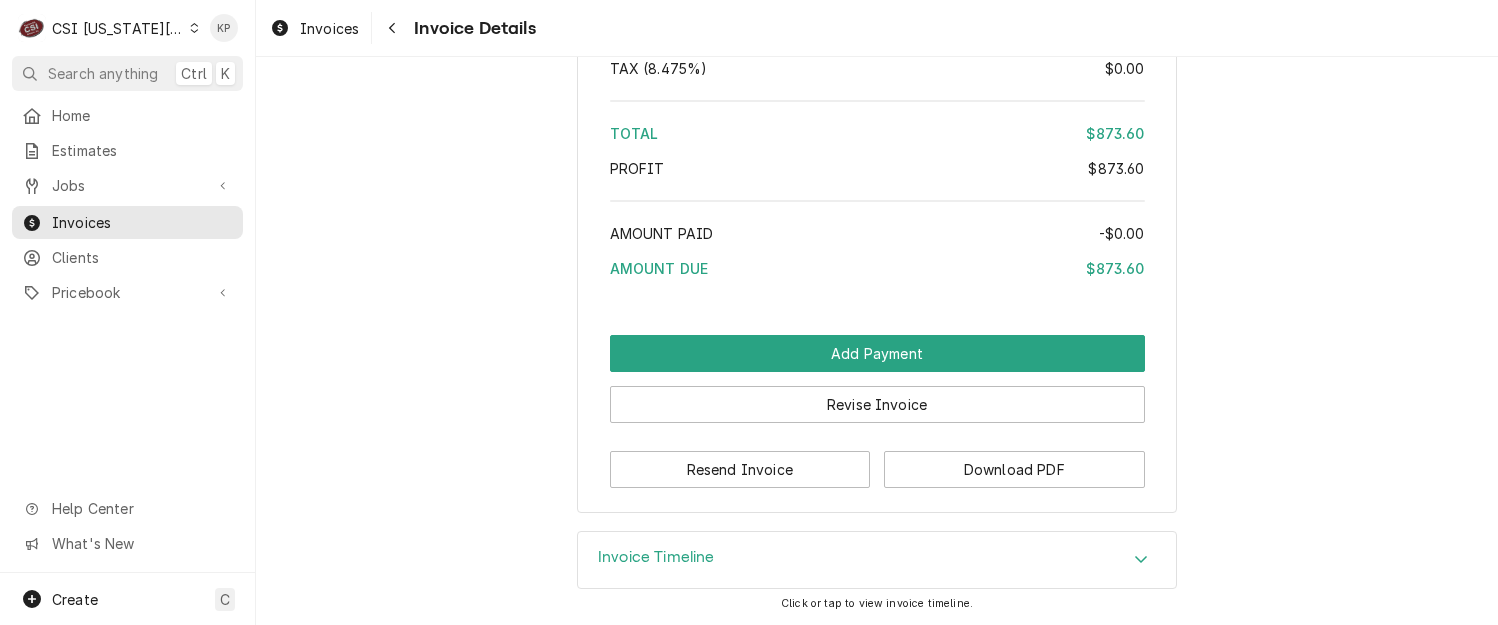 click on "Sender CSI [US_STATE] City CSI Commercial Services Inc
[STREET_ADDRESS][PERSON_NAME] (816) 523-2000 [EMAIL_ADDRESS][DOMAIN_NAME] Recipient (Bill To) PRATICA PRODUCTS PRATICA PRODUCTS
[STREET_ADDRESS] Service Location Red Door Grill
[STREET_ADDRESS] Roopairs Invoice ID INV-300767 Service Type Job | Service Call Labels  (Only Visible to You) ¹ Warranty 🛡️ Date Issued [DATE] Terms Net 30 Date Due [DATE] Last Seen [DATE] 3:47 PM Sent [DATE][DATE] 1:49 PM Last Modified [DATE] 3:07 PM Service Charges Short Description 1-Labor (Service) | Standard | Incurred Subtype [#1-SALE] LABR-REG Service Dates [DATE] - [DATE] Hourly Cost $0.00/hr Qty. 3.5hrs Rate $130.00/hr Amount $455.00 Tax Non-Taxable Service  Summary Parts and Materials (No parts and materials charges) Trip Charges, Diagnostic Fees, etc. Short Description Travel Charge Subtype [#1-SALE] TRAVEL-MILE Unit Cost $0.00 Qty. 2 Price Amount" at bounding box center [877, -1514] 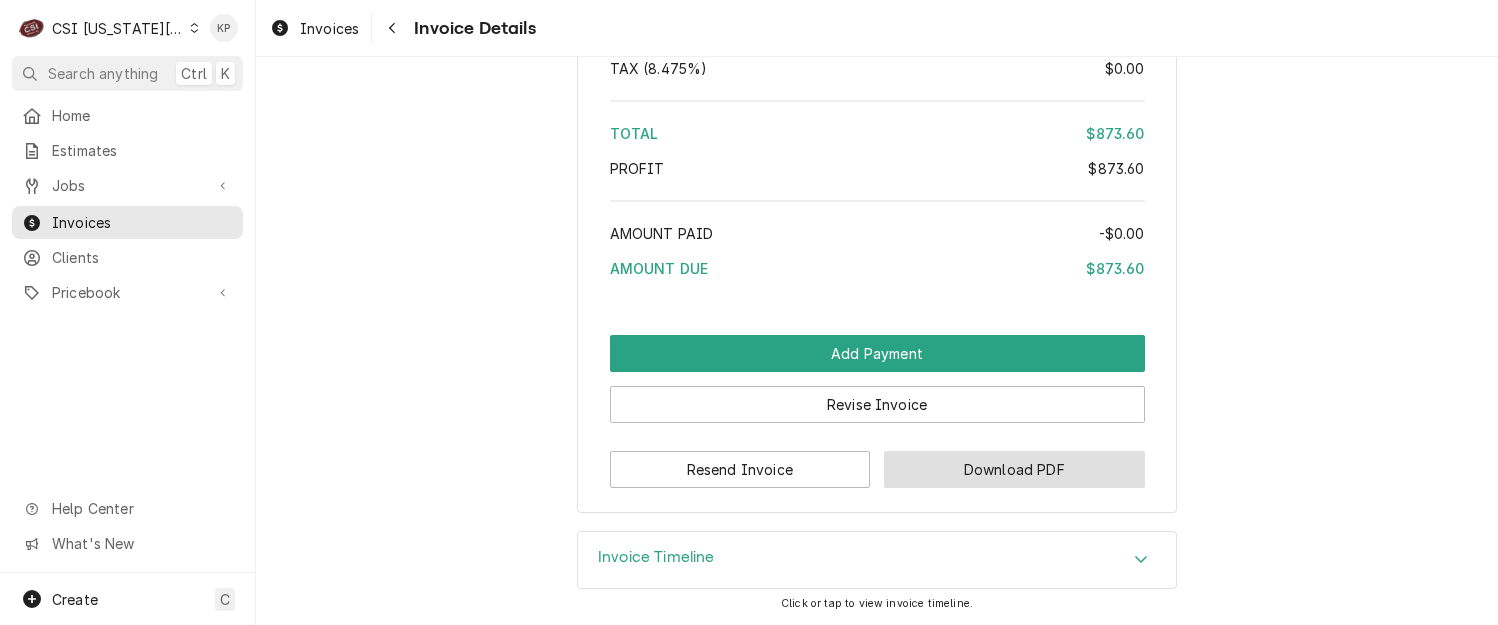 click on "Download PDF" at bounding box center [1014, 469] 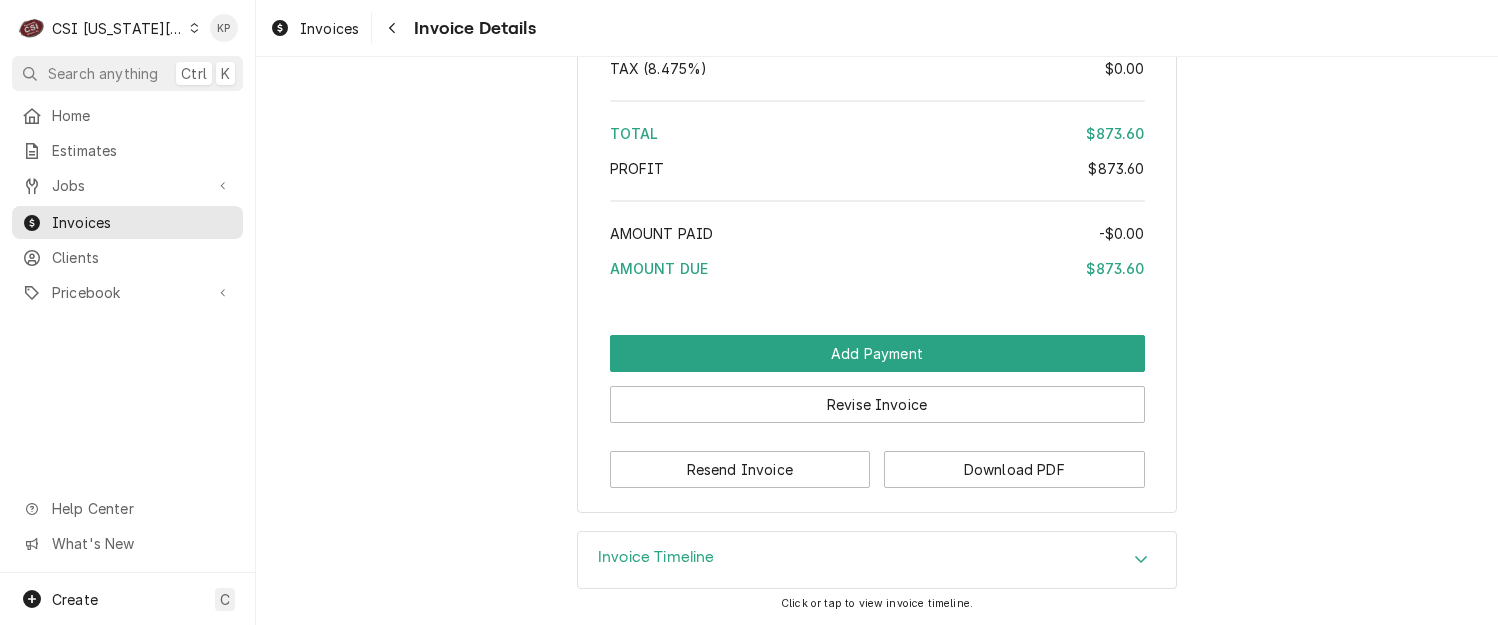 drag, startPoint x: 333, startPoint y: 25, endPoint x: 369, endPoint y: 34, distance: 37.107952 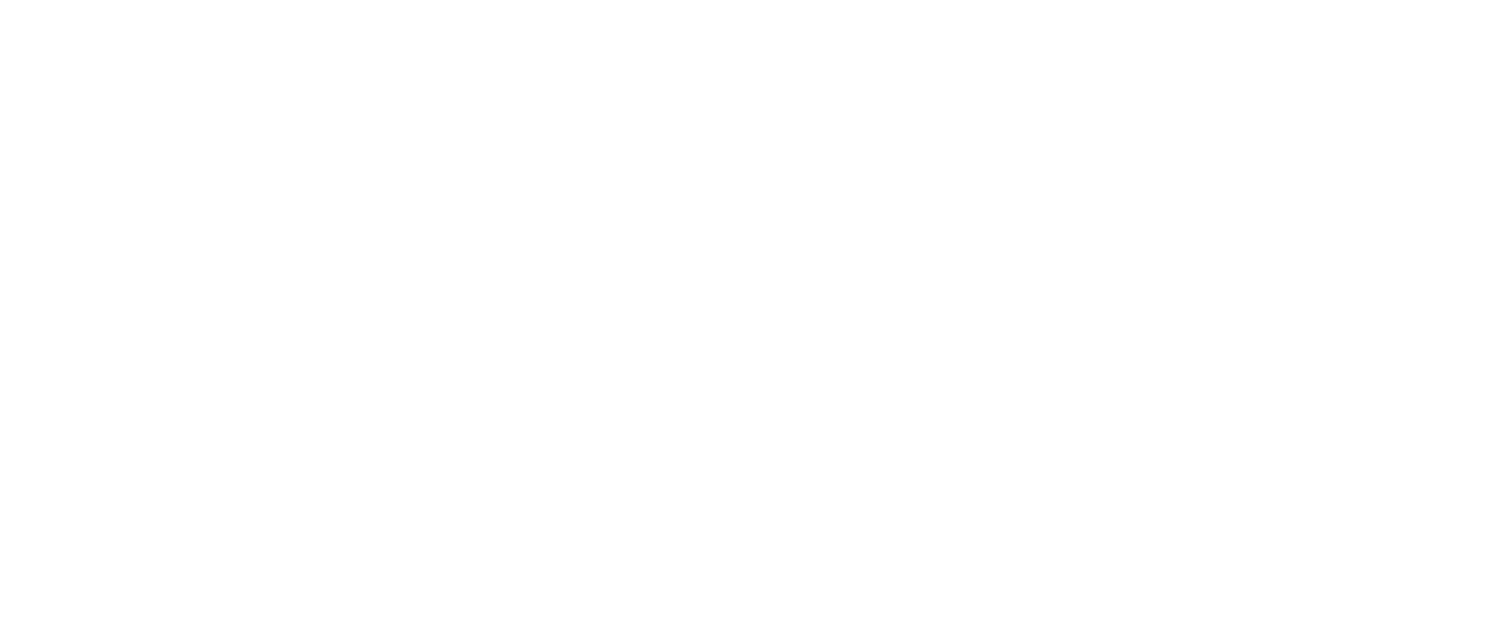 scroll, scrollTop: 0, scrollLeft: 0, axis: both 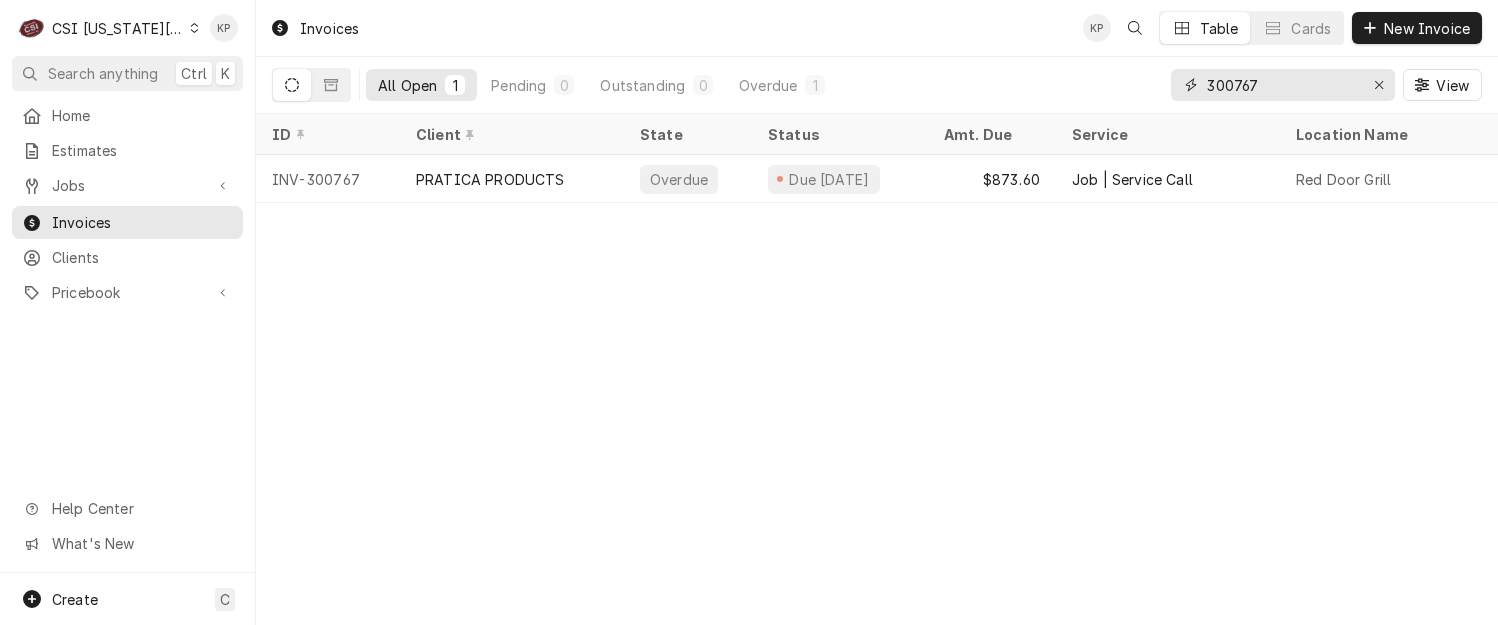 click 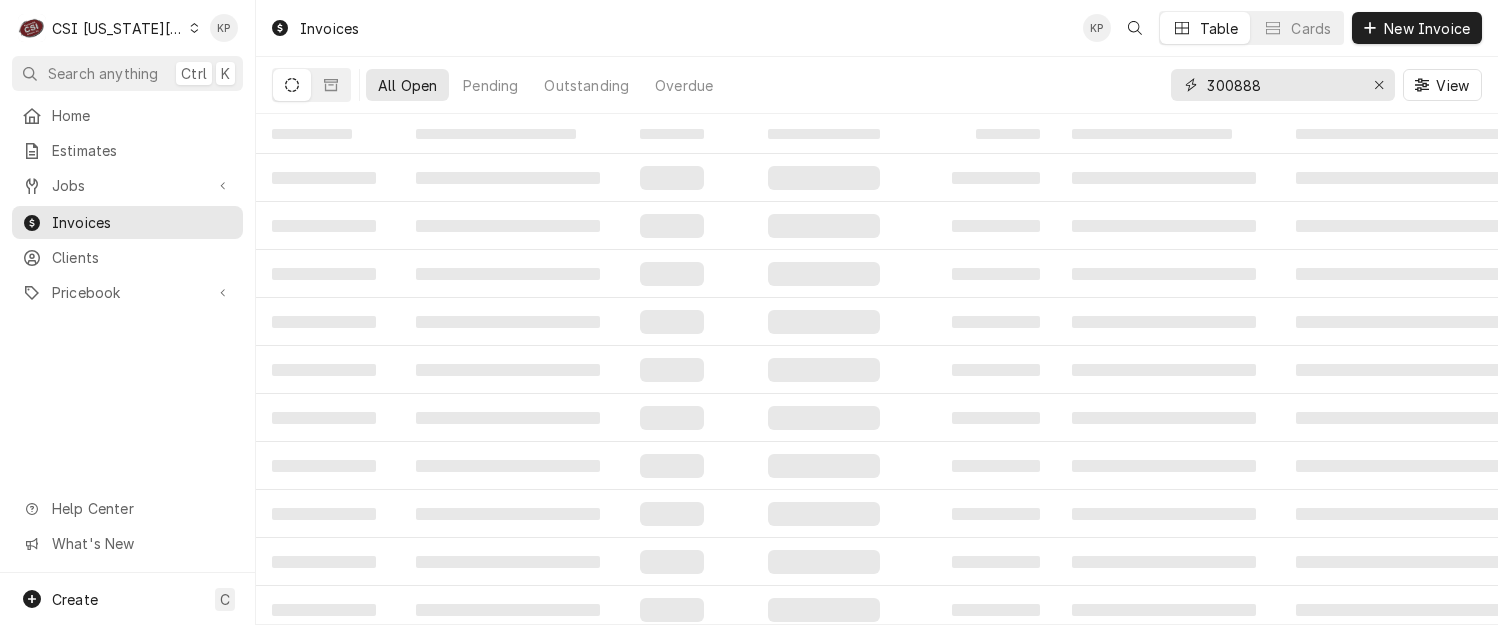 type on "300888" 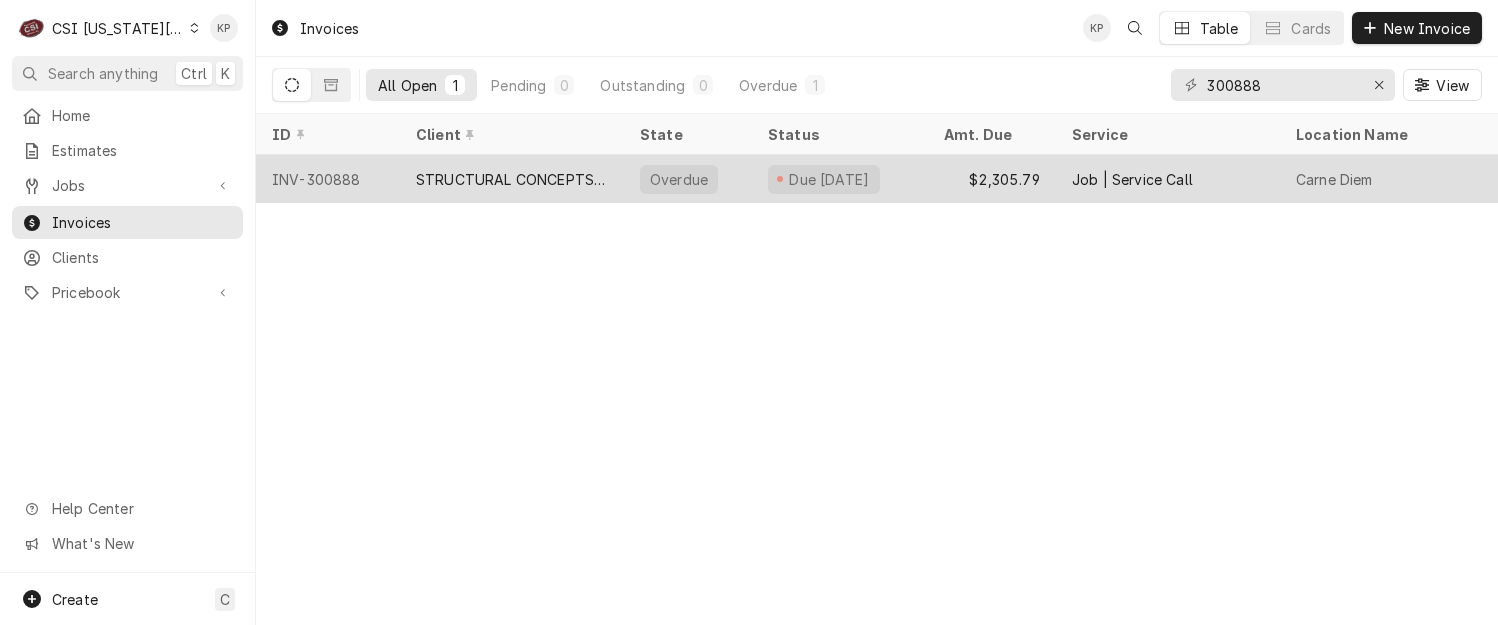 click on "INV-300888" at bounding box center (328, 179) 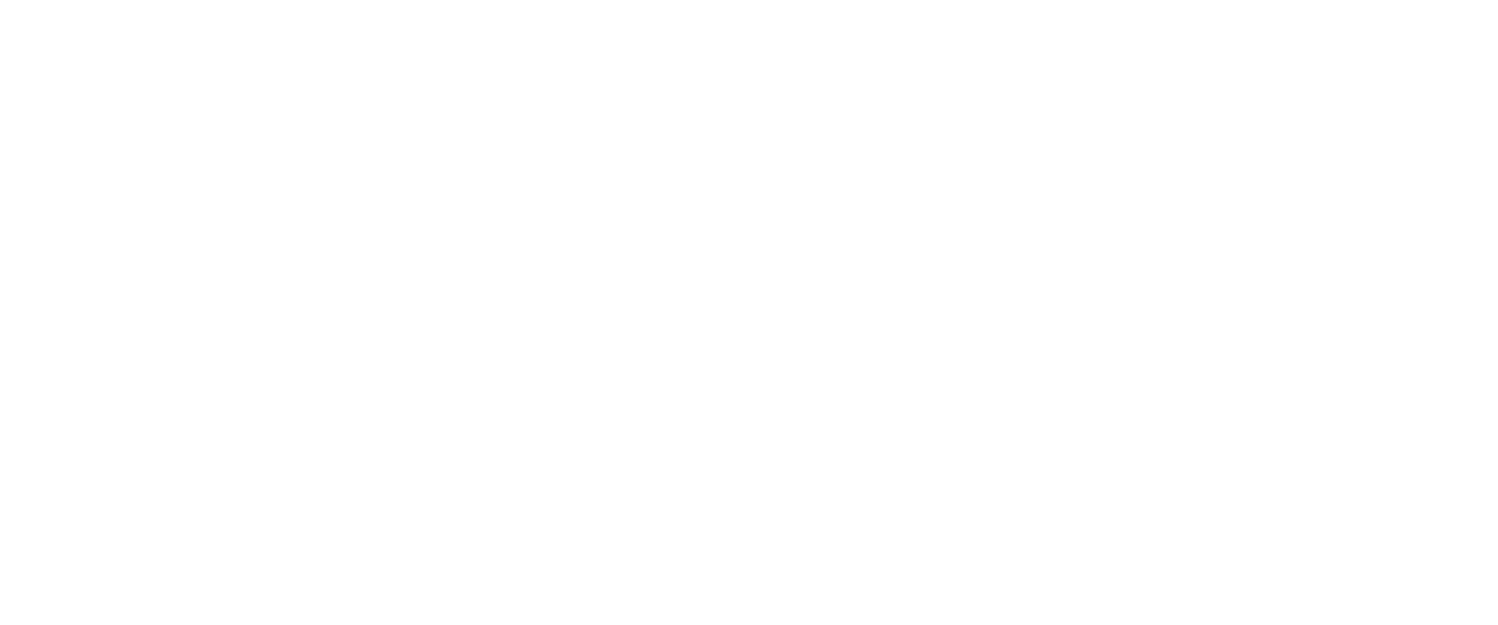 scroll, scrollTop: 0, scrollLeft: 0, axis: both 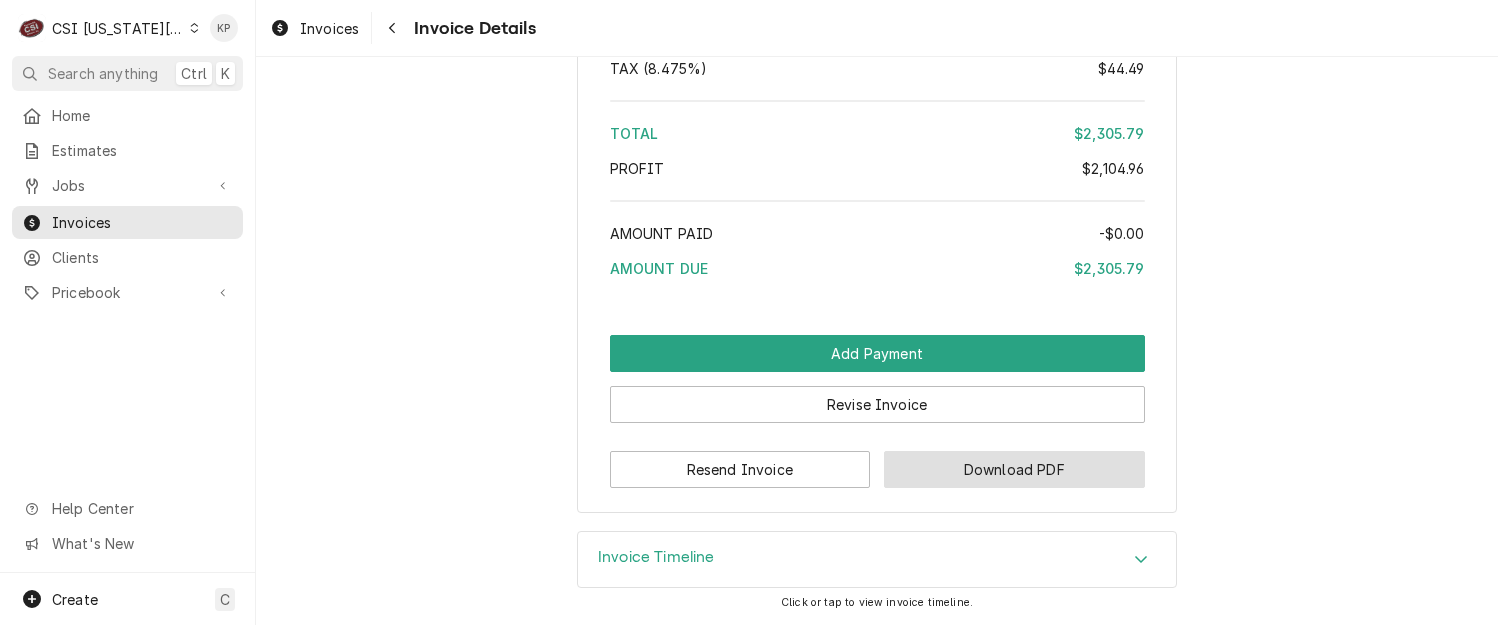 click on "Download PDF" at bounding box center [1014, 469] 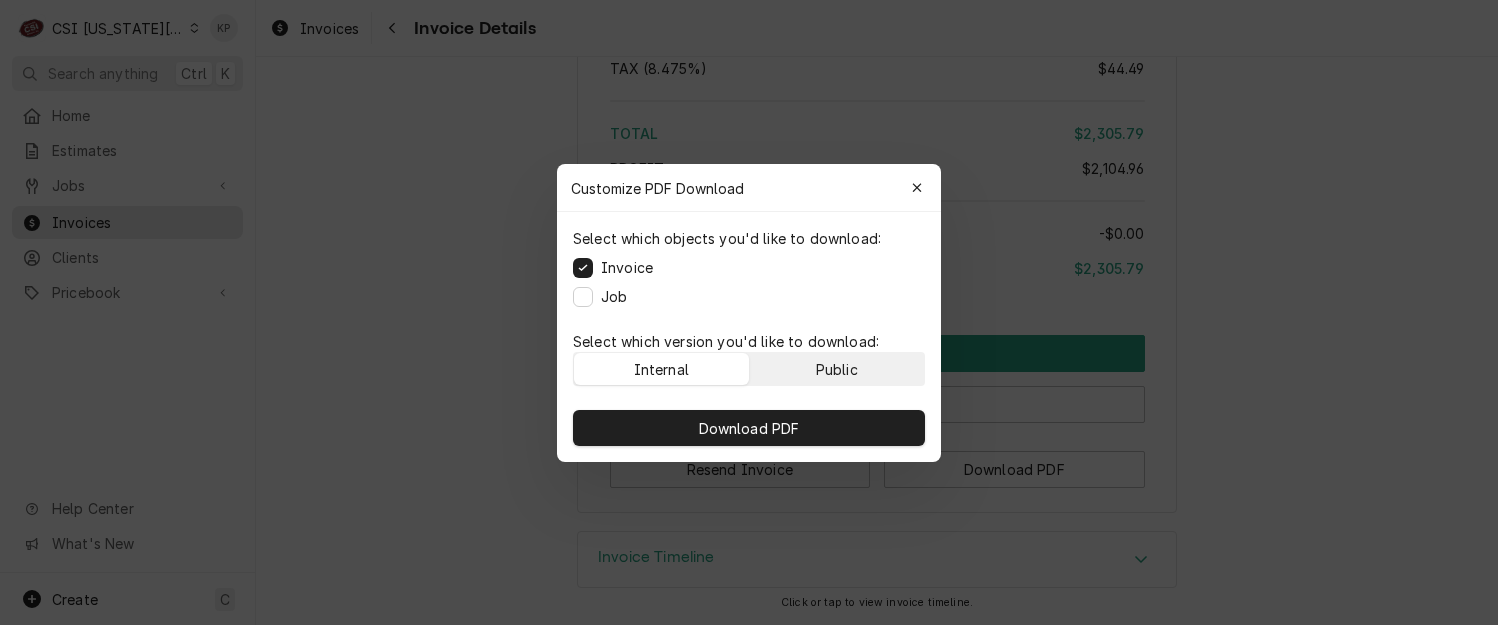 click on "Public" at bounding box center [837, 369] 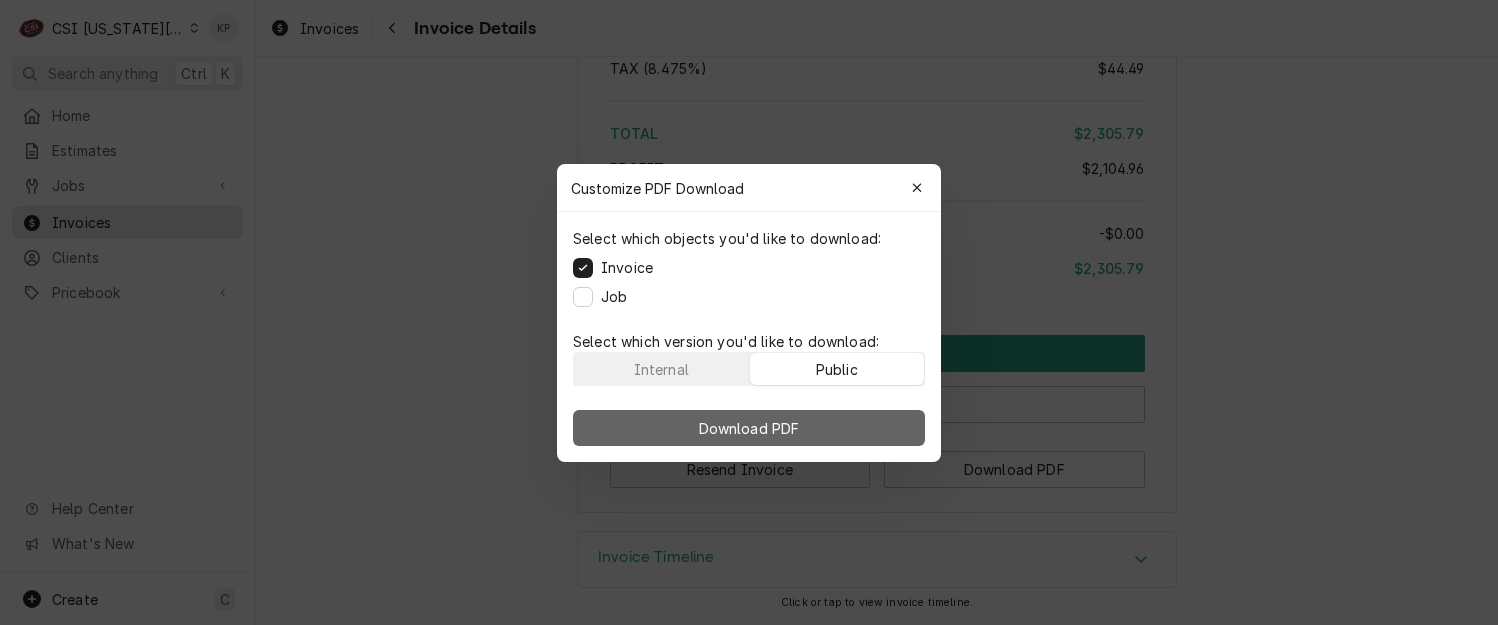 click on "Download PDF" at bounding box center [749, 428] 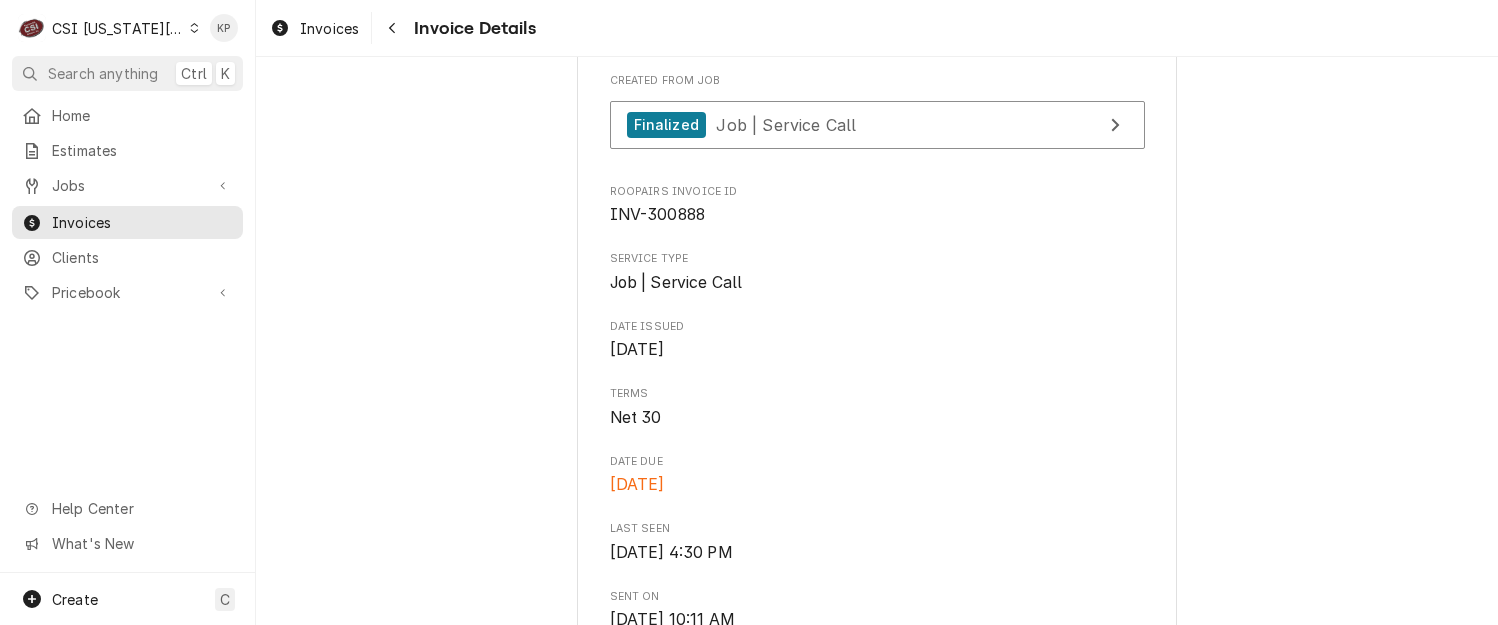 scroll, scrollTop: 437, scrollLeft: 0, axis: vertical 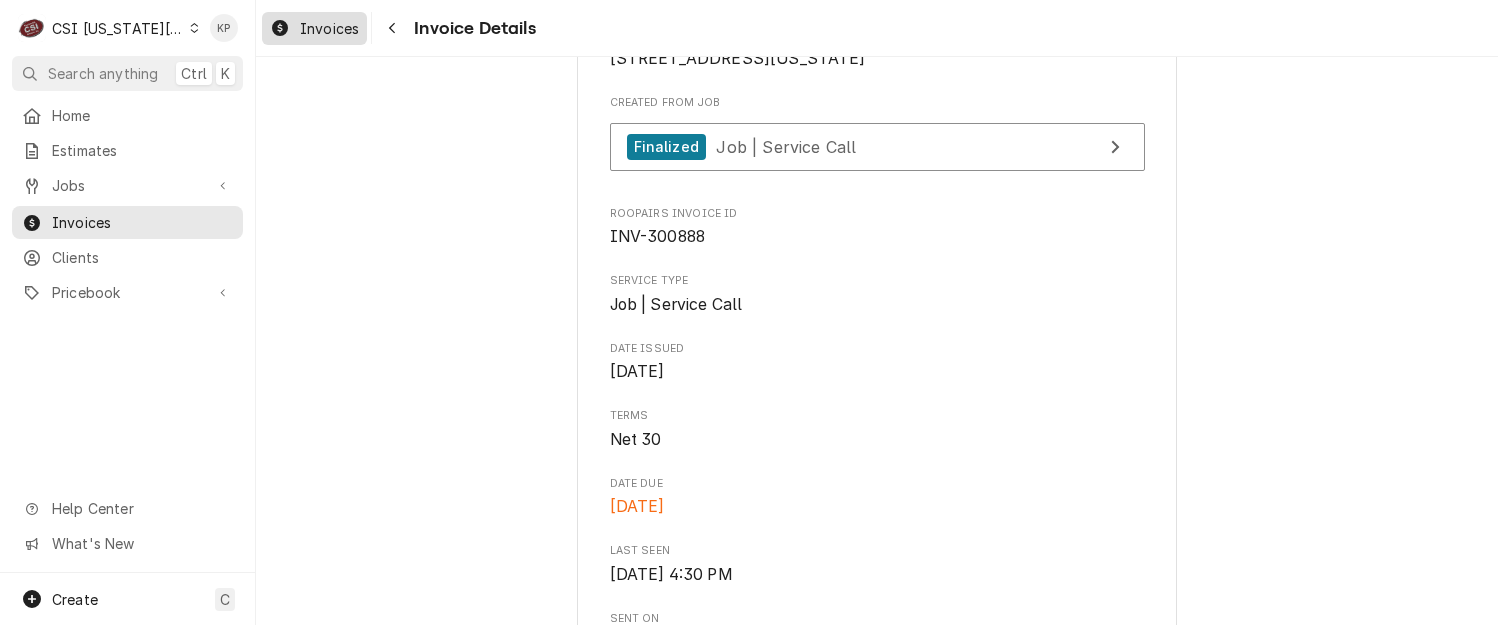 click on "Invoices" at bounding box center [329, 28] 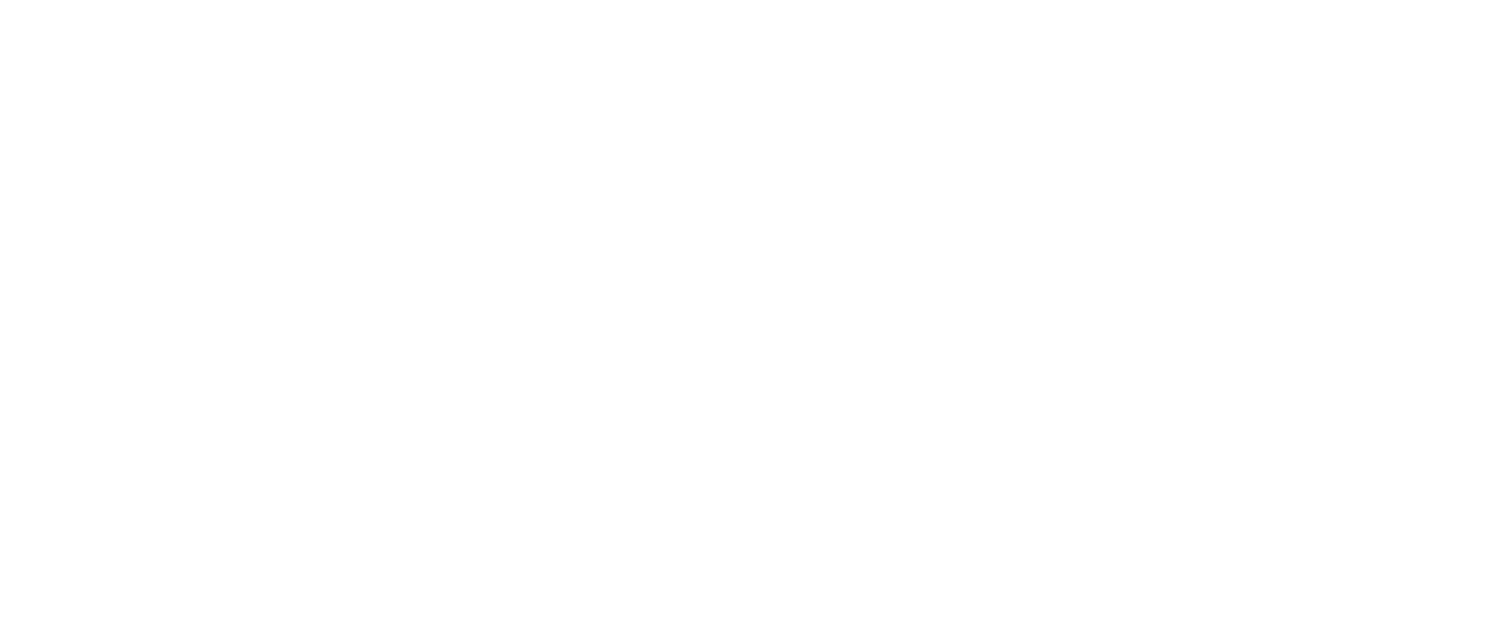 scroll, scrollTop: 0, scrollLeft: 0, axis: both 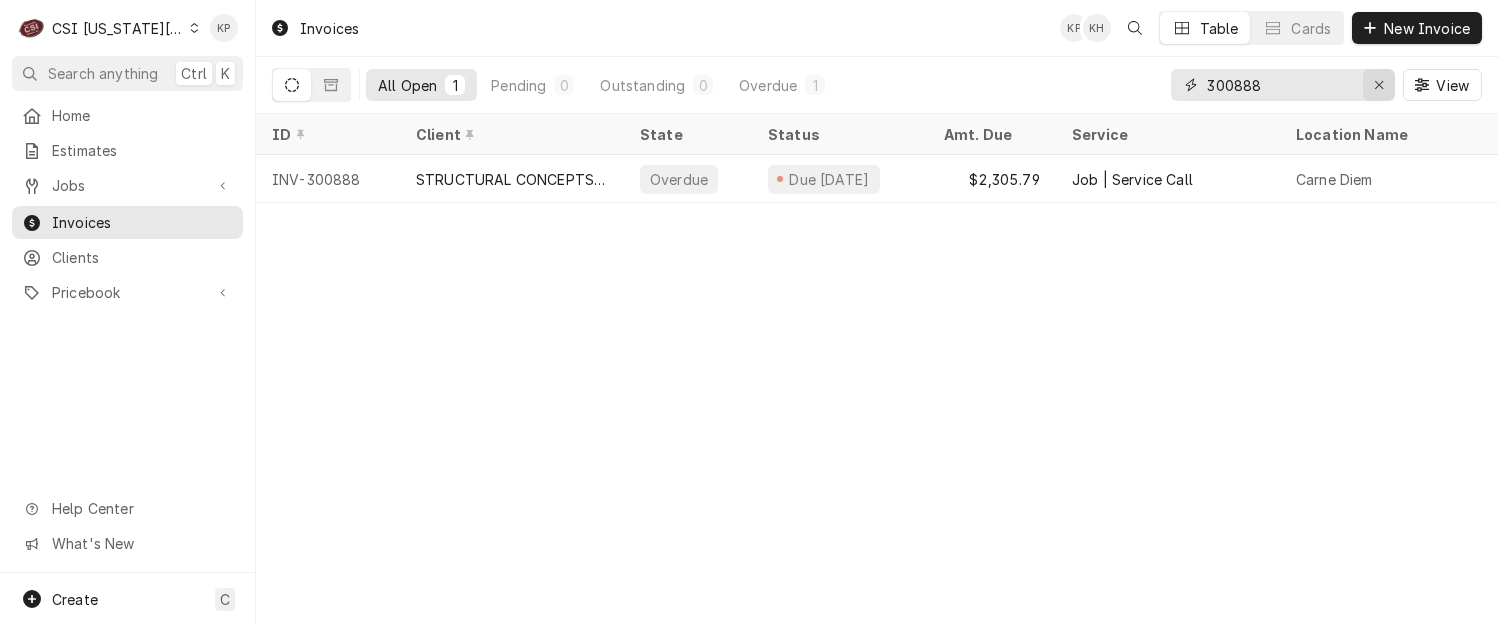 click 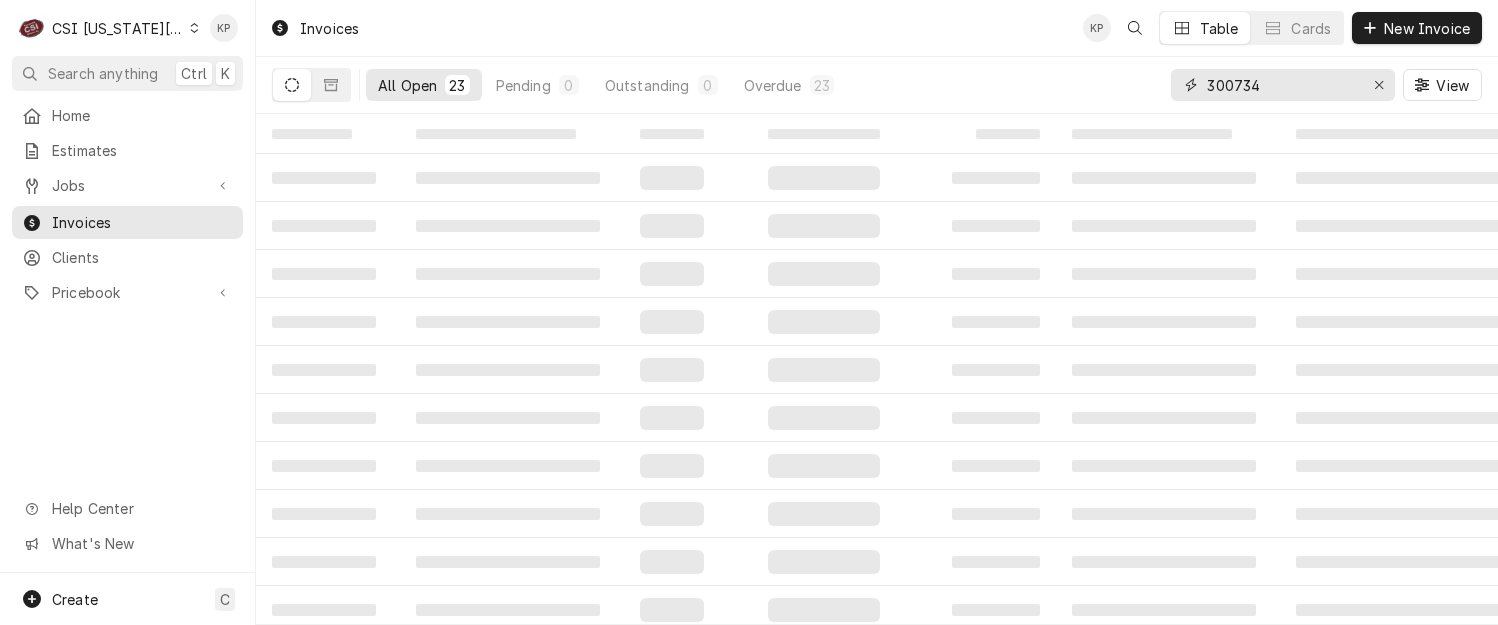 type on "300734" 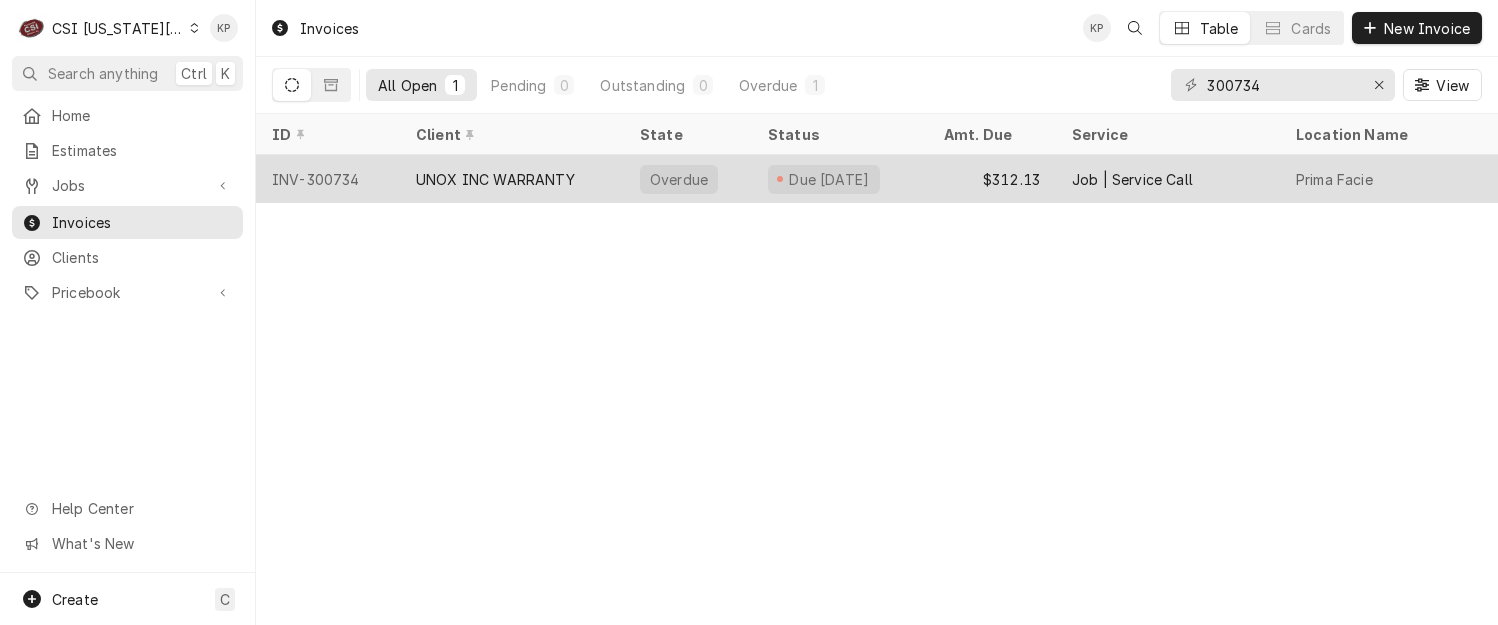 click on "INV-300734" at bounding box center [328, 179] 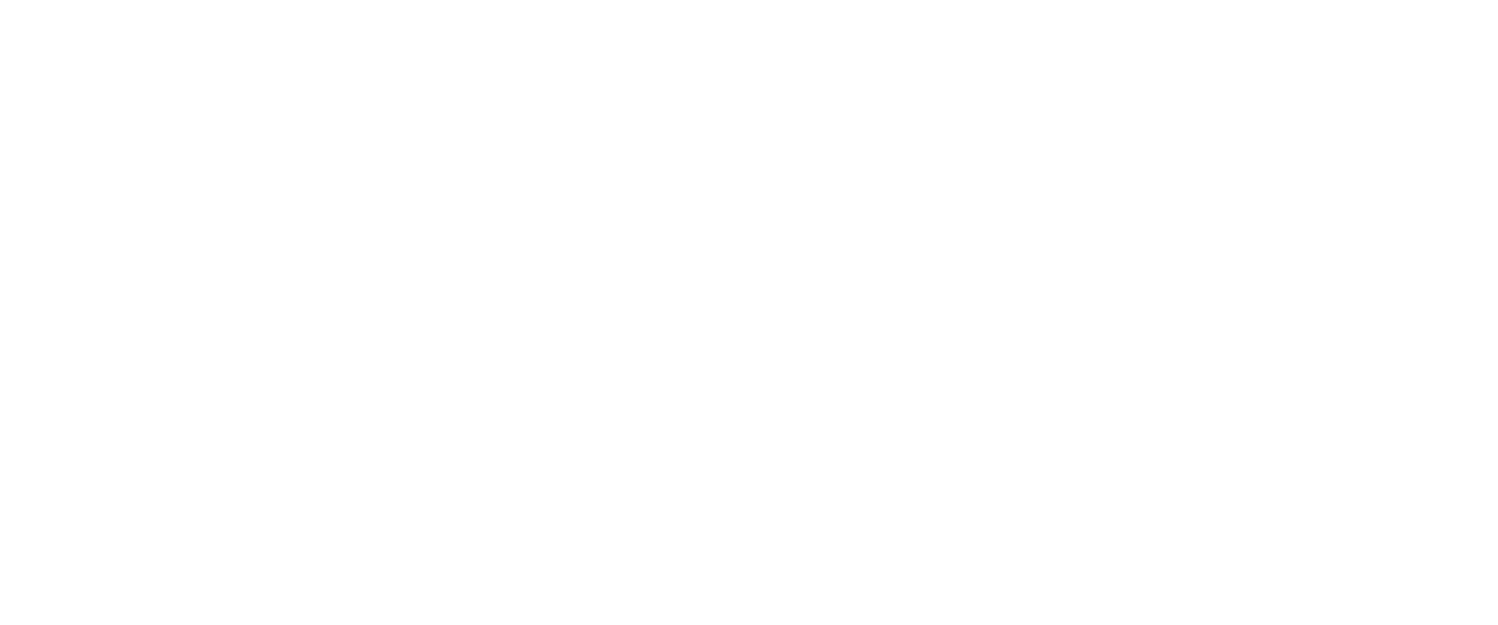 scroll, scrollTop: 0, scrollLeft: 0, axis: both 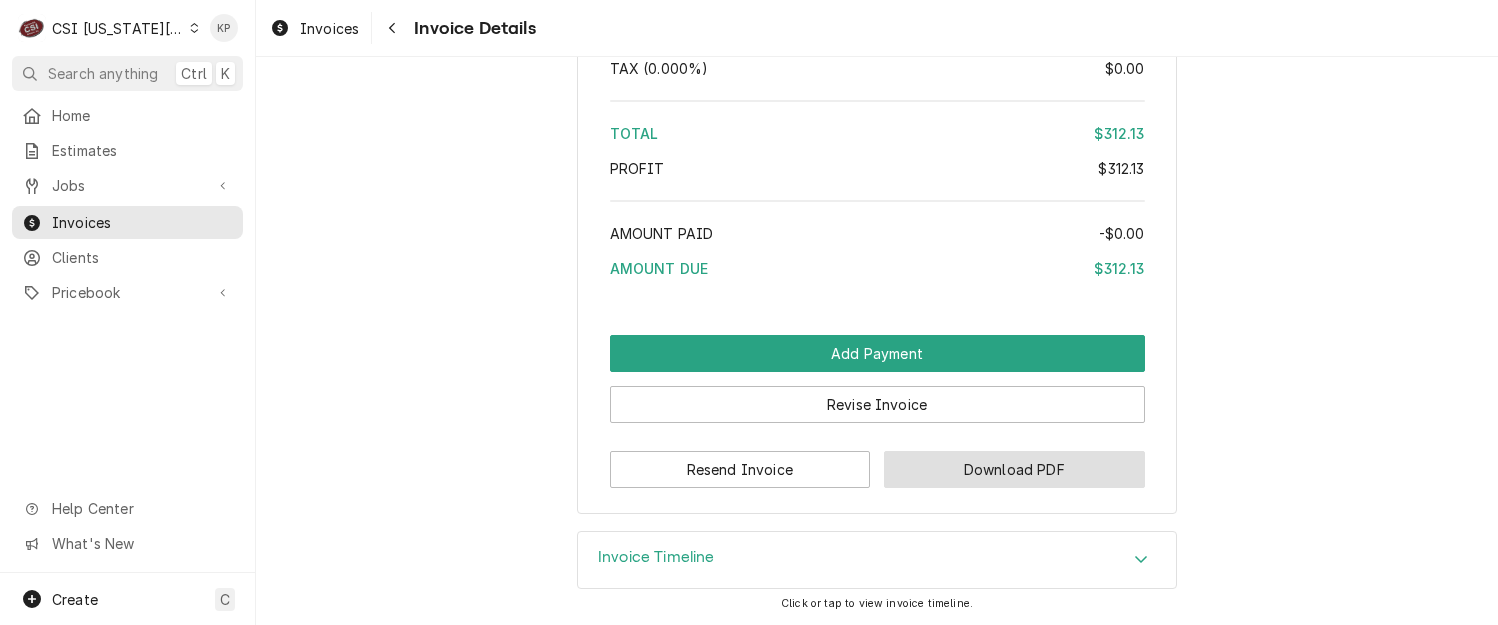 click on "Download PDF" at bounding box center (1014, 469) 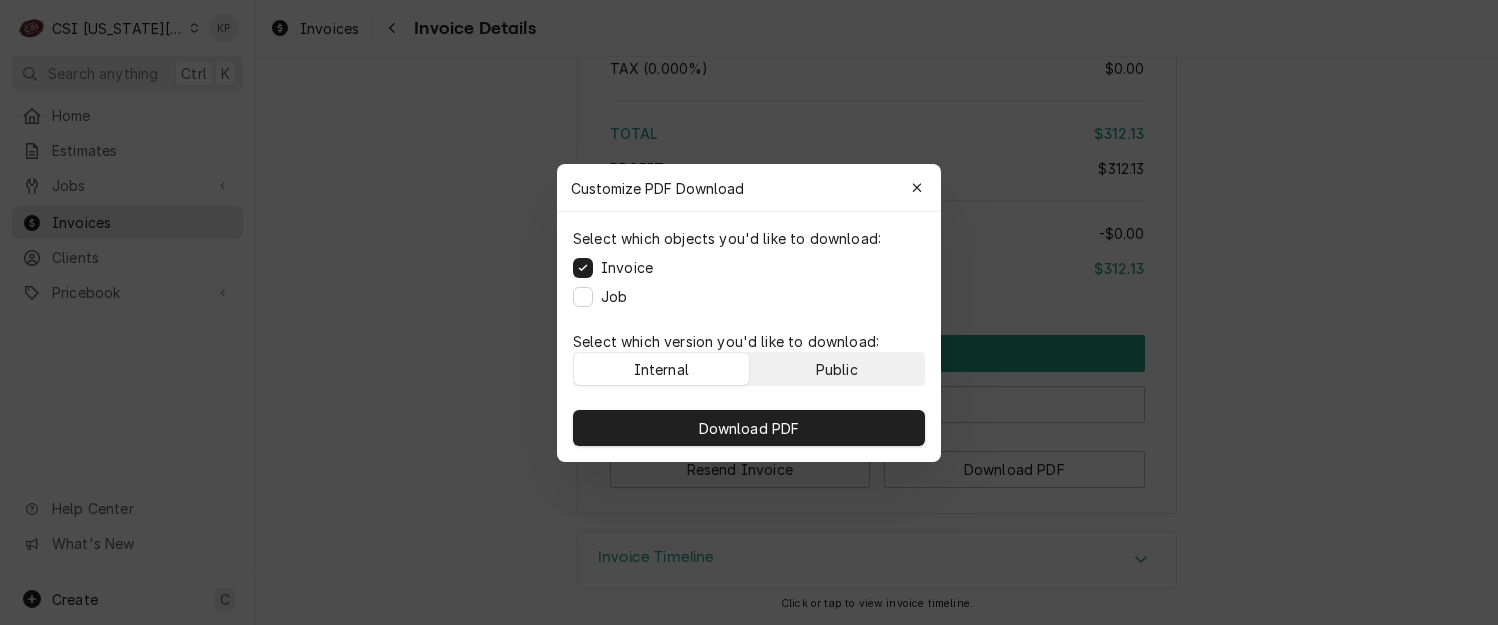 click on "Public" at bounding box center [837, 368] 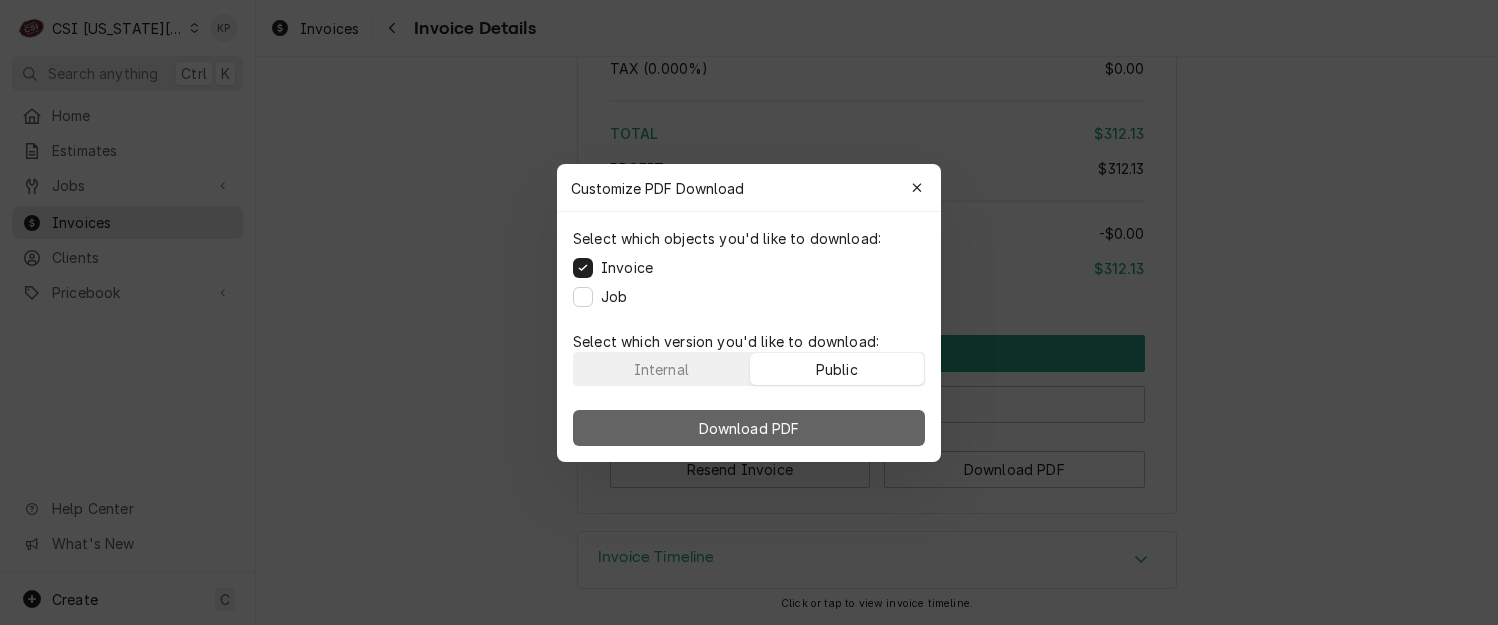 click on "Download PDF" at bounding box center [749, 428] 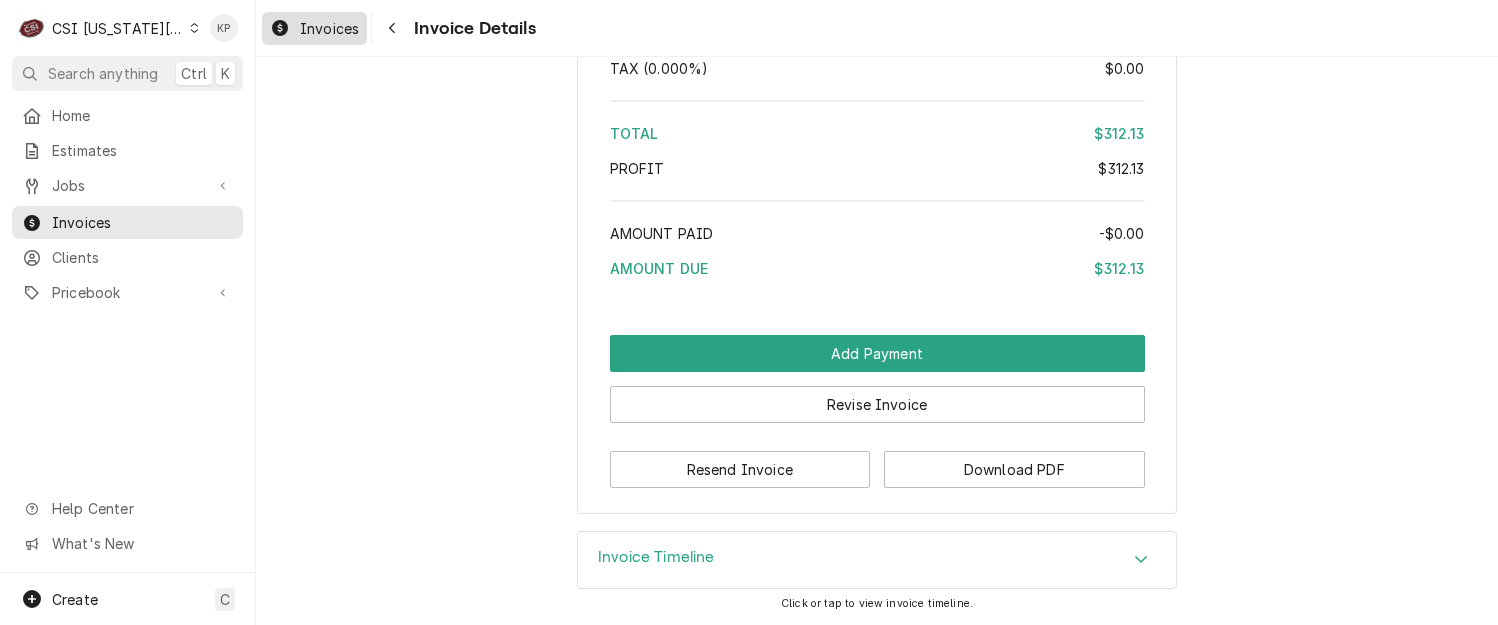click on "Invoices" at bounding box center [314, 28] 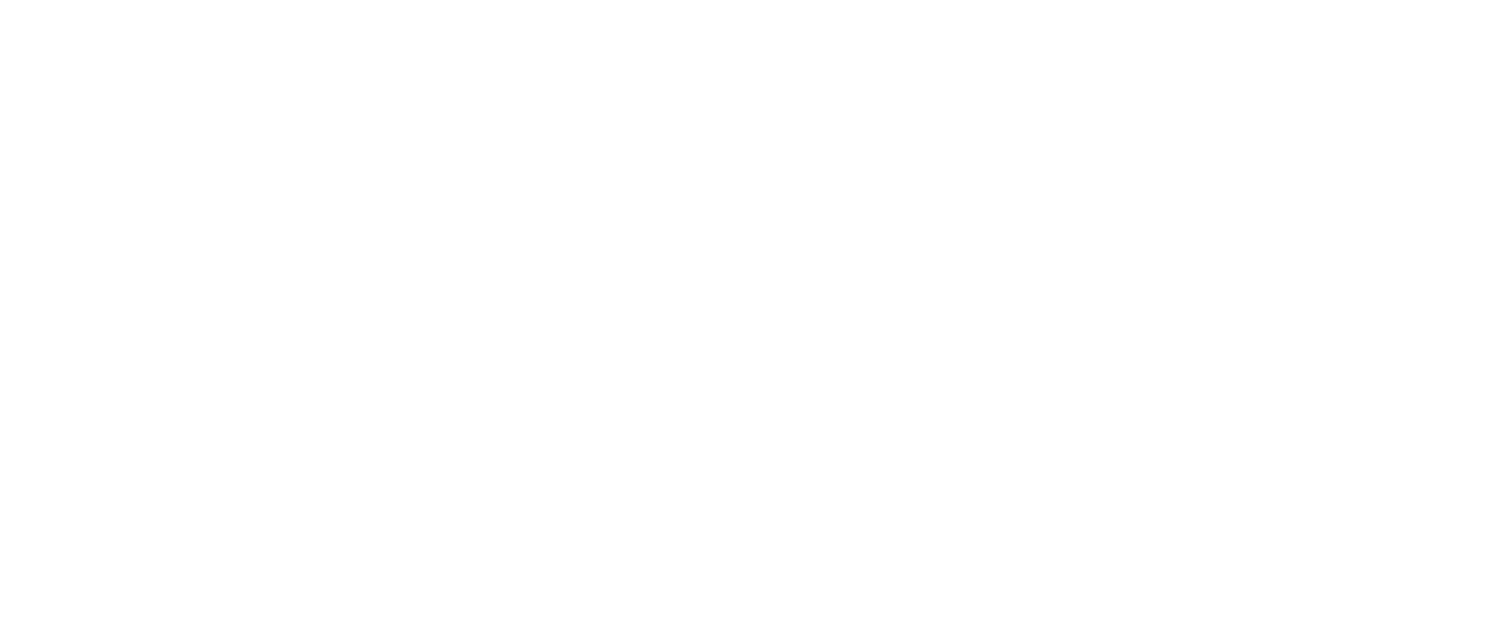 scroll, scrollTop: 0, scrollLeft: 0, axis: both 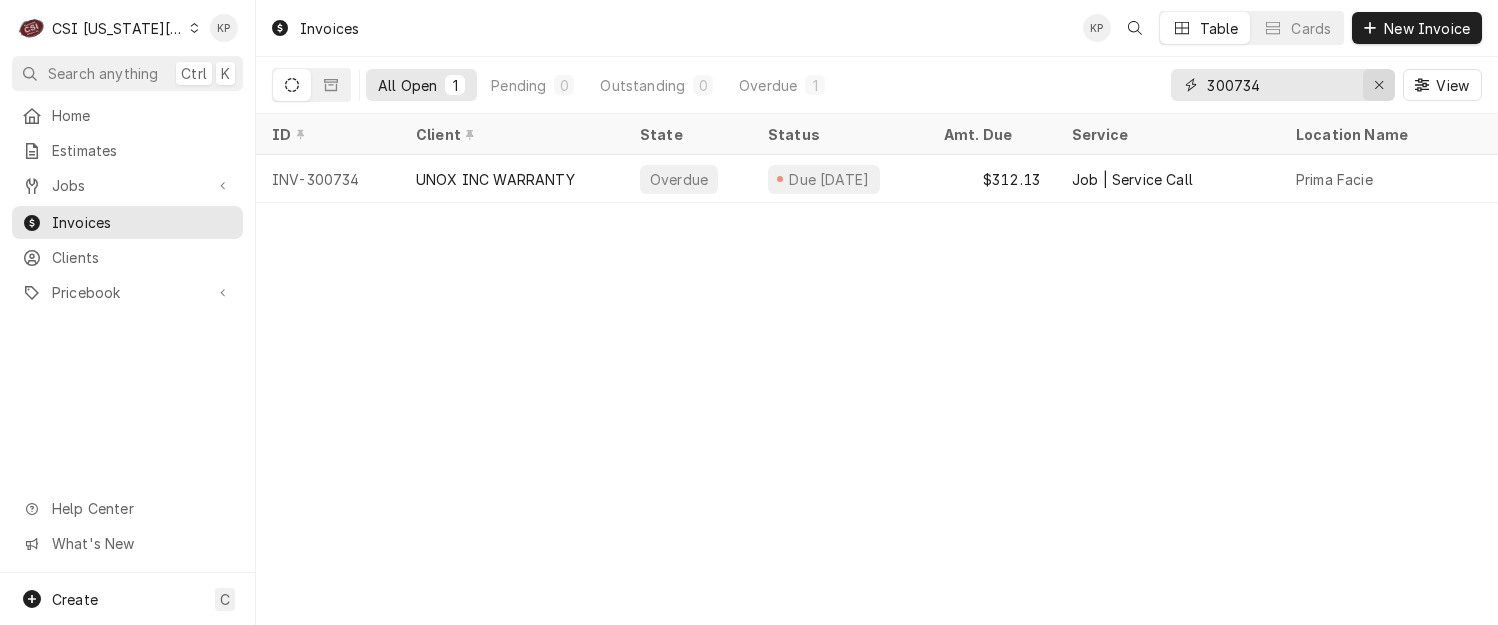 click 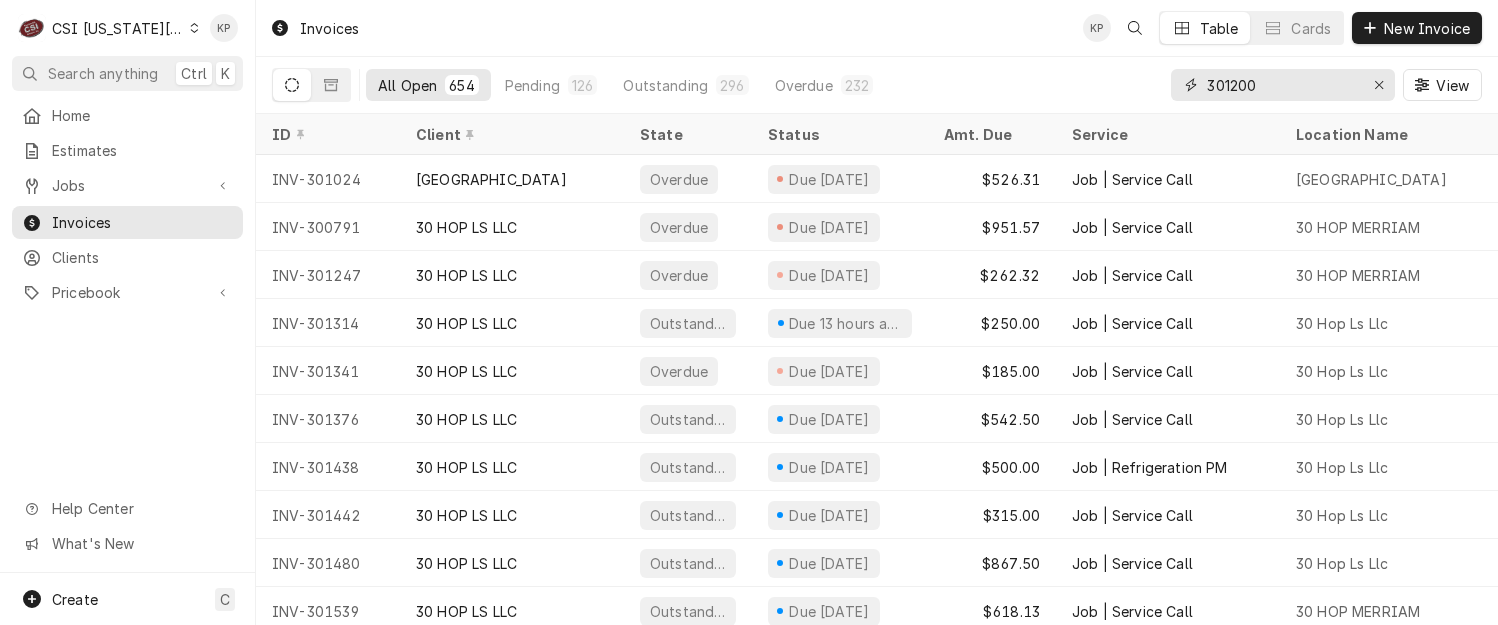 type on "301200" 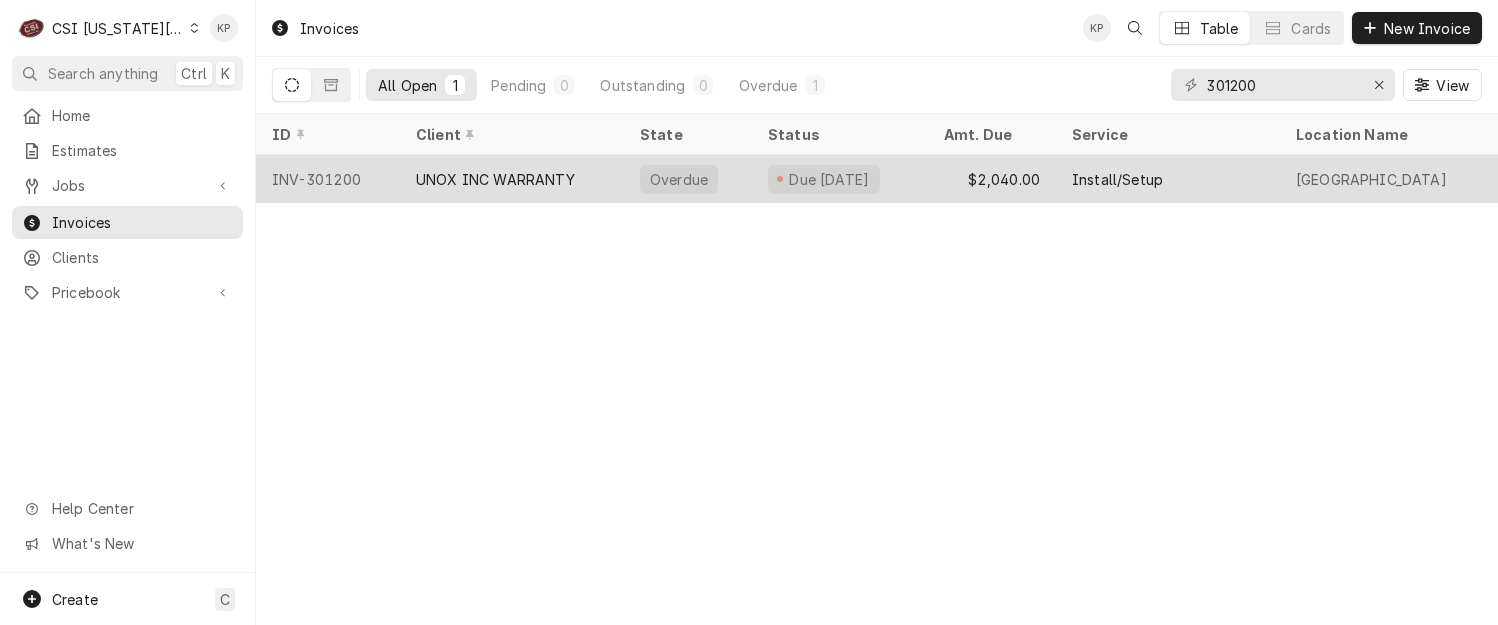 click on "INV-301200" at bounding box center [328, 179] 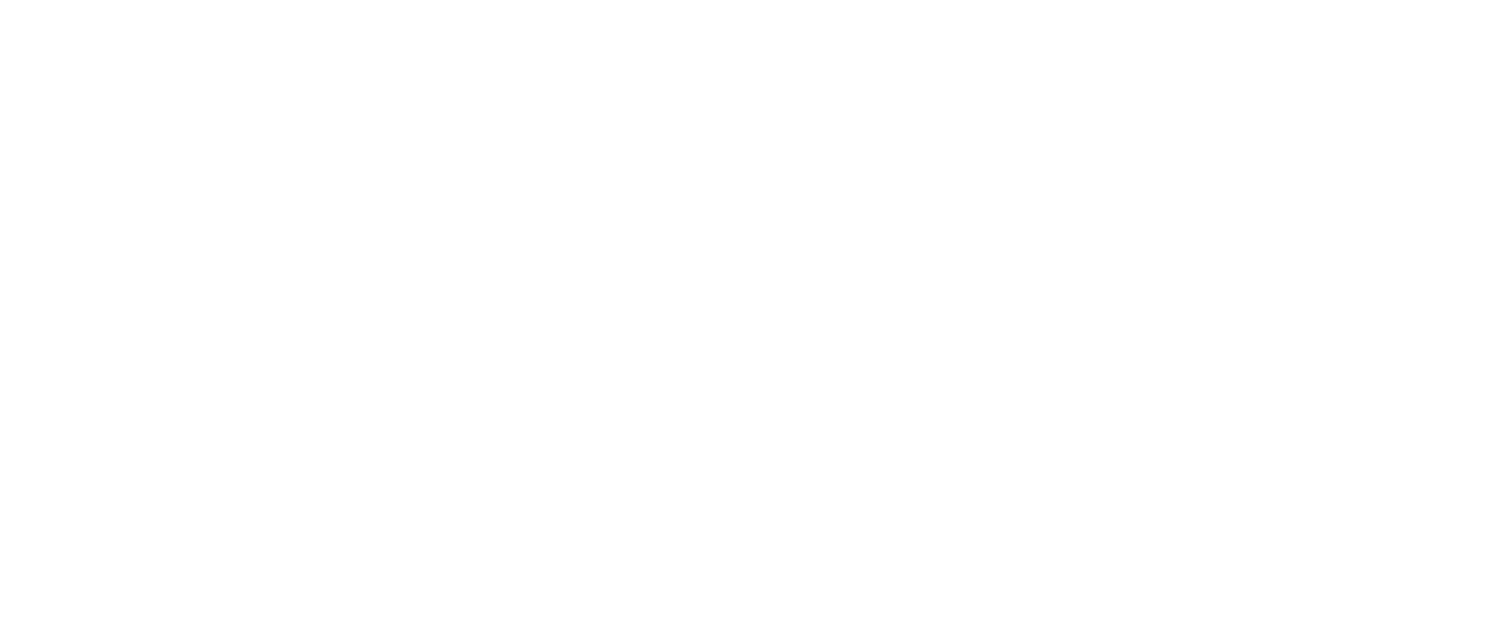 scroll, scrollTop: 0, scrollLeft: 0, axis: both 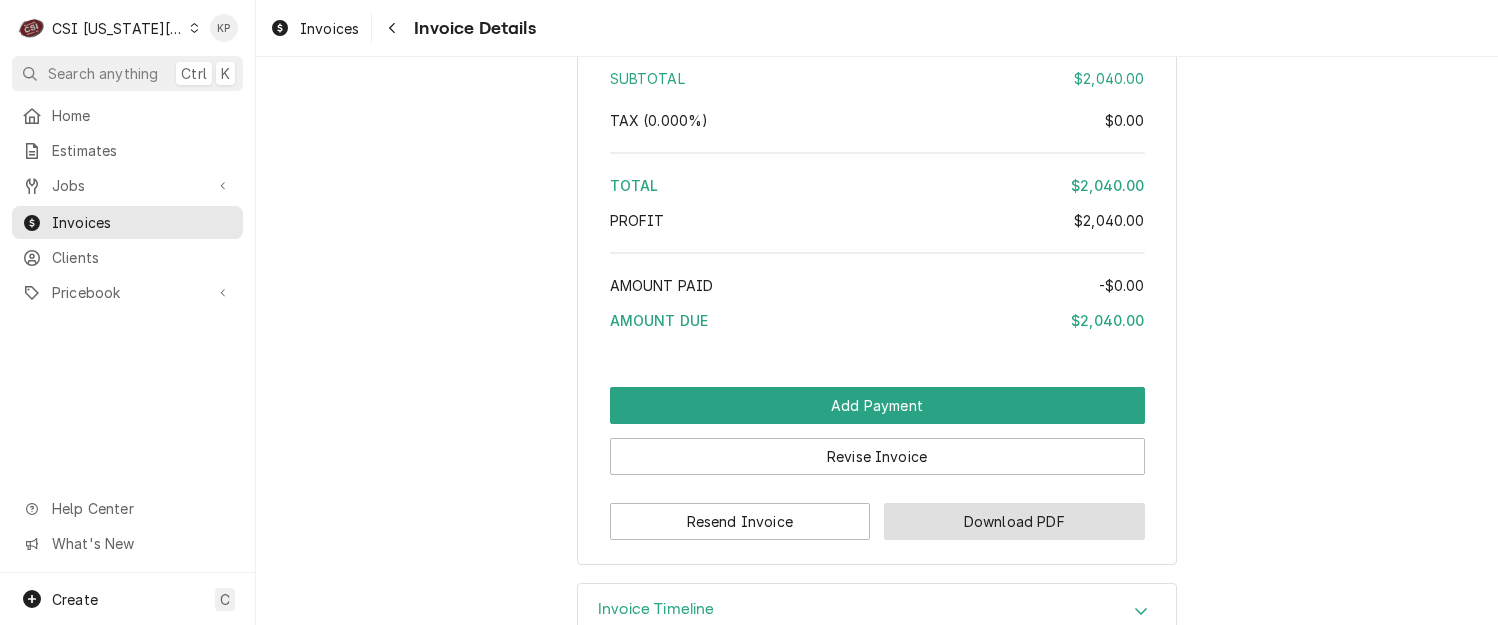 click on "Download PDF" at bounding box center [1014, 521] 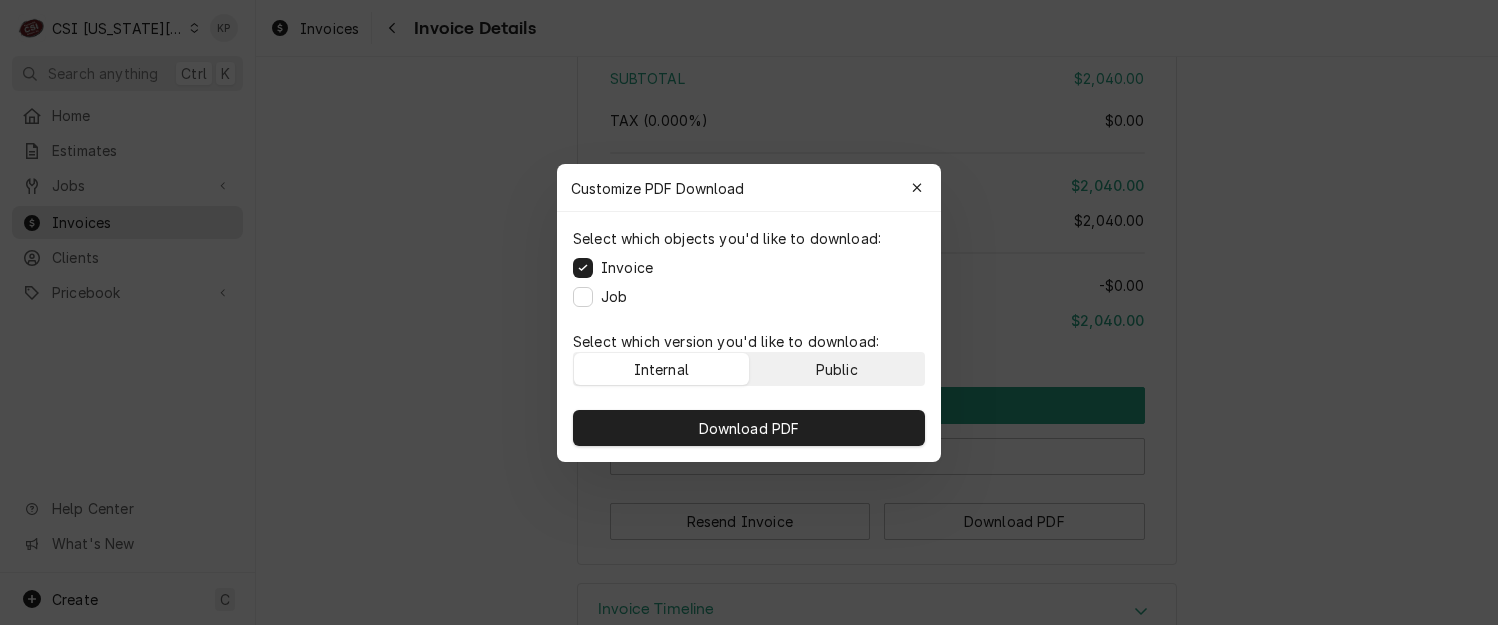 click on "Public" at bounding box center (837, 368) 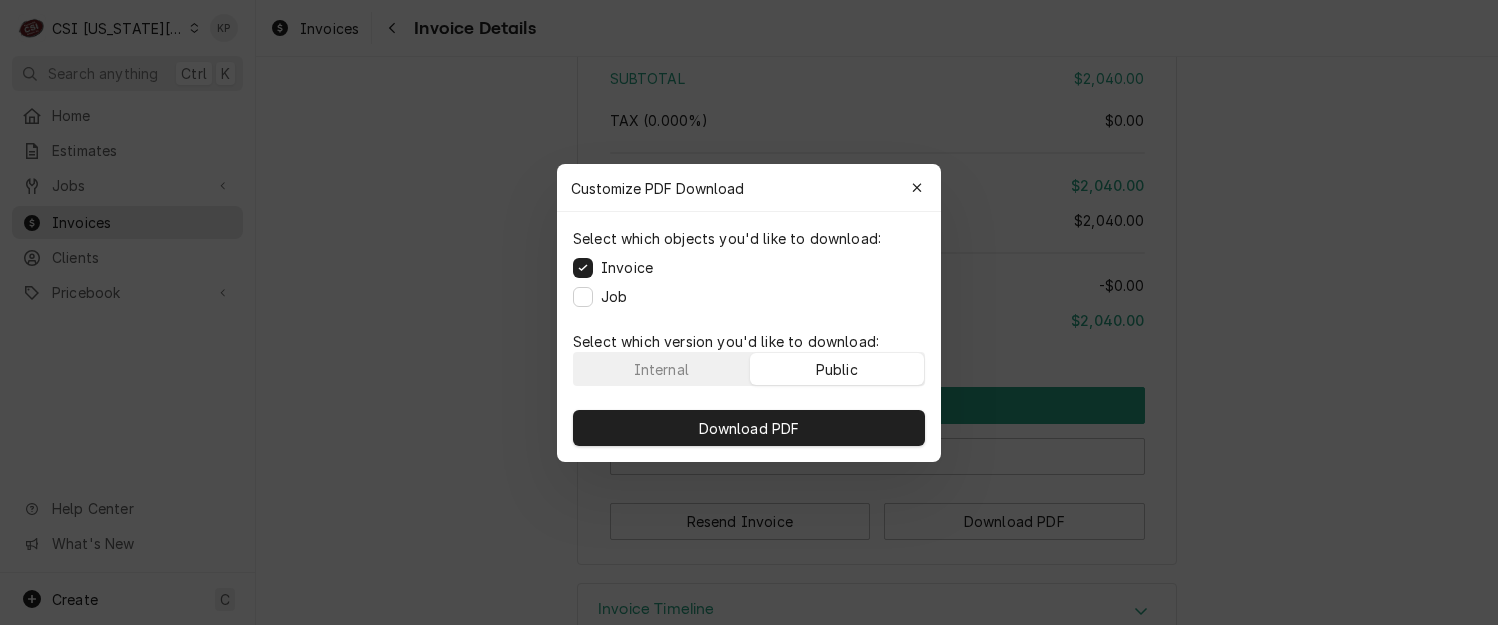 click on "Download PDF" at bounding box center [749, 428] 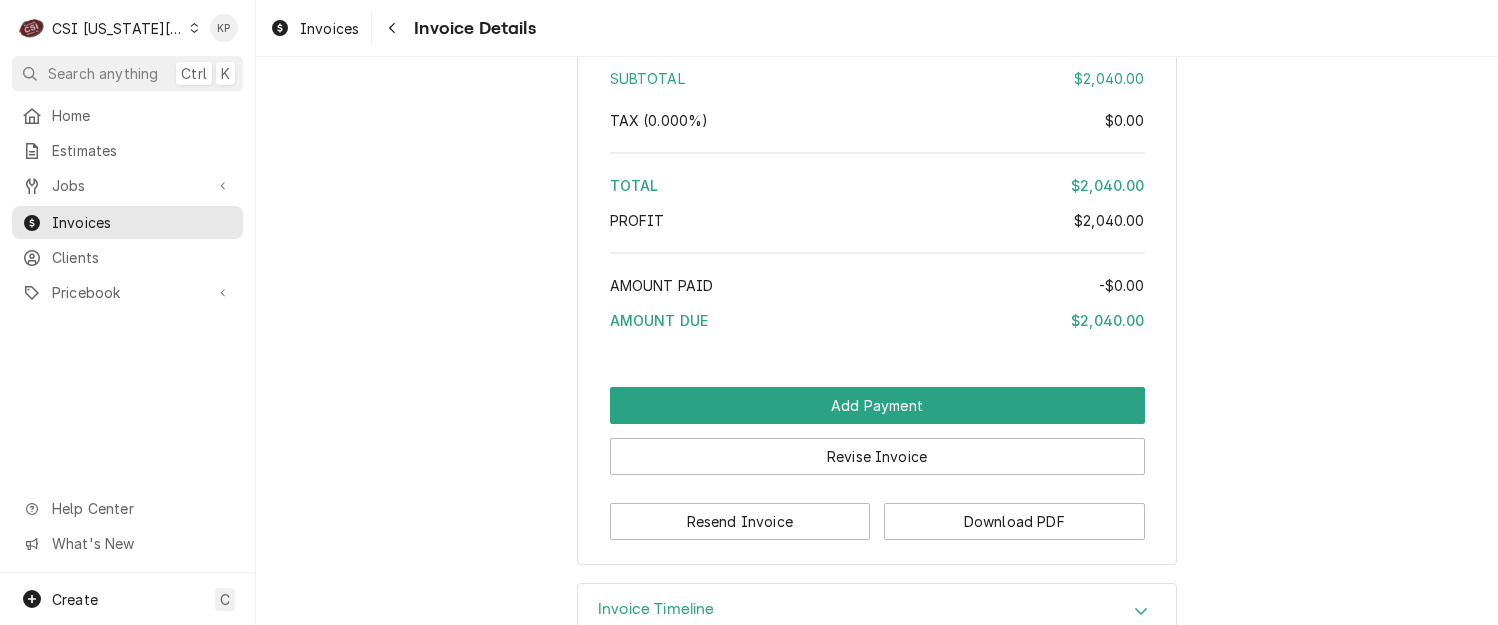 drag, startPoint x: 337, startPoint y: 27, endPoint x: 421, endPoint y: 37, distance: 84.59315 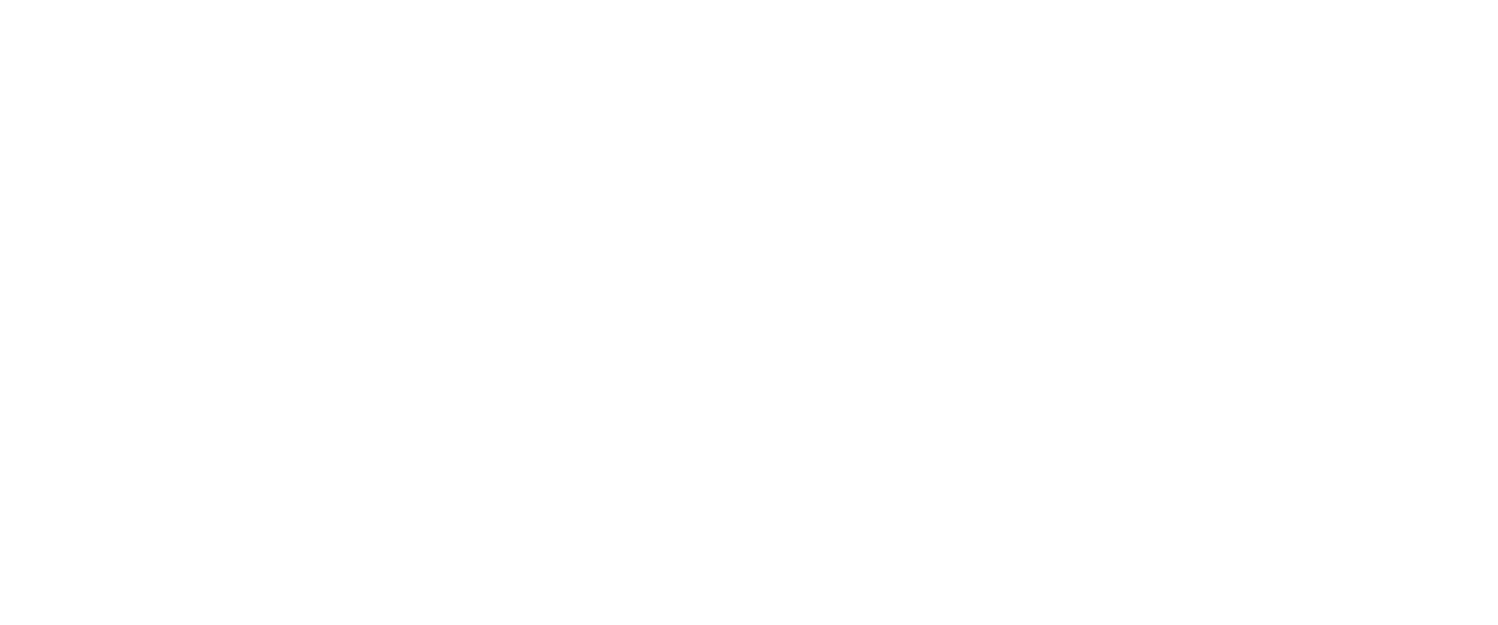 scroll, scrollTop: 0, scrollLeft: 0, axis: both 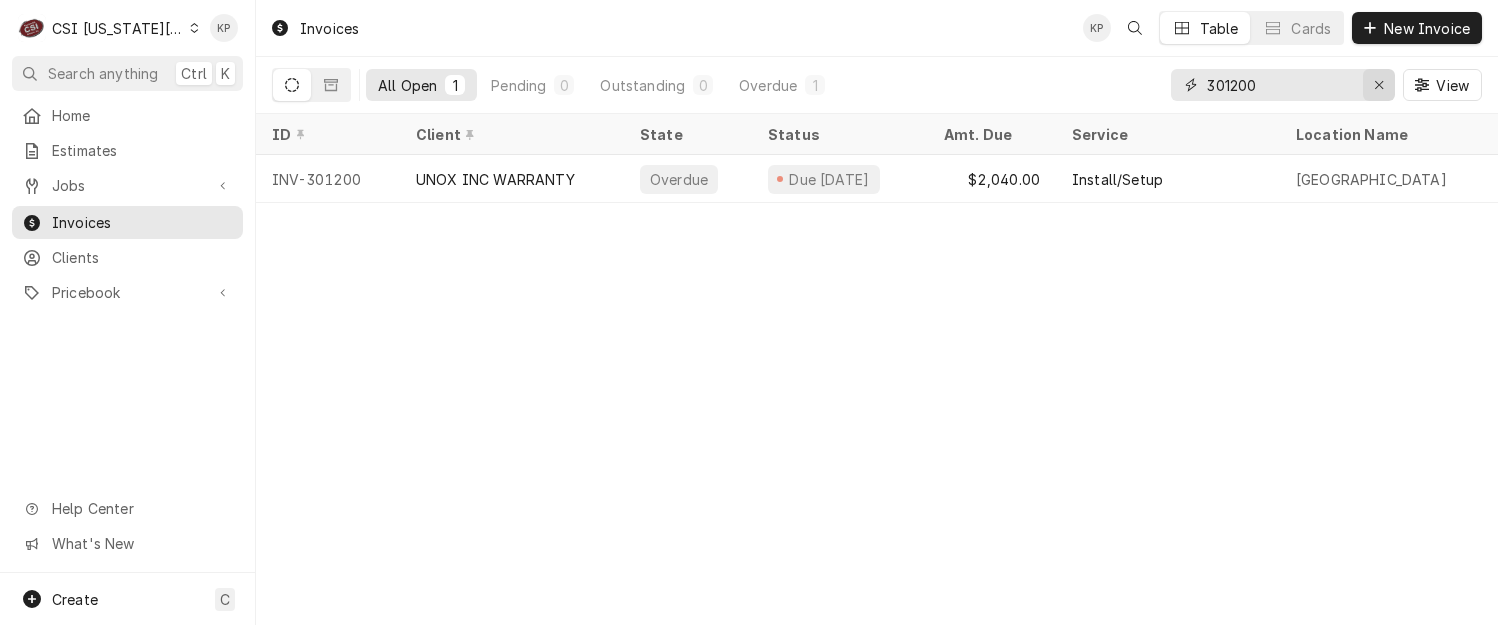click 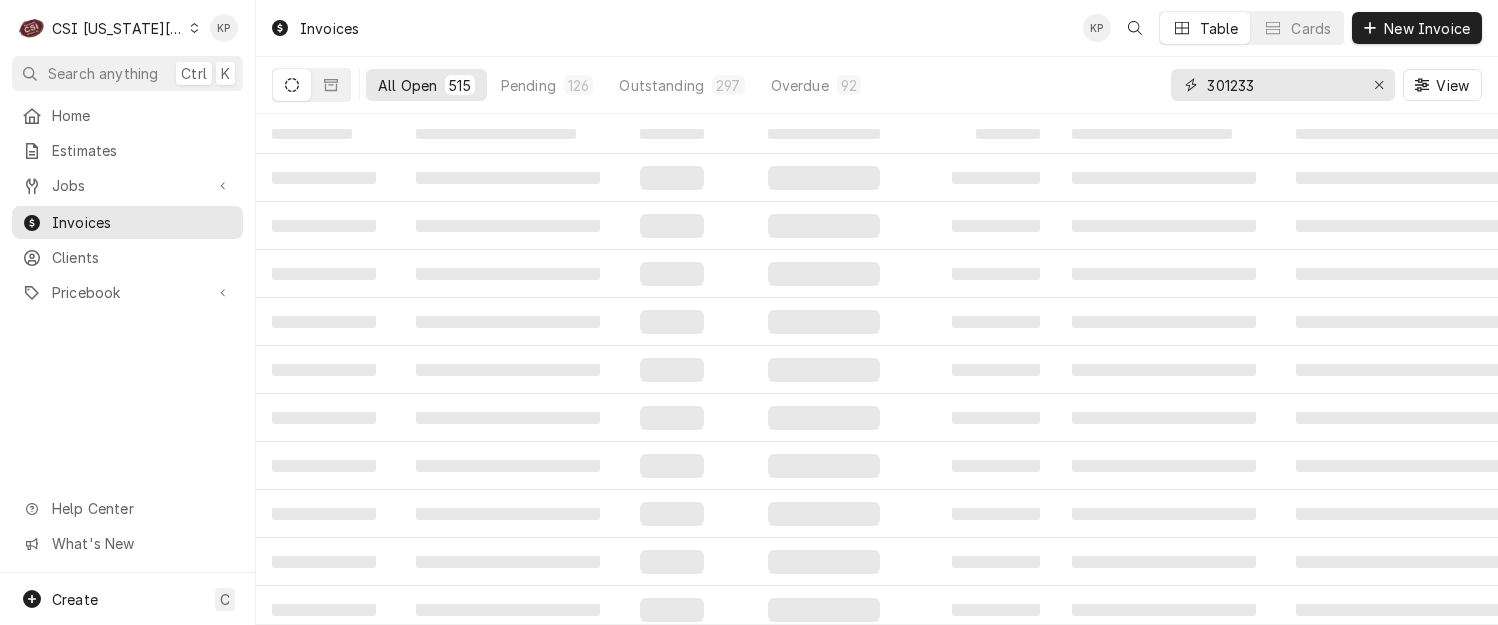type on "301233" 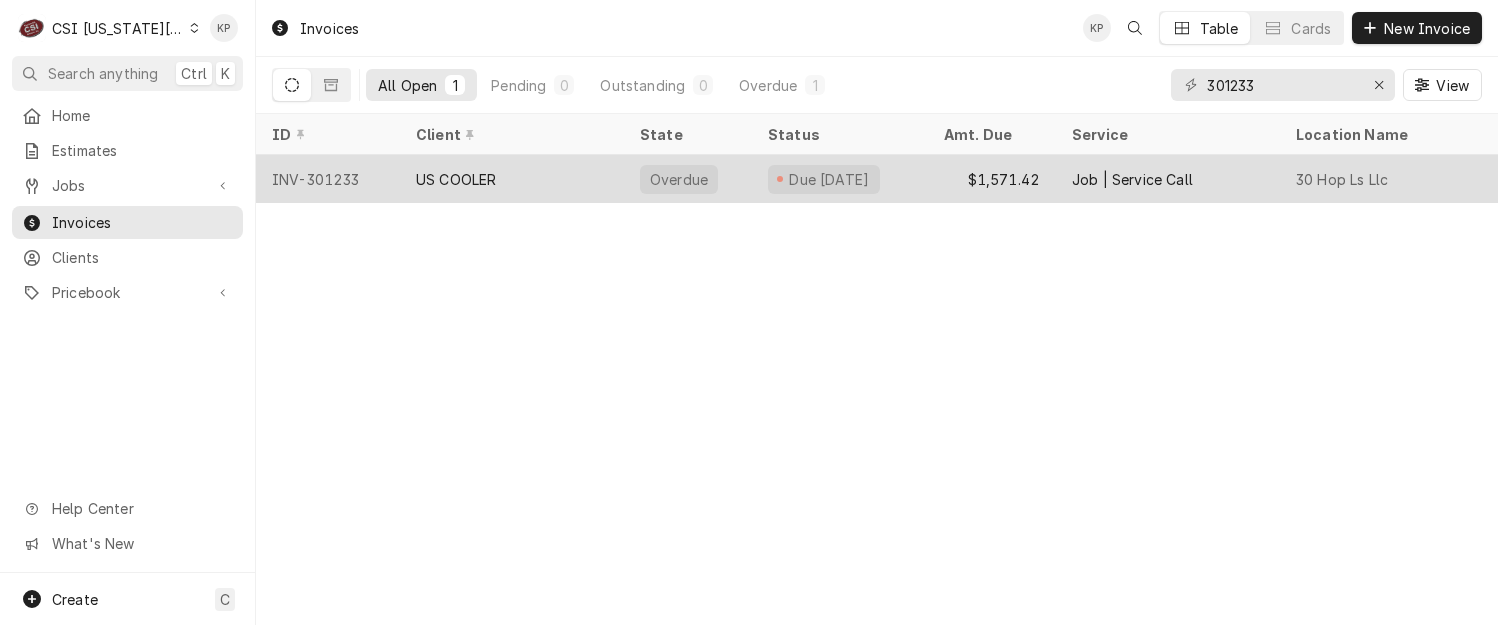 click on "INV-301233" at bounding box center [328, 179] 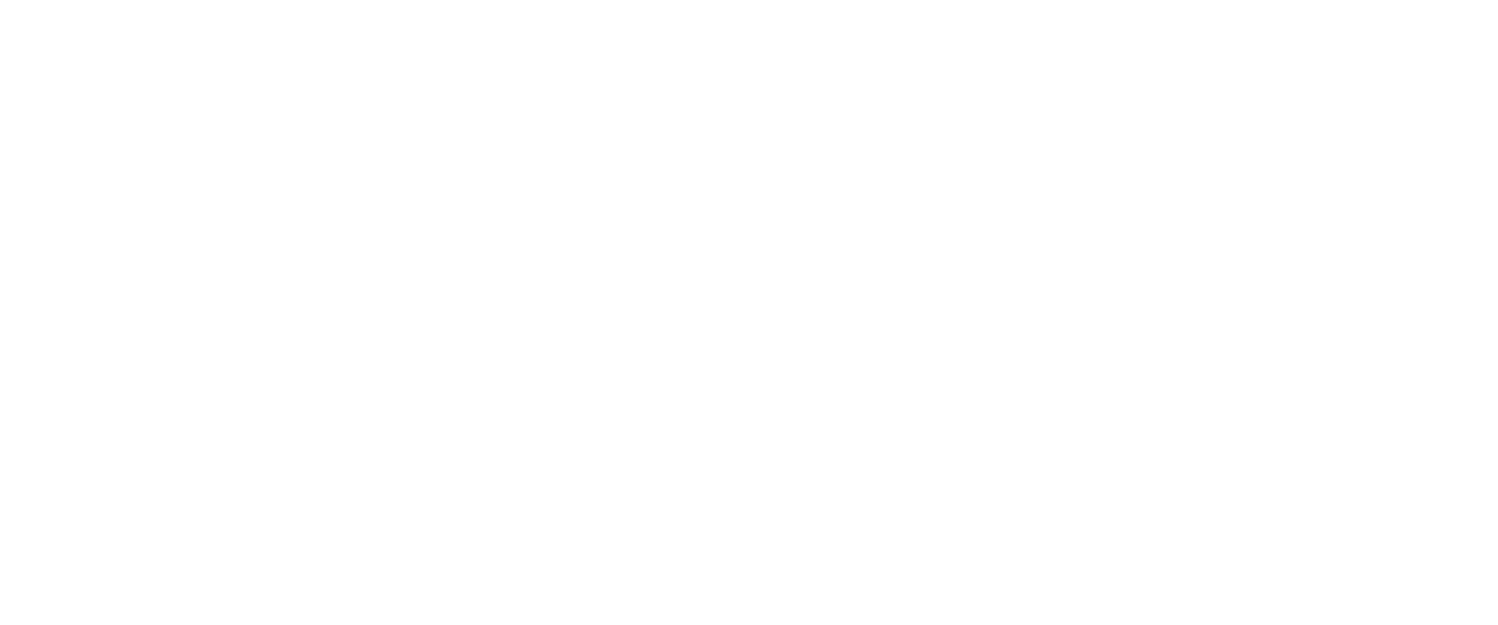 scroll, scrollTop: 0, scrollLeft: 0, axis: both 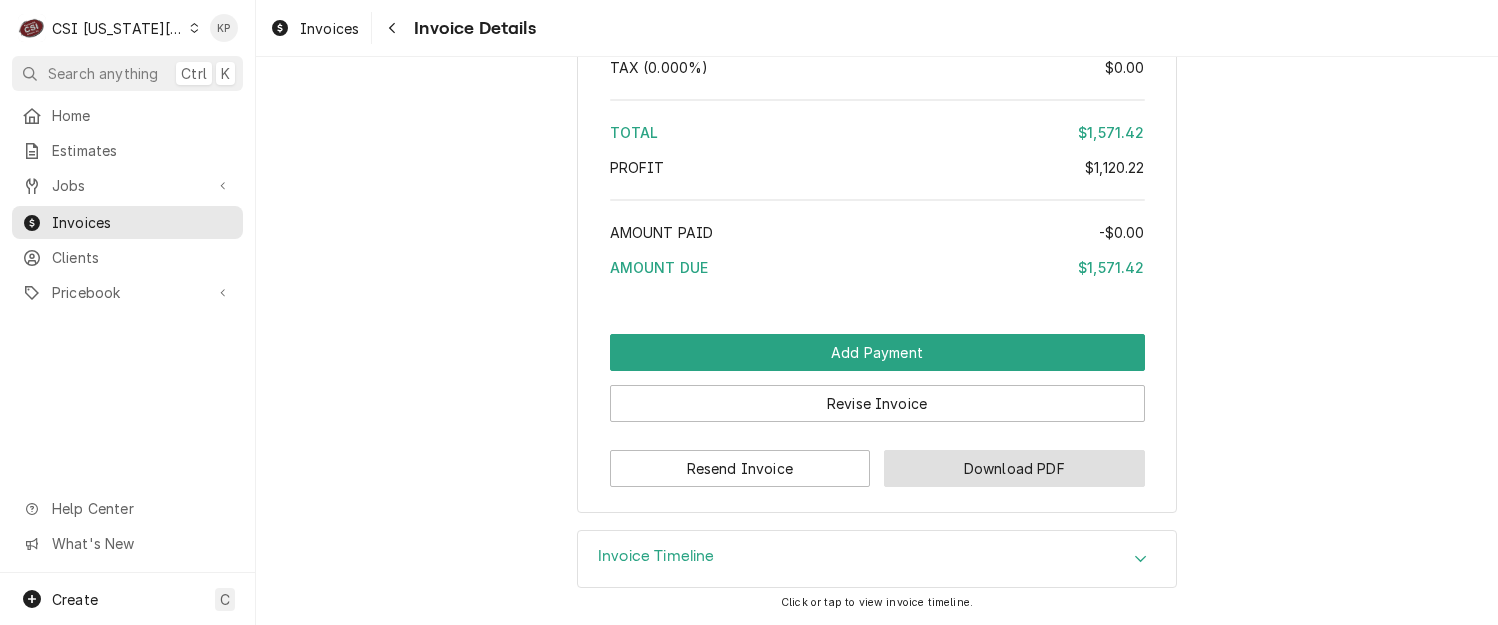 click on "Download PDF" at bounding box center [1014, 468] 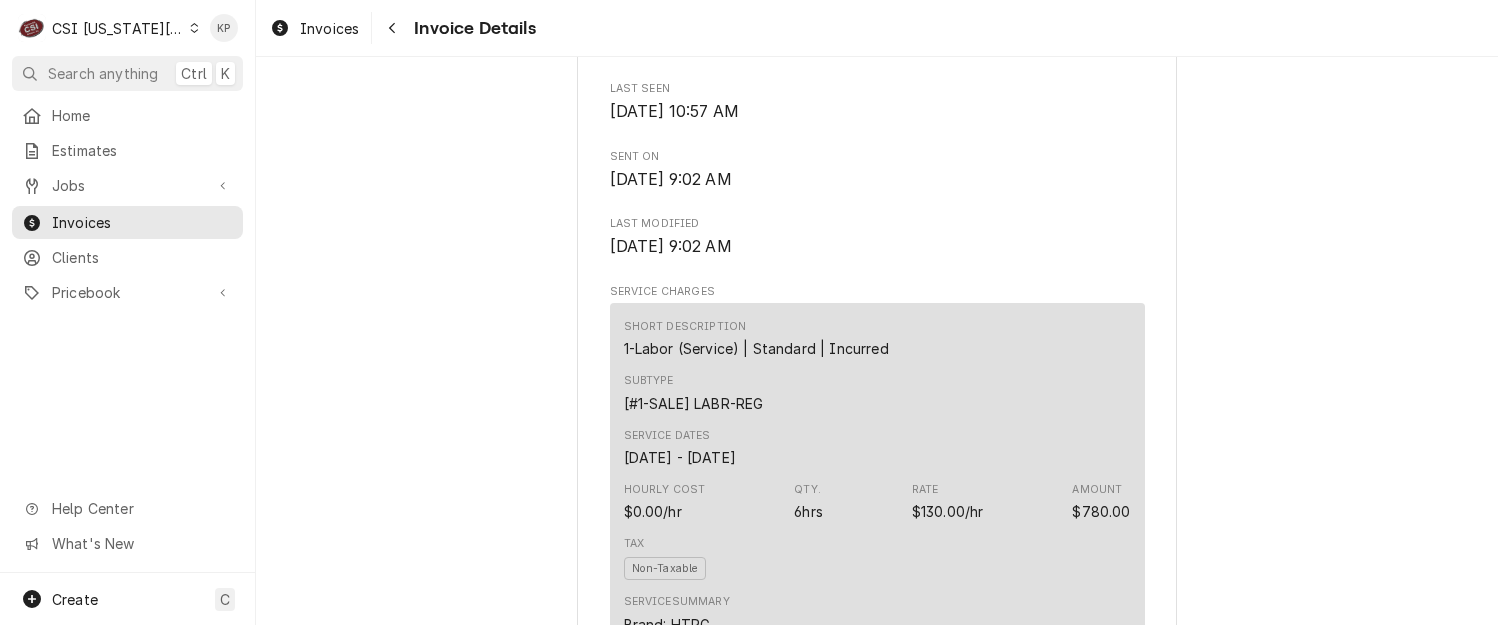 scroll, scrollTop: 468, scrollLeft: 0, axis: vertical 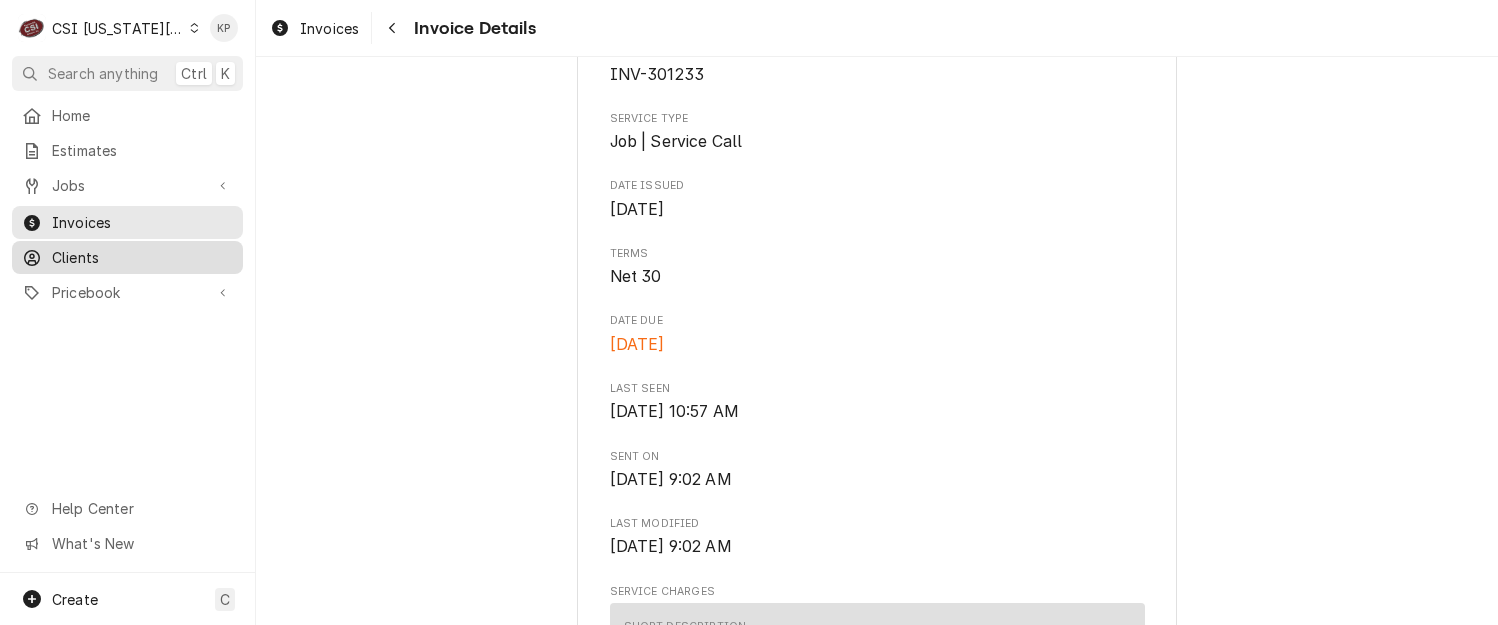 drag, startPoint x: 103, startPoint y: 257, endPoint x: 187, endPoint y: 249, distance: 84.38009 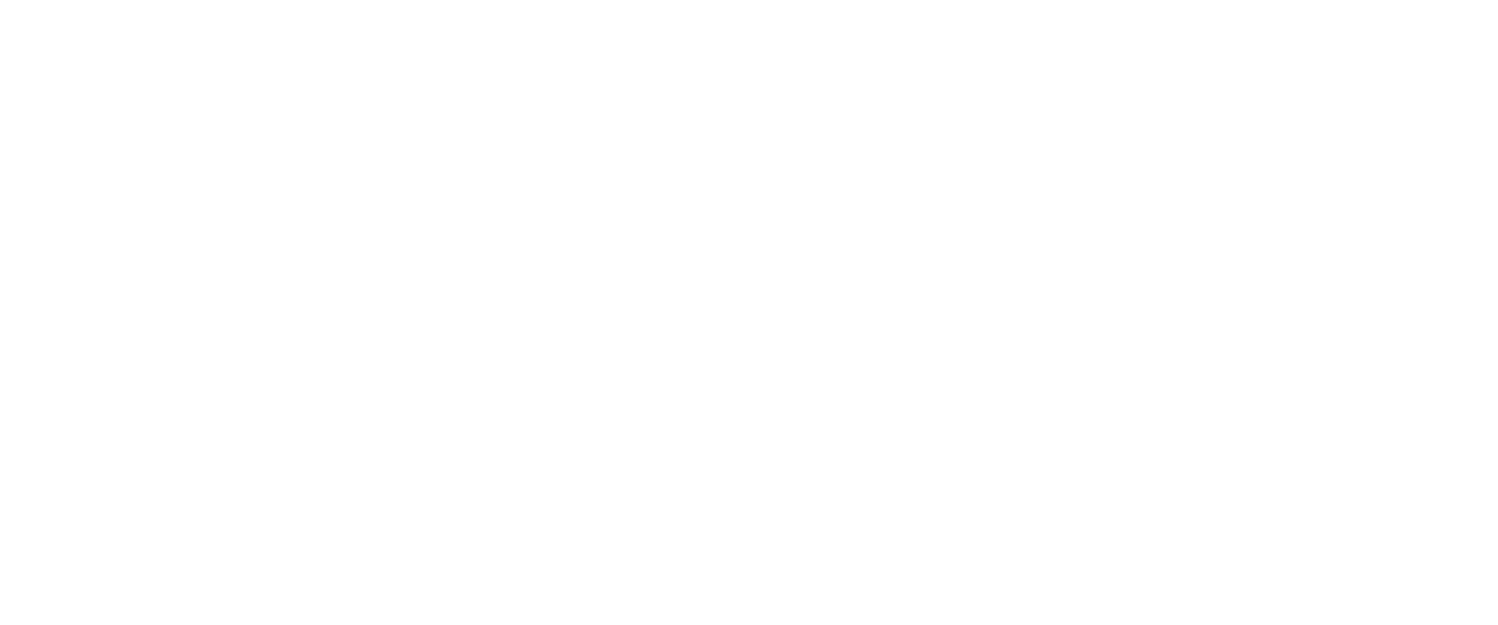 scroll, scrollTop: 0, scrollLeft: 0, axis: both 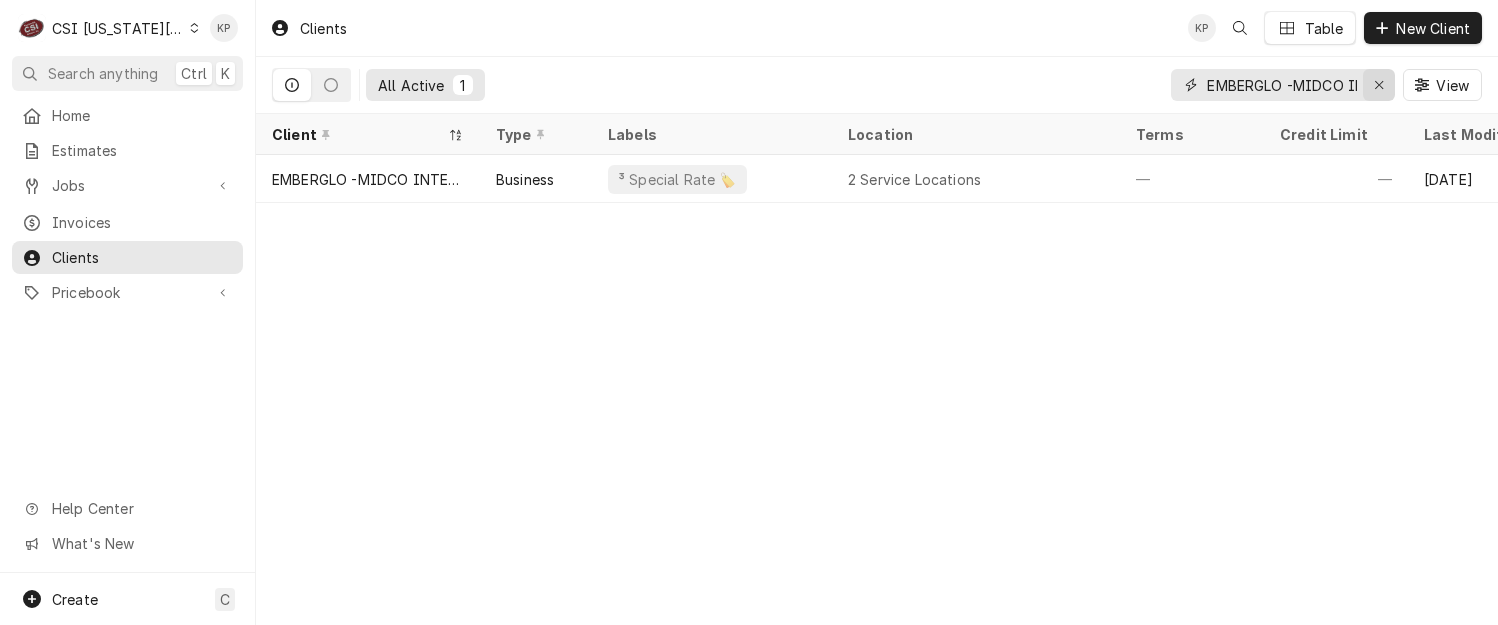 click 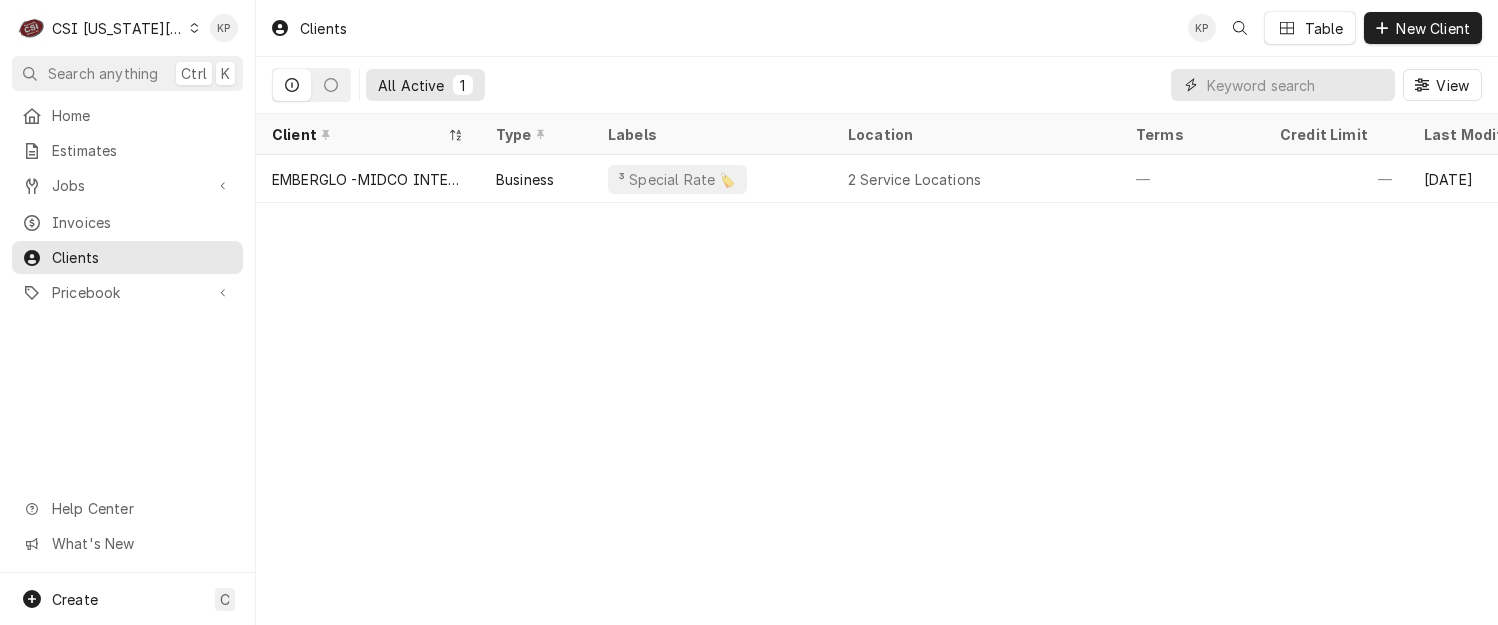 scroll, scrollTop: 0, scrollLeft: 0, axis: both 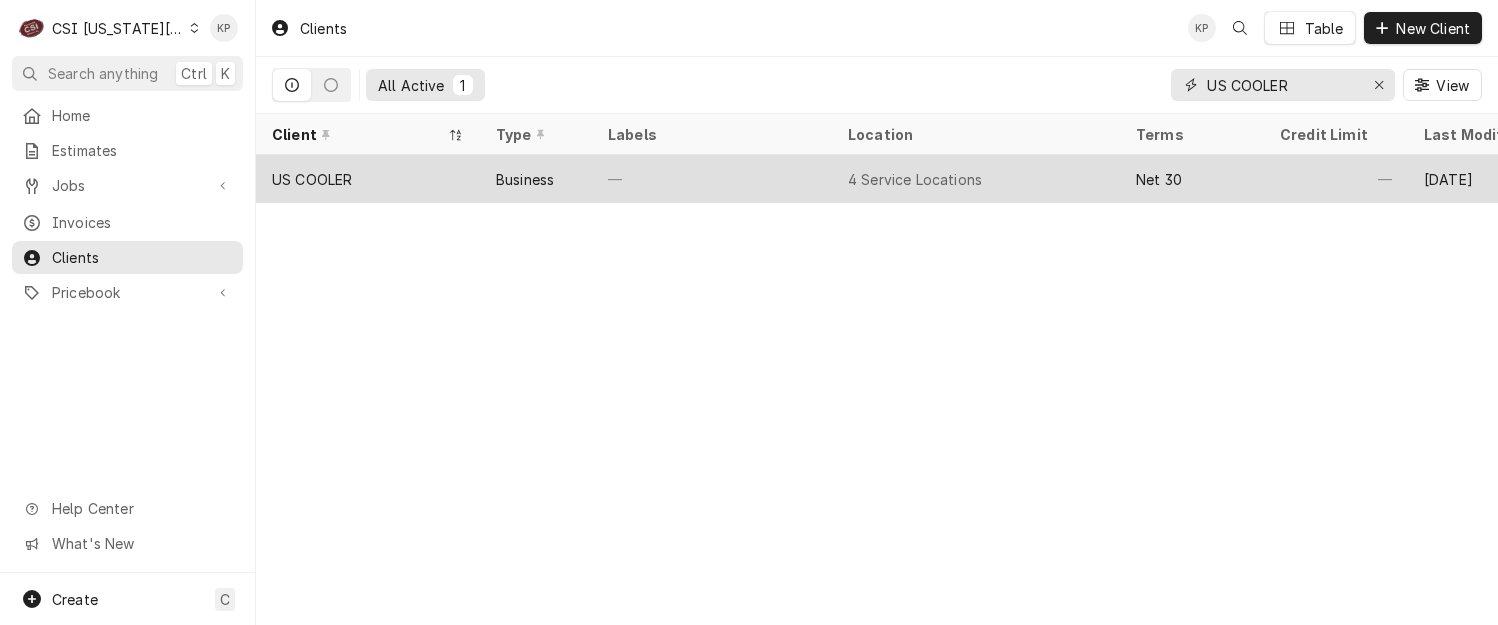 type on "US COOLER" 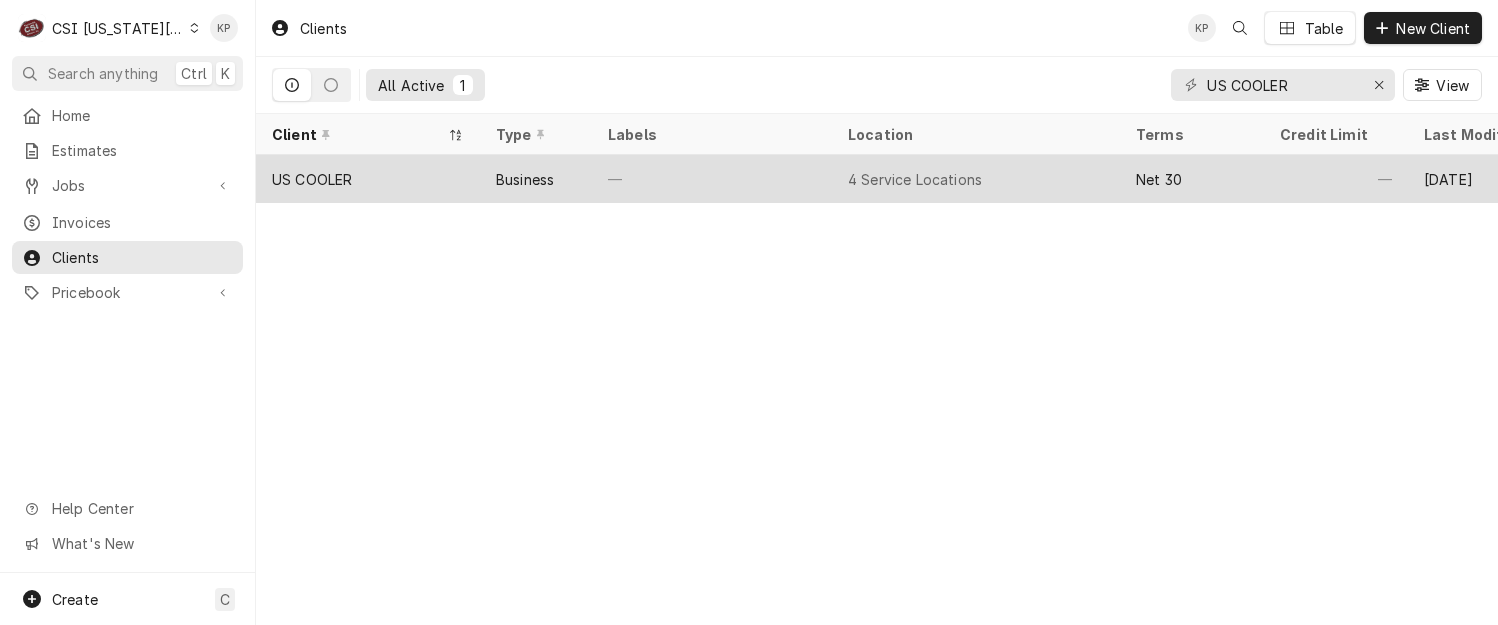click on "US COOLER" at bounding box center (312, 179) 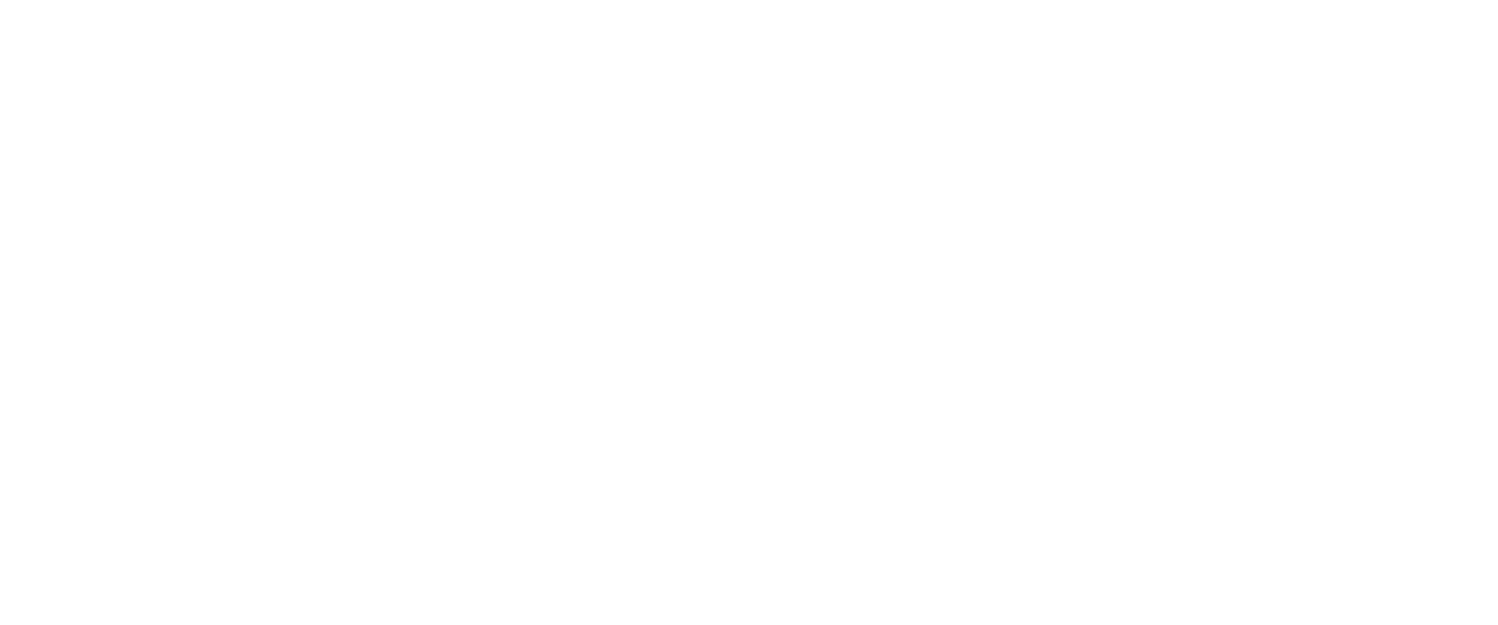 scroll, scrollTop: 0, scrollLeft: 0, axis: both 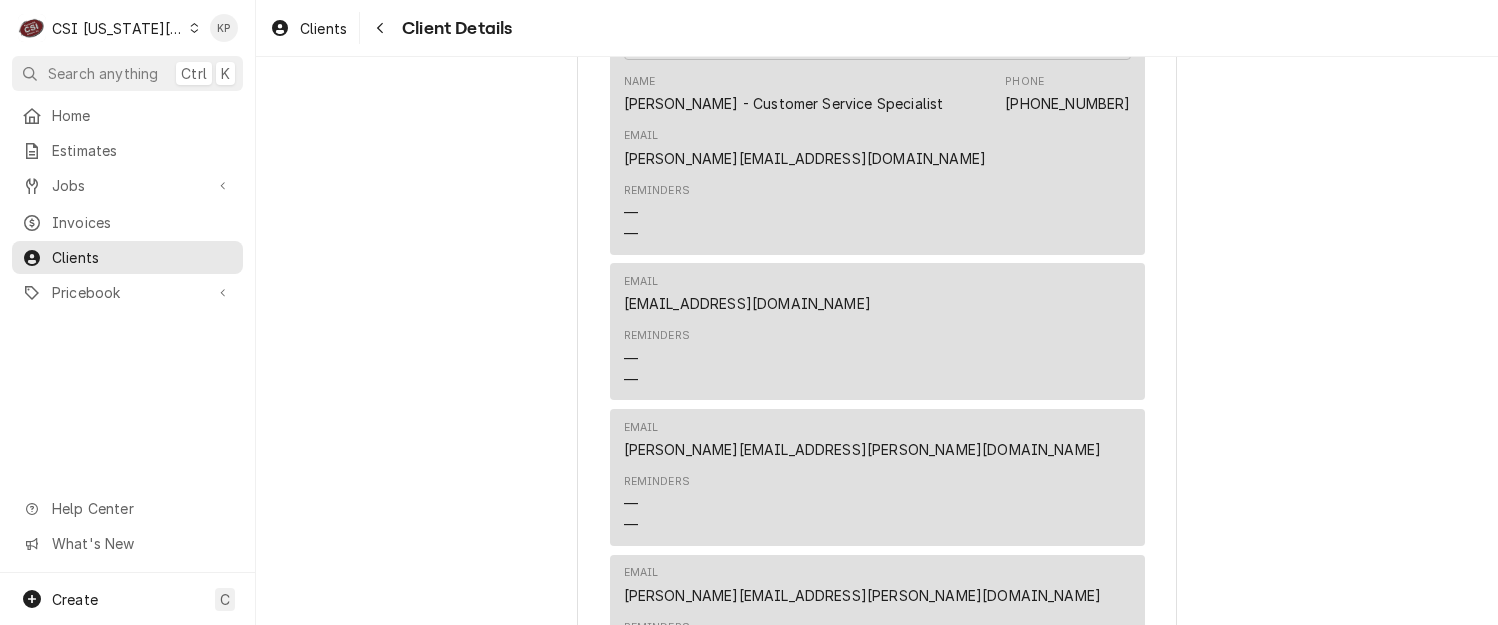 click on "US COOLER Client Type Business Industry Type Commercial Billing Address US COOLER
401 Delaware Street
Quincy, IL 62301 Client Notes Credit Limit -- Default Client Payment Terms Net 30 Default Client Tax Rate Same as company default (--) Last Modified Thu, May 15th, 2025 - 11:10 PM Client Contacts Primary Contact Name Terah Abney - Customer Service Specialist Phone (717) 228-2421 Email terah@uscooler.com Reminders — — Email customerservice@craigindustries.com Reminders — — Email jessica.rentfro@csi1.com Reminders — — Email Melissa.Nehls@csi1.com Reminders — — Email Vicky.Stuesse@csi1.com Reminders — — Service Locations 30 Hop Ls Llc / 1020 Nw Pryor Road Suite G, Lees Summit, MO 64081 Andys Frozen Custard / 11220 Nall Ave, Leawood, KS 66211 Planet Sub  / 4960 Main Street, Kansas City, MO 64112 Us Cooler / 401 Delaware Street, Quincy, IL 62301 Accounting Sync Status Synced on Thu, May 15th, 2025 - 11:10 PM Edit Client View Logged Equipment Price Overrides" at bounding box center (877, -87) 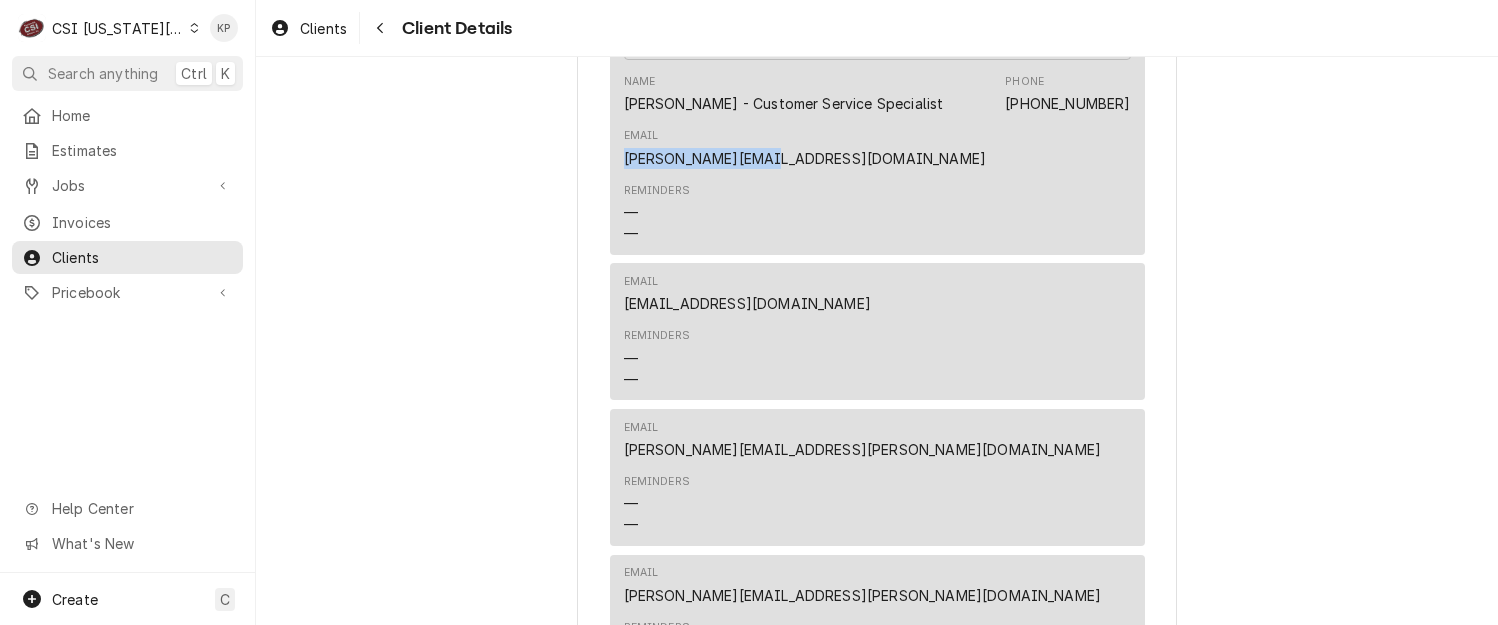 drag, startPoint x: 775, startPoint y: 202, endPoint x: 601, endPoint y: 208, distance: 174.10342 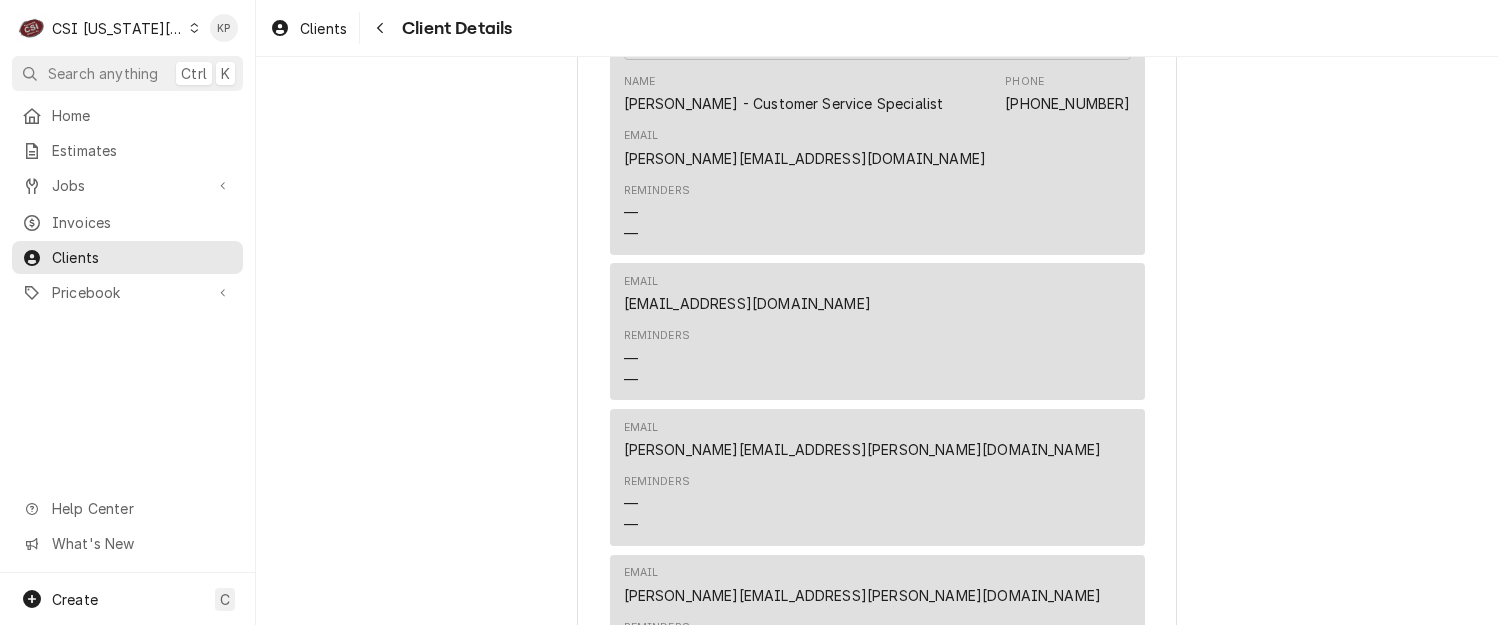 click on "Email customerservice@craigindustries.com" at bounding box center [877, 294] 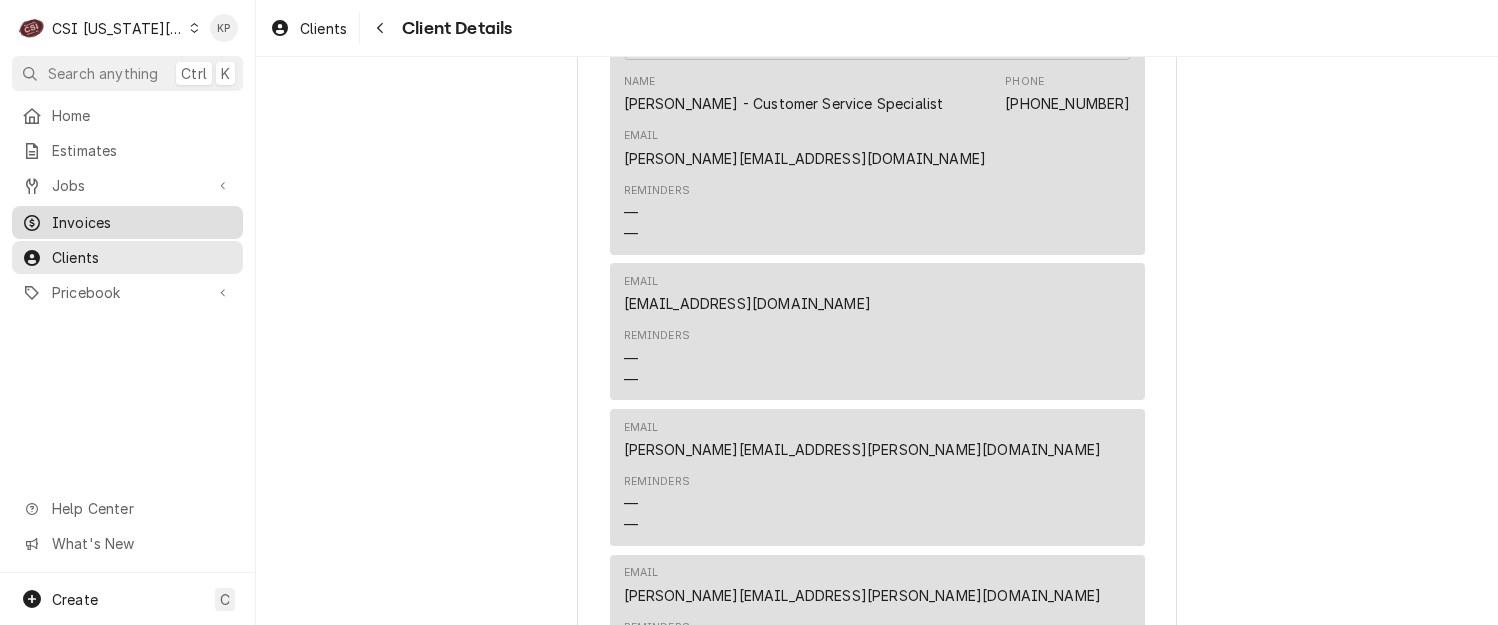 click on "Invoices" at bounding box center (142, 222) 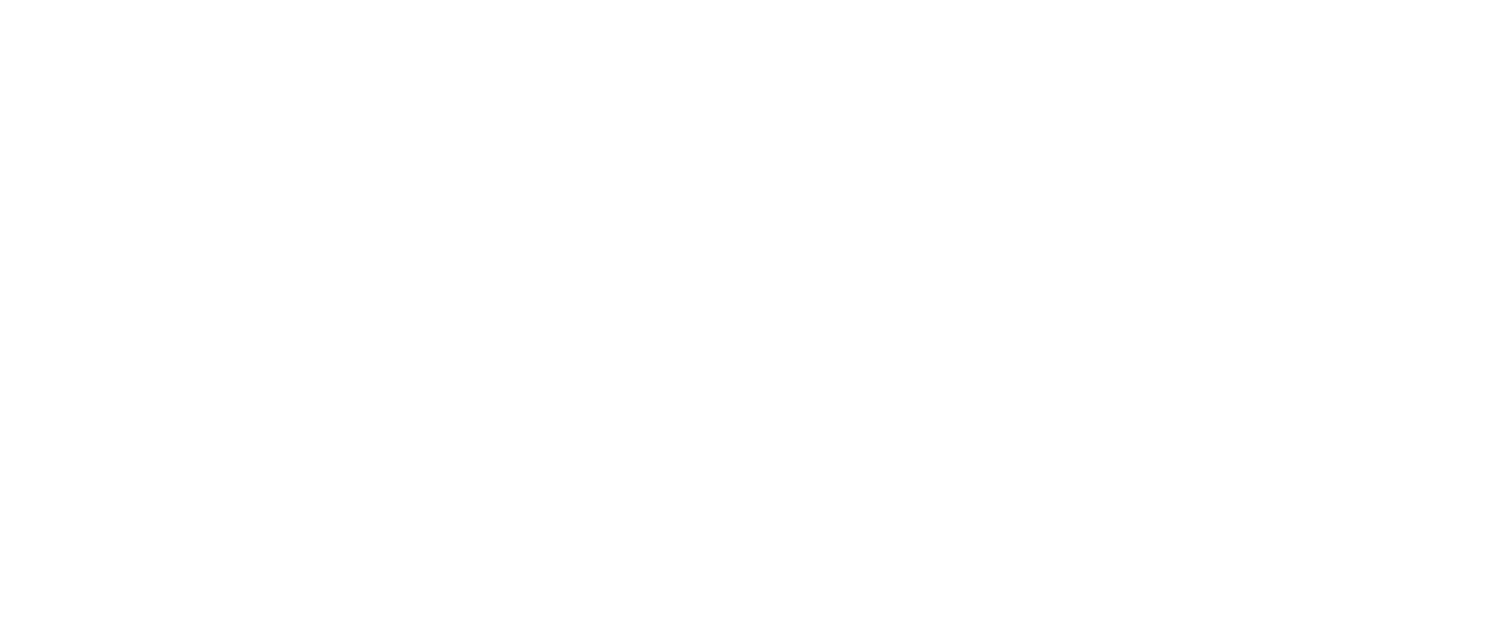 scroll, scrollTop: 0, scrollLeft: 0, axis: both 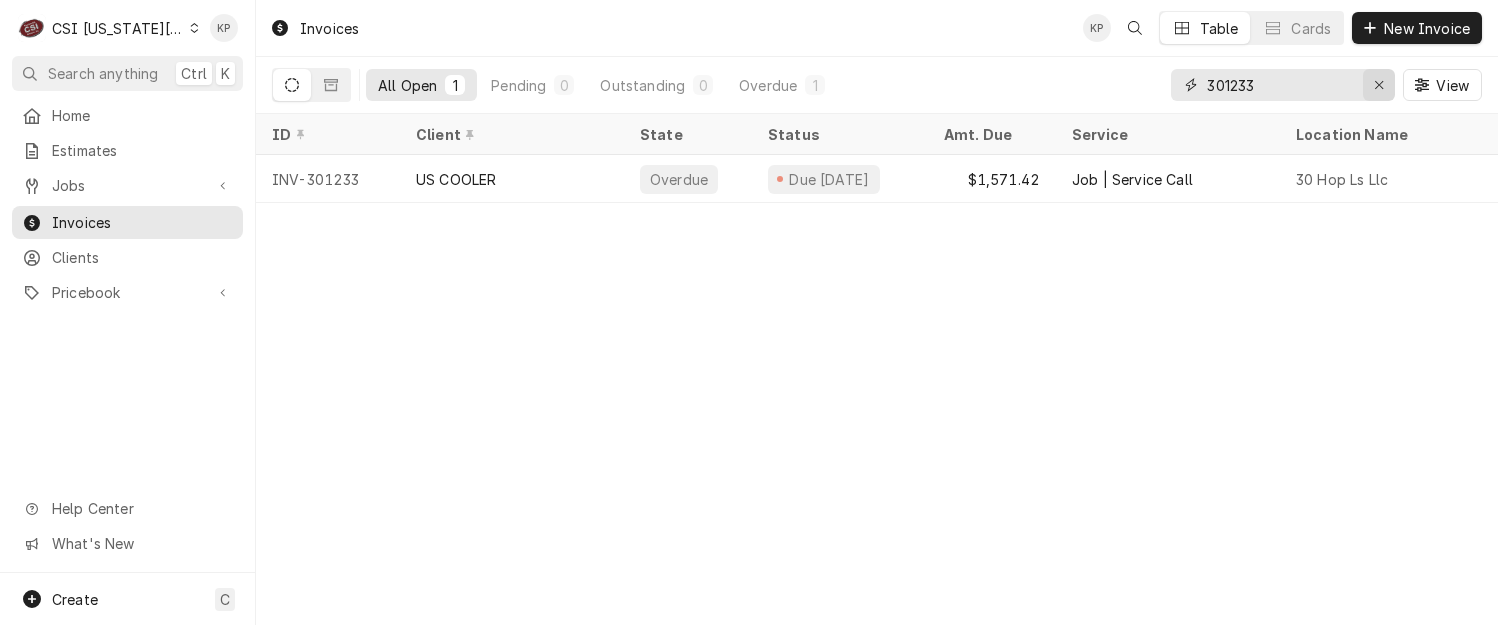 click 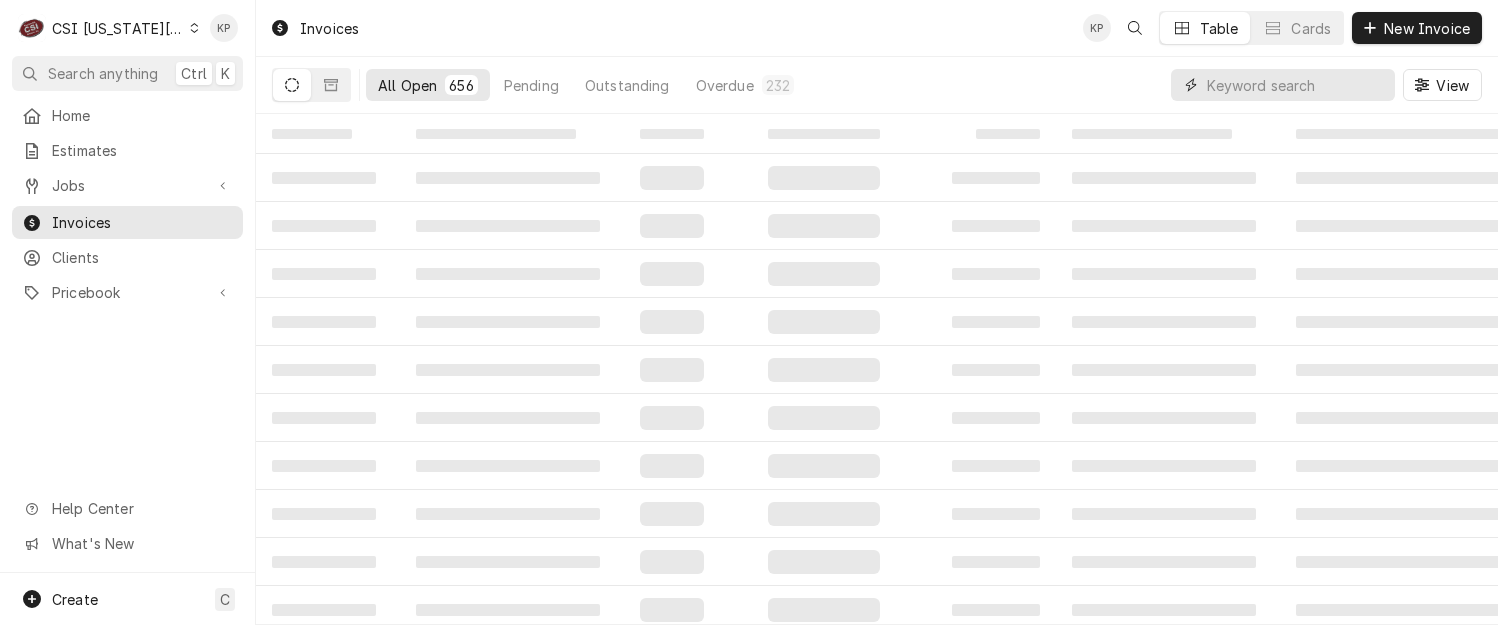 click at bounding box center (1296, 85) 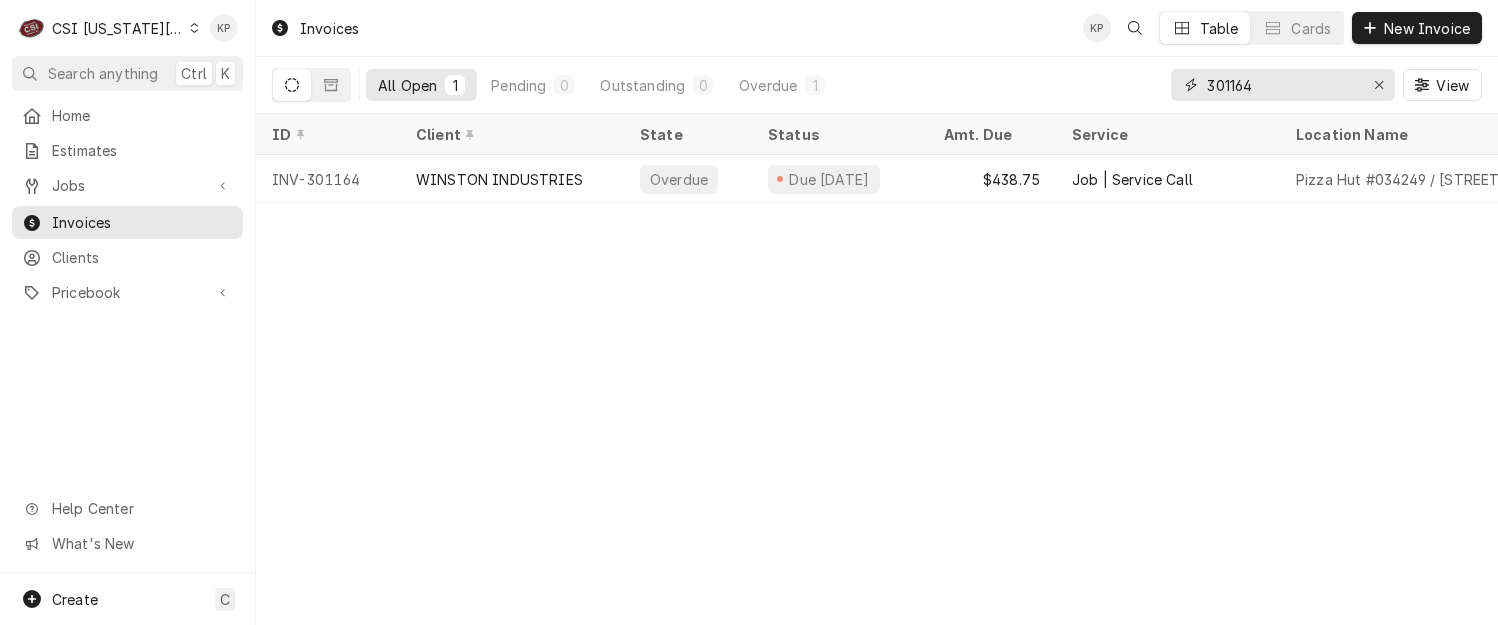 type on "301164" 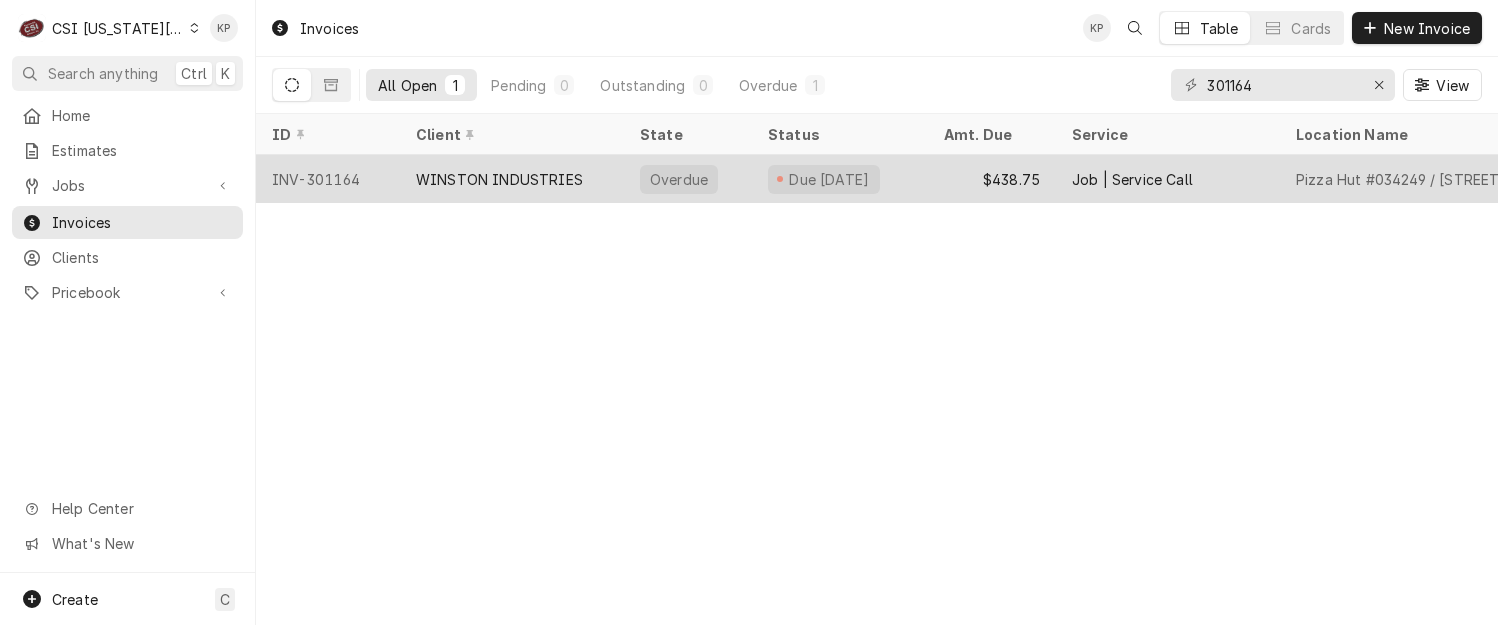 click on "INV-301164" at bounding box center (328, 179) 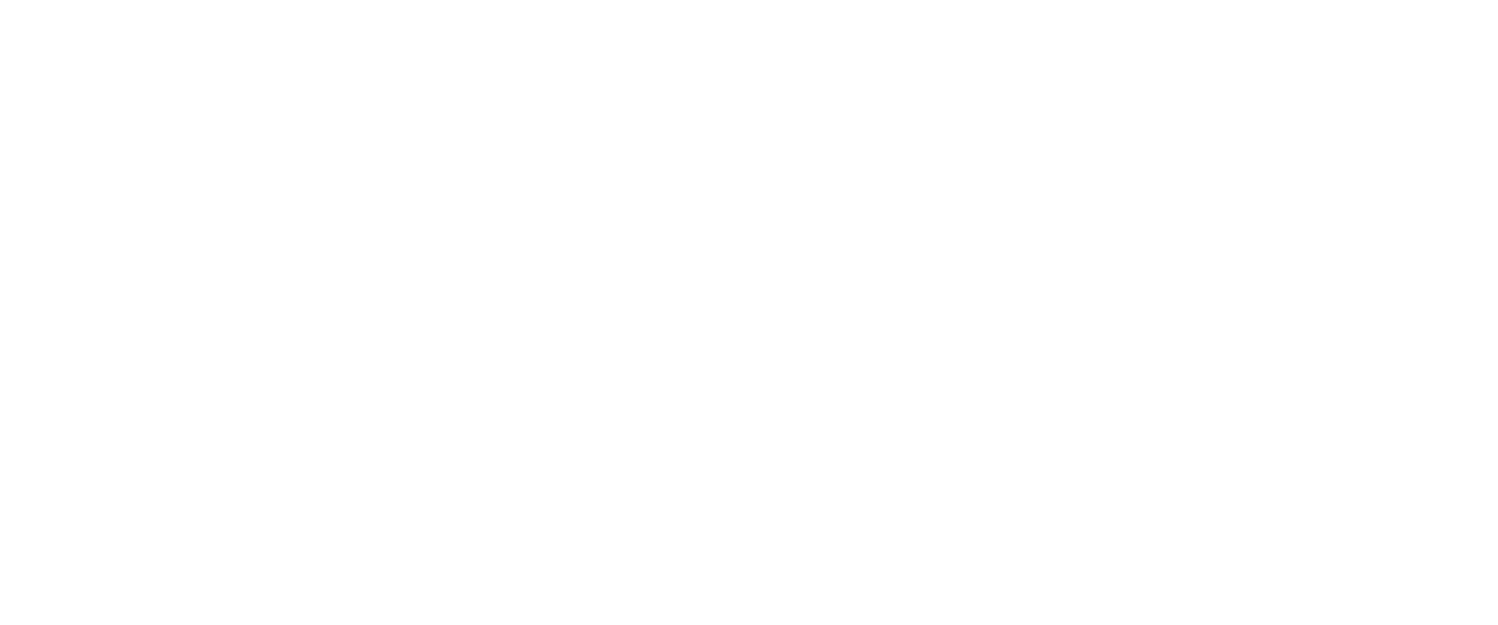 scroll, scrollTop: 0, scrollLeft: 0, axis: both 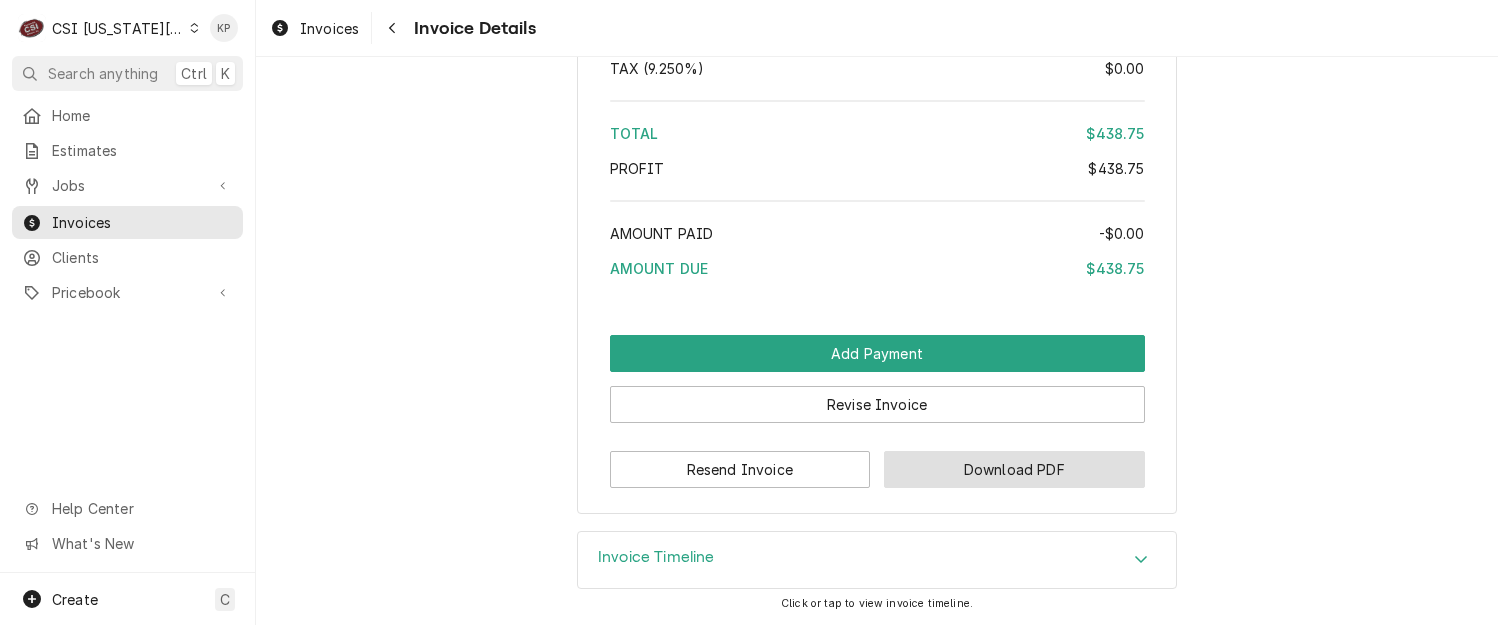 click on "Download PDF" at bounding box center (1014, 469) 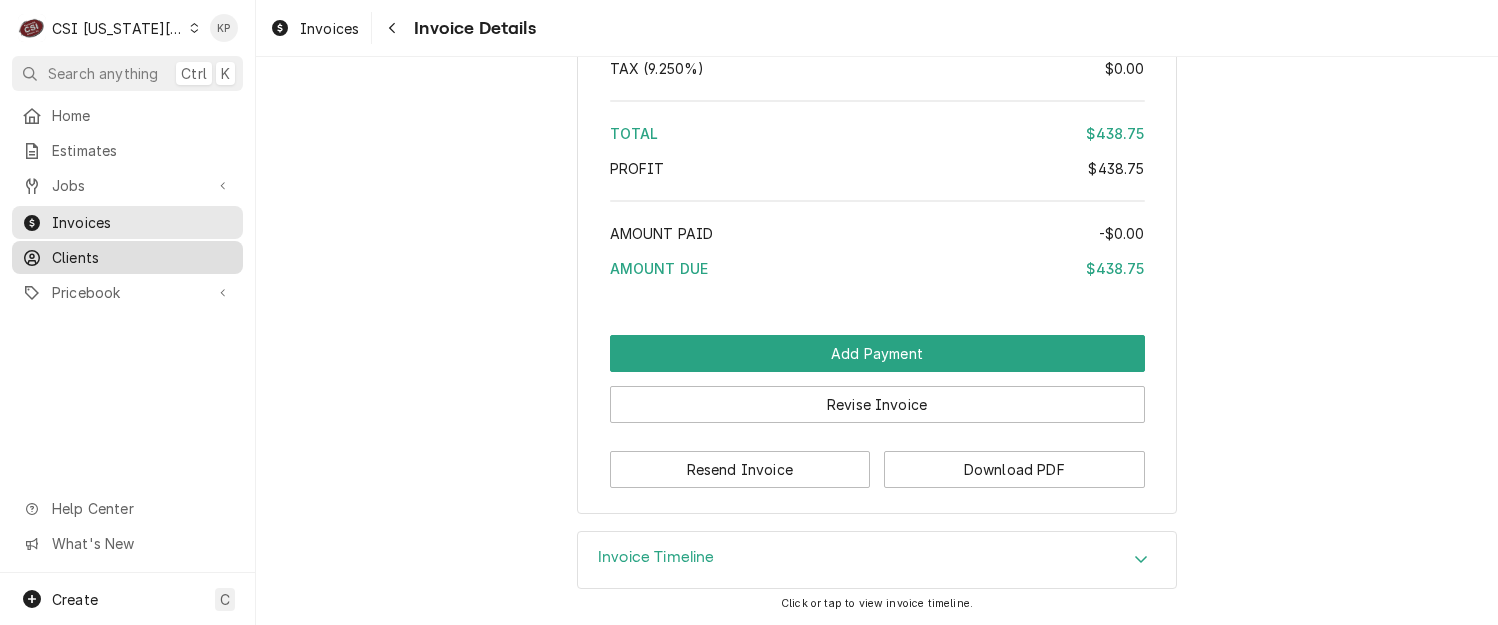 drag, startPoint x: 86, startPoint y: 253, endPoint x: 104, endPoint y: 258, distance: 18.681541 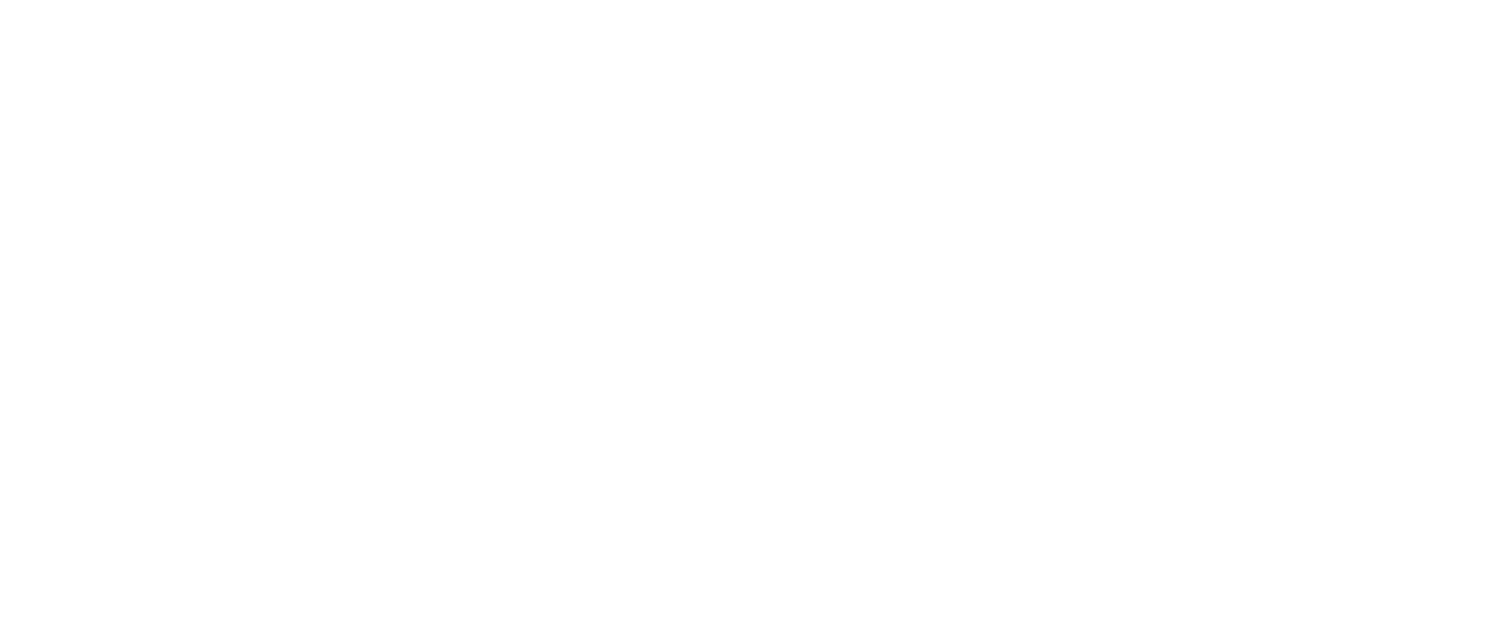 scroll, scrollTop: 0, scrollLeft: 0, axis: both 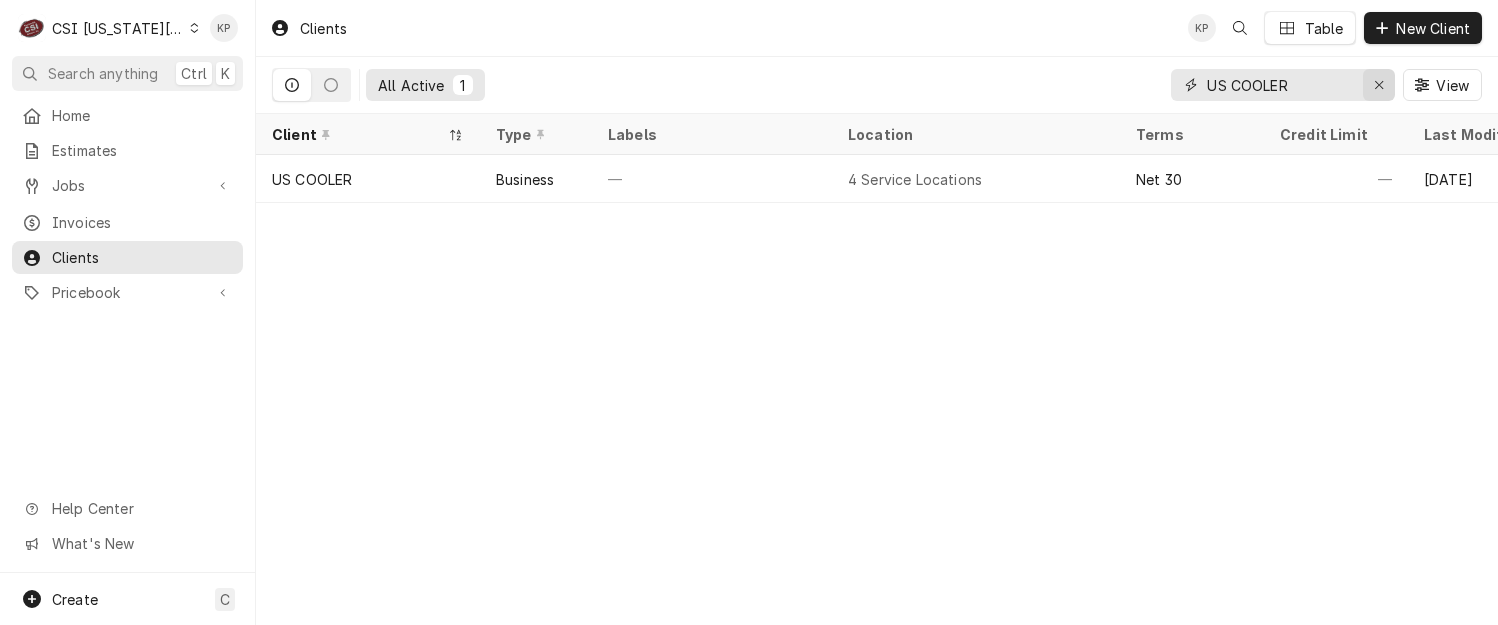 click 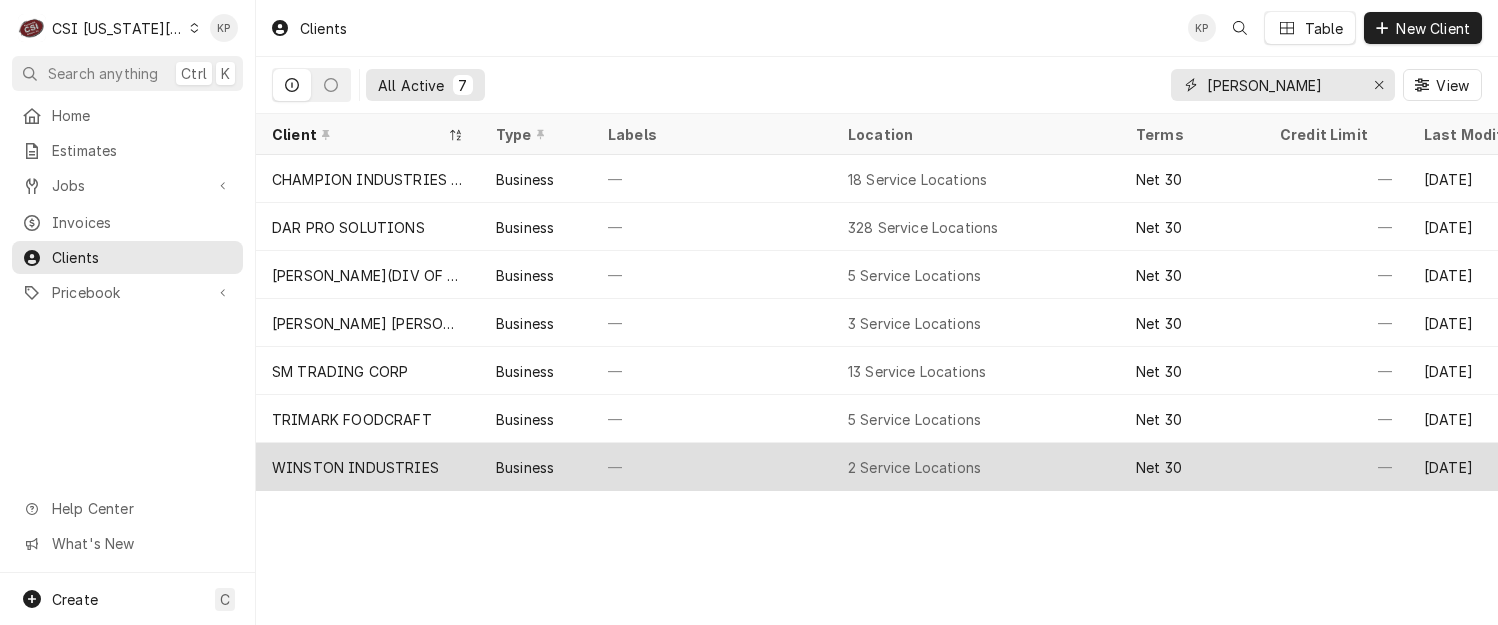 type on "WINSTON" 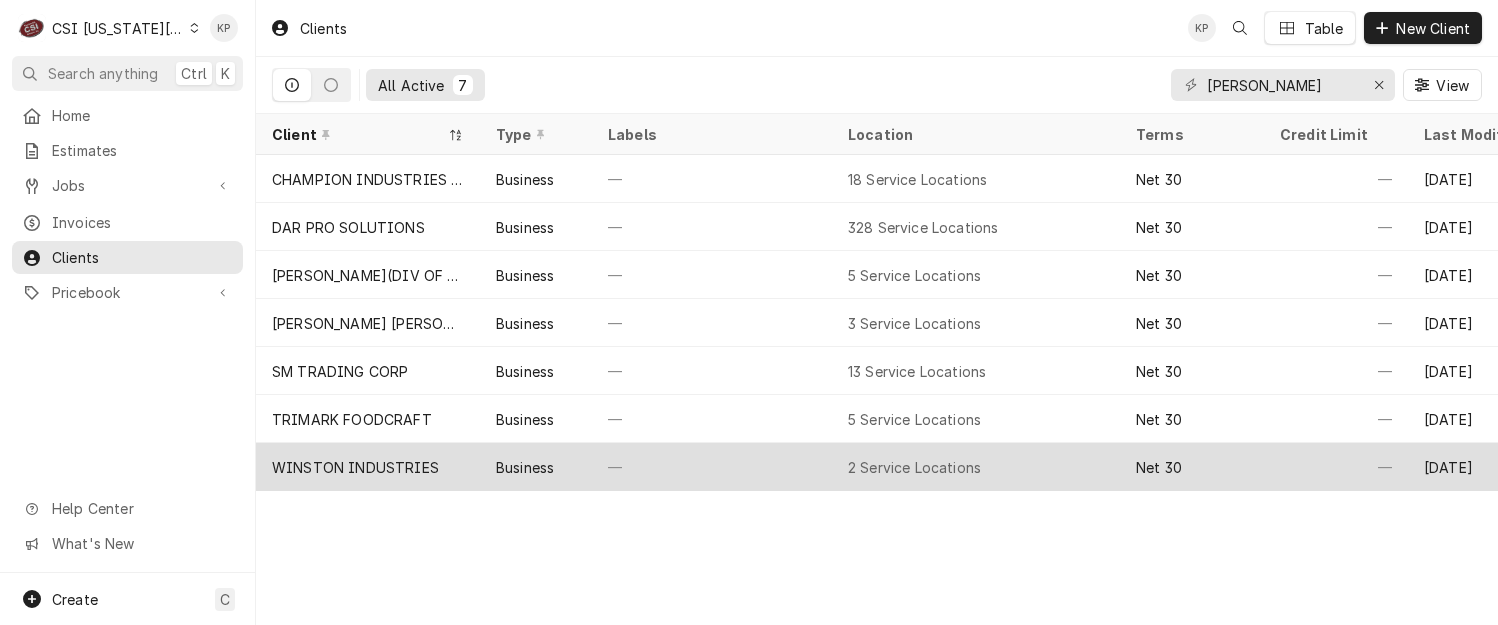 click on "WINSTON INDUSTRIES" at bounding box center (355, 467) 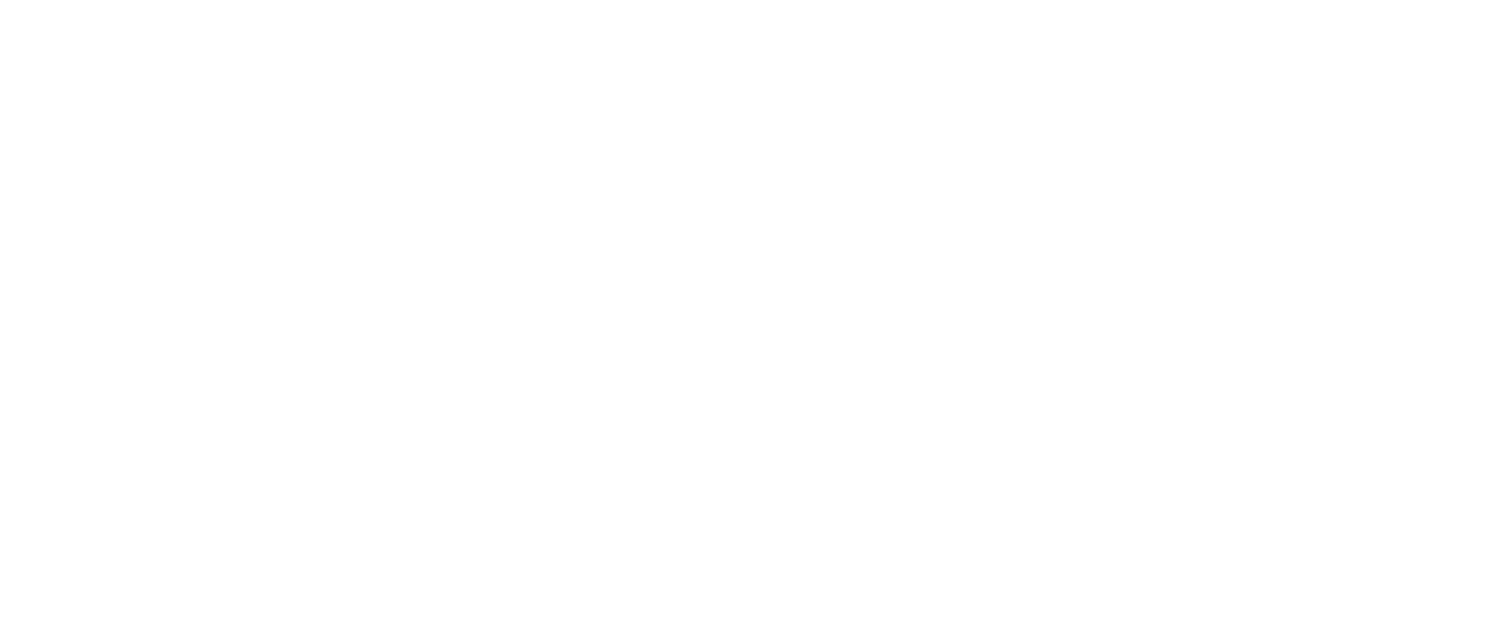 scroll, scrollTop: 0, scrollLeft: 0, axis: both 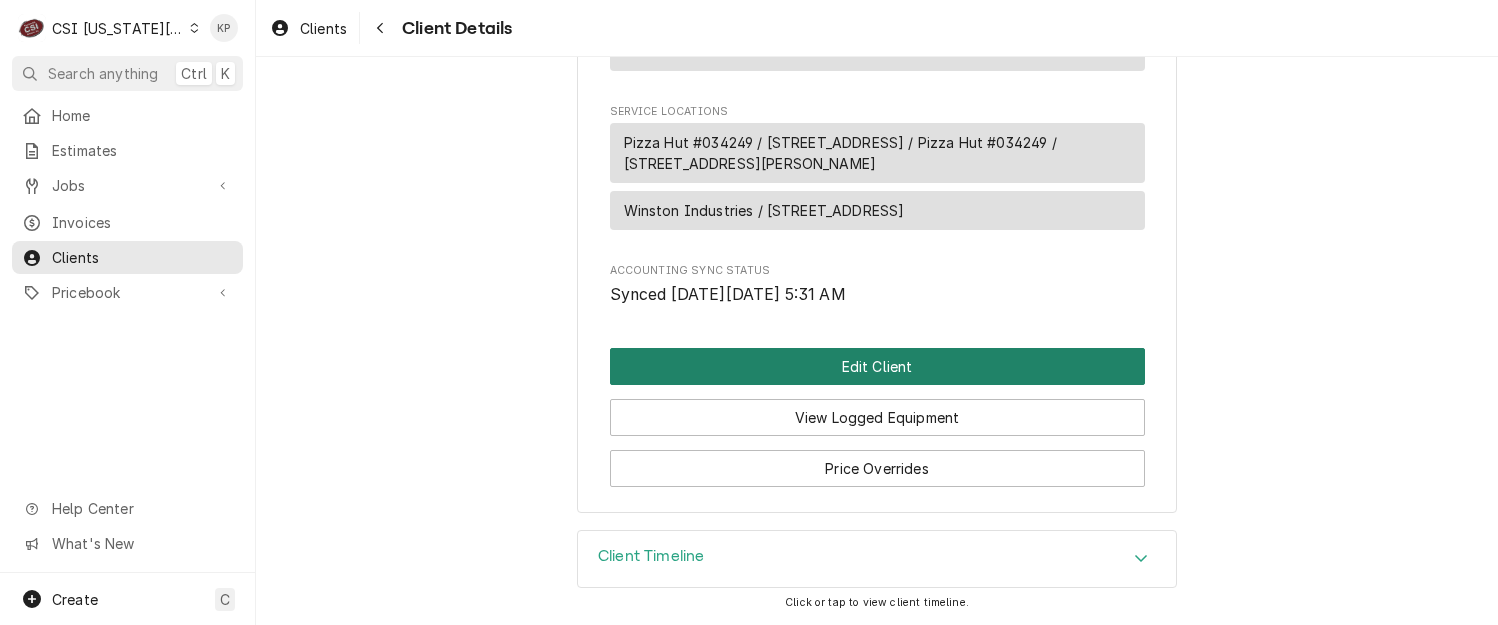 click on "Edit Client" at bounding box center (877, 366) 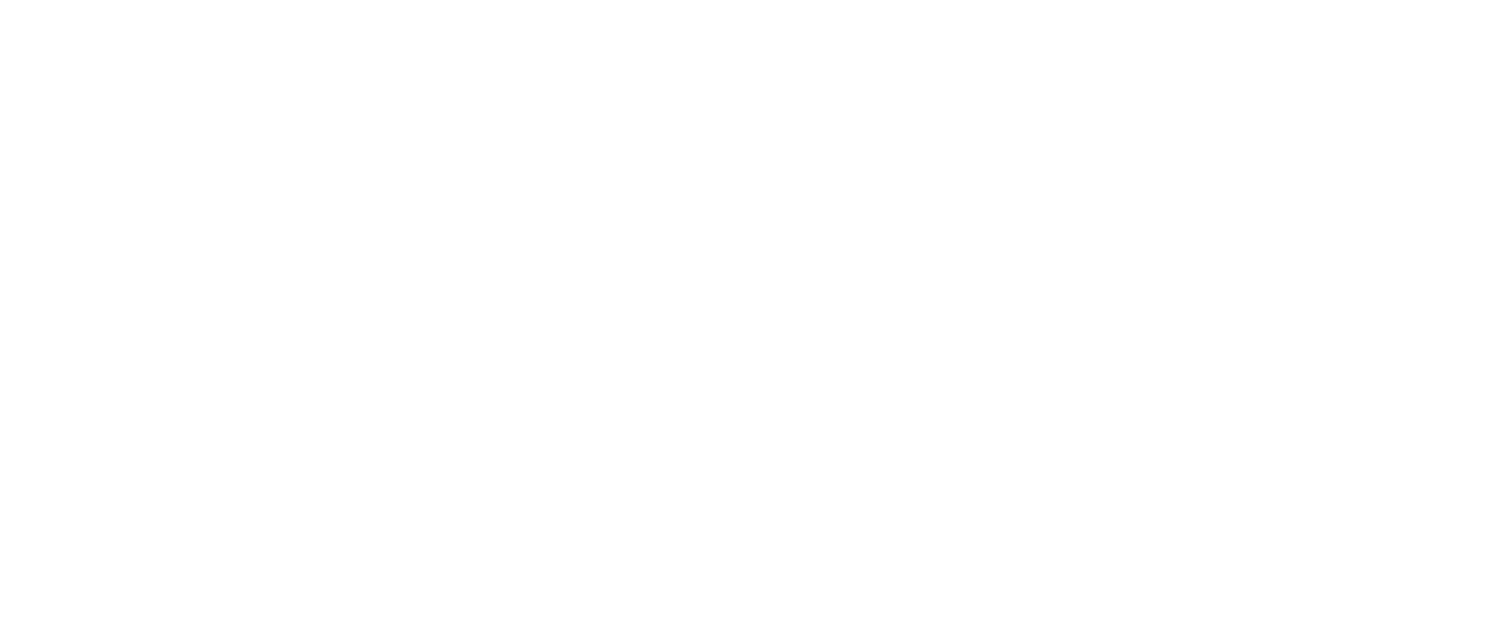 scroll, scrollTop: 0, scrollLeft: 0, axis: both 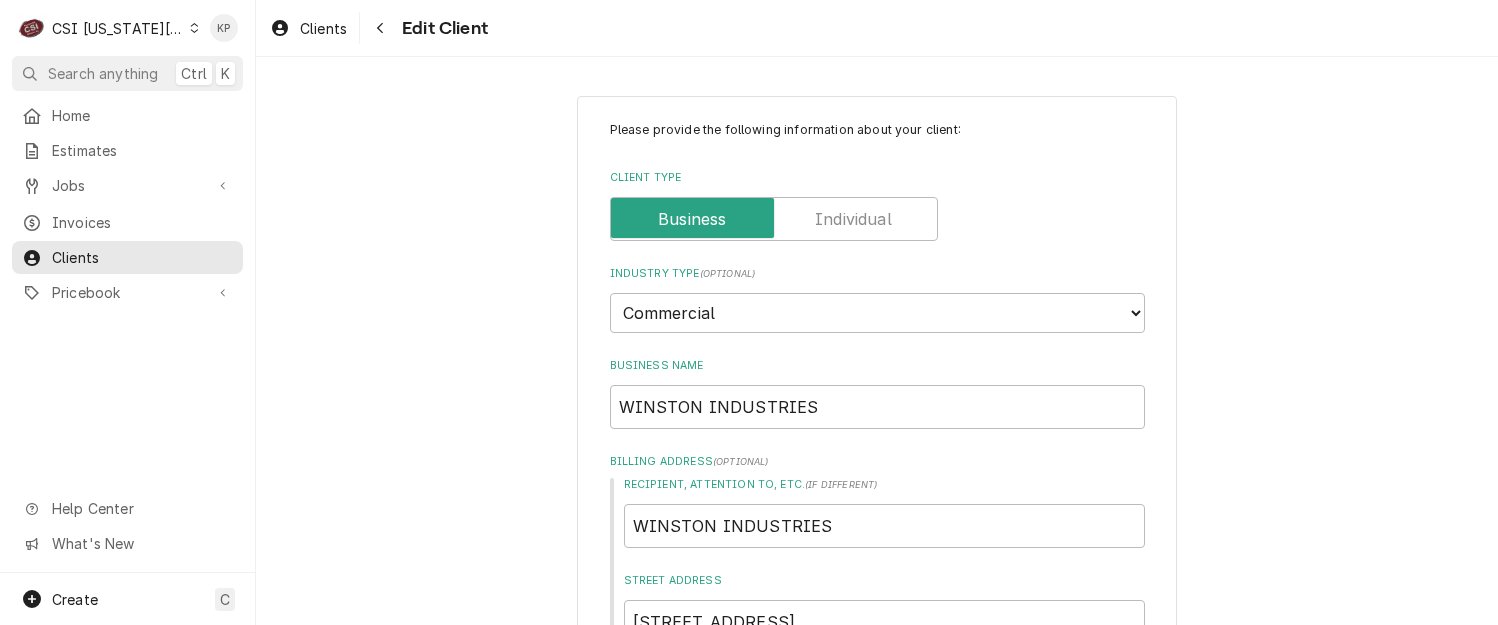type on "x" 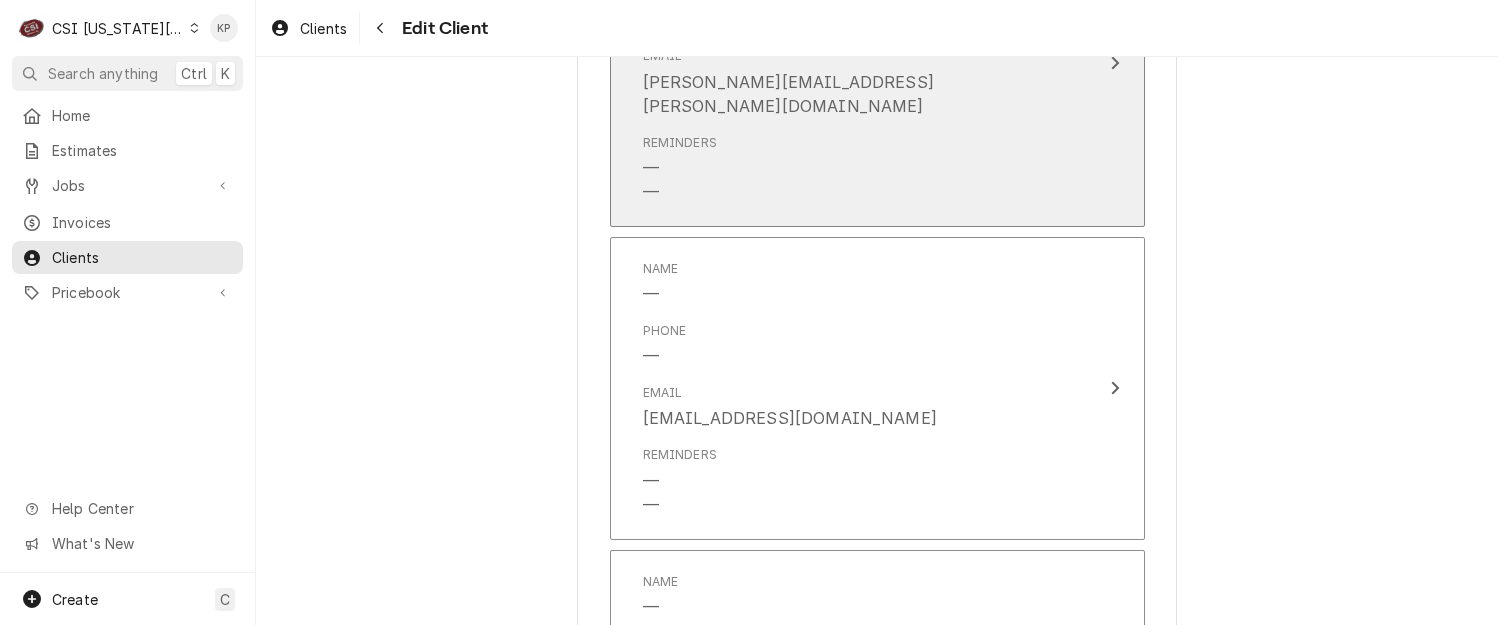 scroll, scrollTop: 1600, scrollLeft: 0, axis: vertical 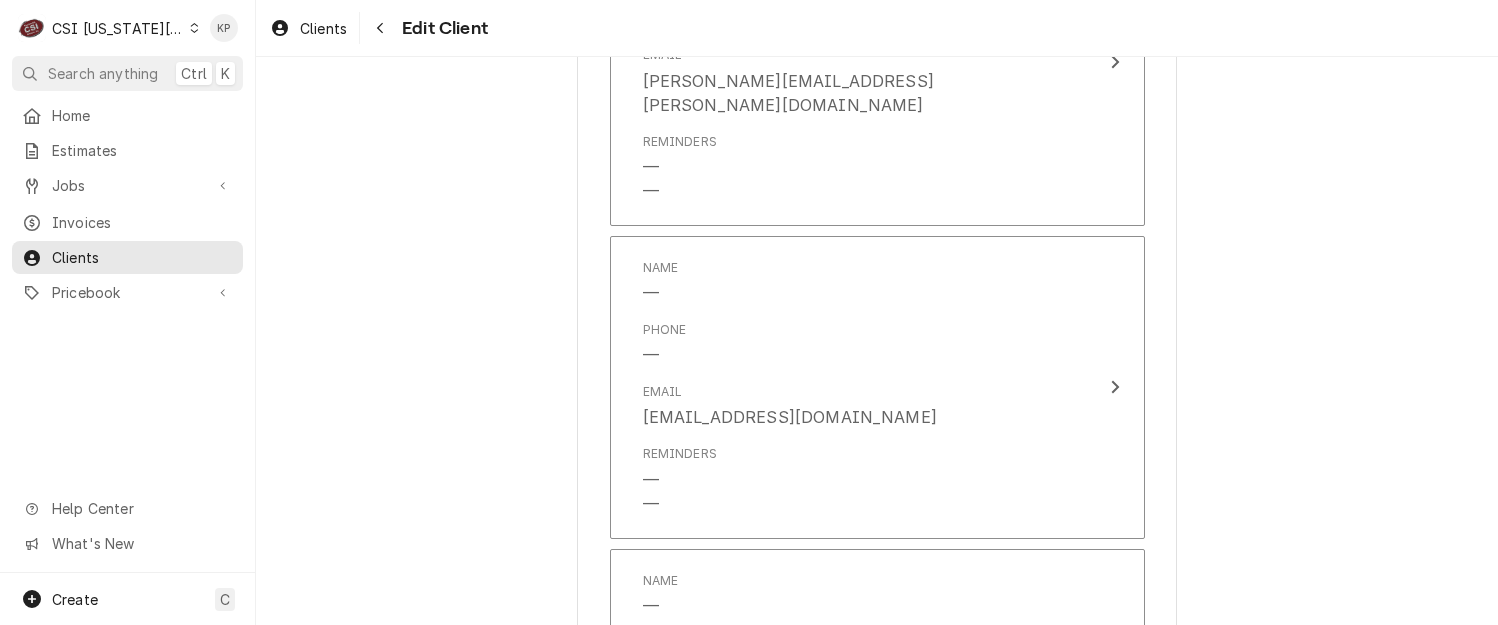 click on "Please provide the following information about your client: Client Type Industry Type  ( optional ) Choose industry type... Residential Commercial Industrial Government Business Name WINSTON INDUSTRIES Billing Address  ( optional ) Recipient, Attention To, etc.  ( if different ) [GEOGRAPHIC_DATA] Address [STREET_ADDRESS]. City [GEOGRAPHIC_DATA]/Province KY Postal Code 40299 Credit Limit  (optional) No credit limit Client Notes  ( optional ) Labels  ( optional ) Add Labels... Default Client Payment Terms  (optional) Same as company default (Same Day) NET 30 Default Client Tax Rate  (optional) Same as company default (--) Client Contacts Name — Phone — Email [PERSON_NAME][EMAIL_ADDRESS][PERSON_NAME][DOMAIN_NAME] Reminders — — Name — Phone — Email [EMAIL_ADDRESS][DOMAIN_NAME] Reminders — — Name — Phone — Email [PERSON_NAME][EMAIL_ADDRESS][PERSON_NAME][DOMAIN_NAME] Reminders — — Name — Phone — Email [PERSON_NAME][EMAIL_ADDRESS][PERSON_NAME][DOMAIN_NAME] Reminders — — Add Contact Service Locations Add Service Location Save Cancel Edits" at bounding box center [877, 31] 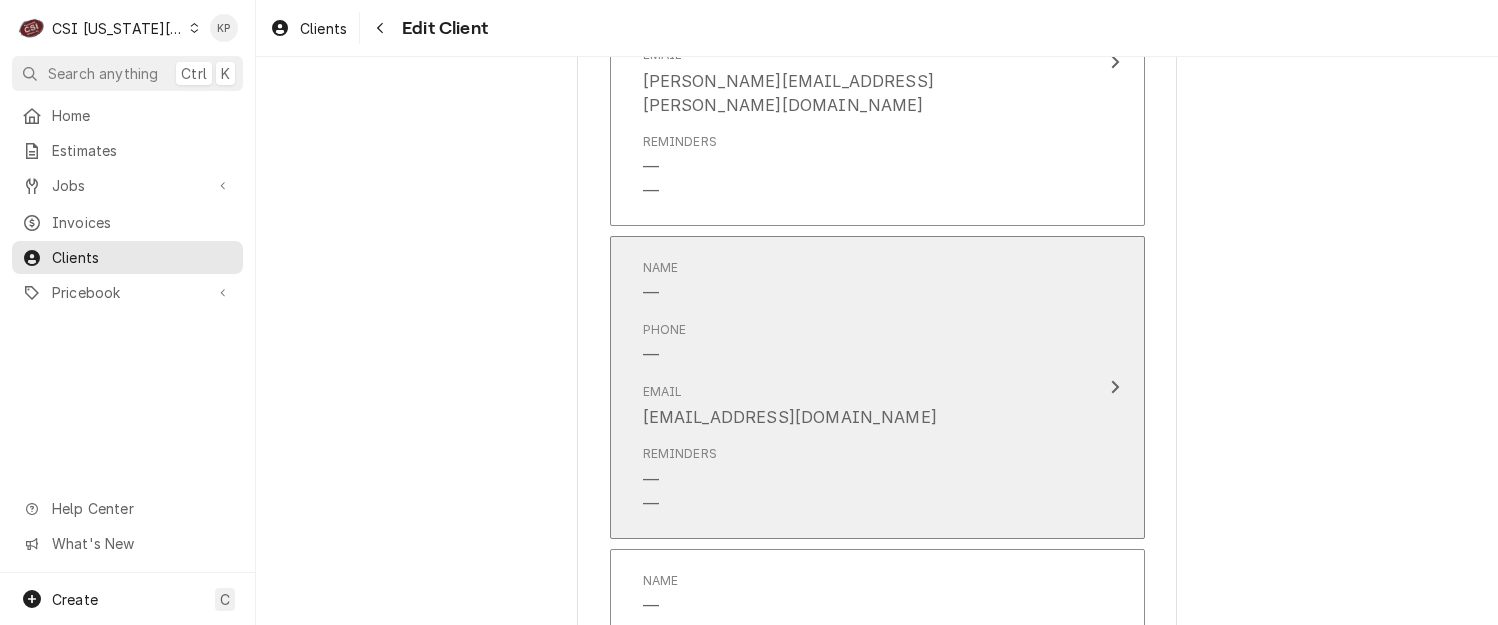 drag, startPoint x: 951, startPoint y: 391, endPoint x: 663, endPoint y: 392, distance: 288.00174 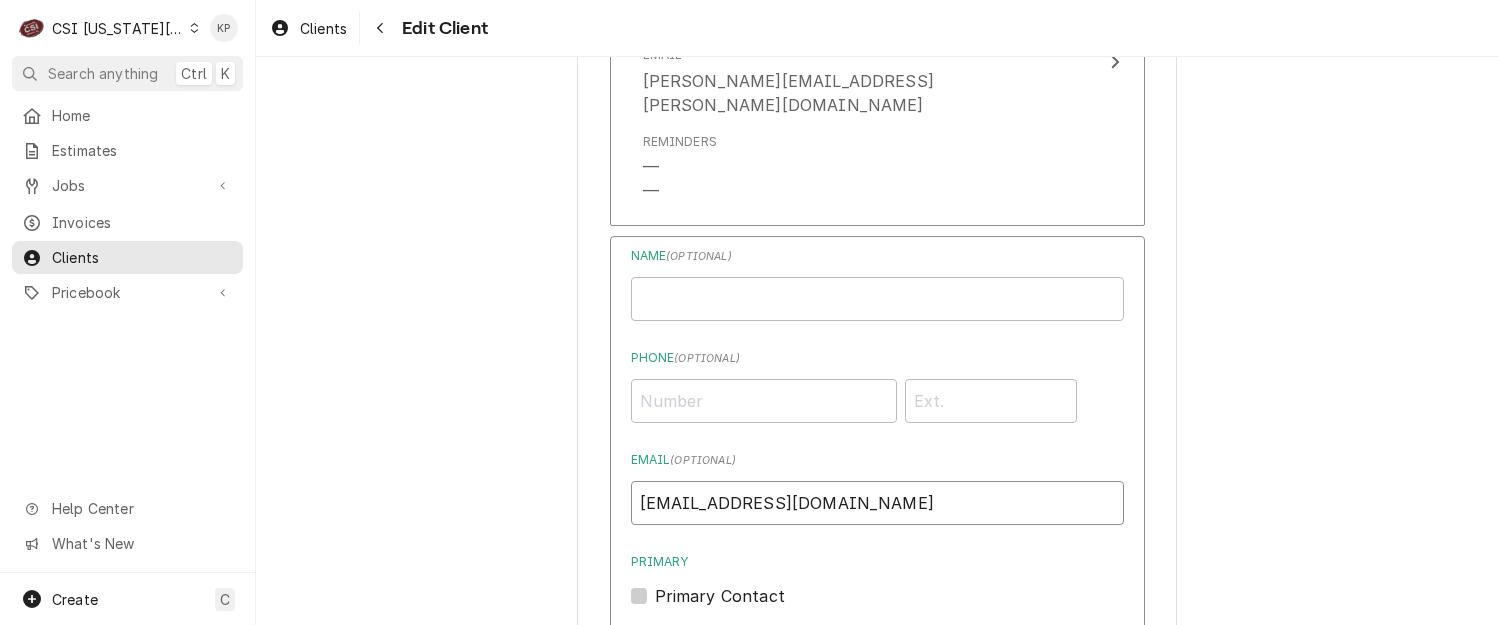 drag, startPoint x: 919, startPoint y: 483, endPoint x: 945, endPoint y: 478, distance: 26.476404 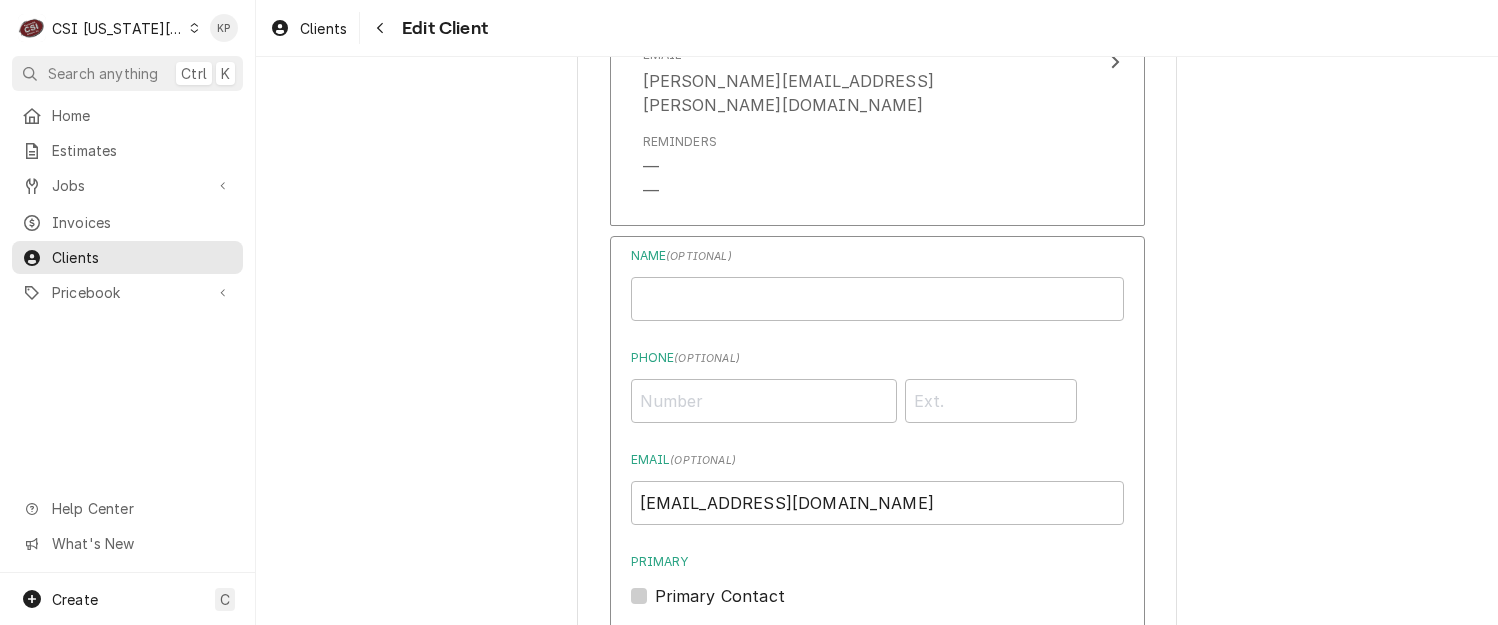 drag, startPoint x: 105, startPoint y: 205, endPoint x: 122, endPoint y: 196, distance: 19.235384 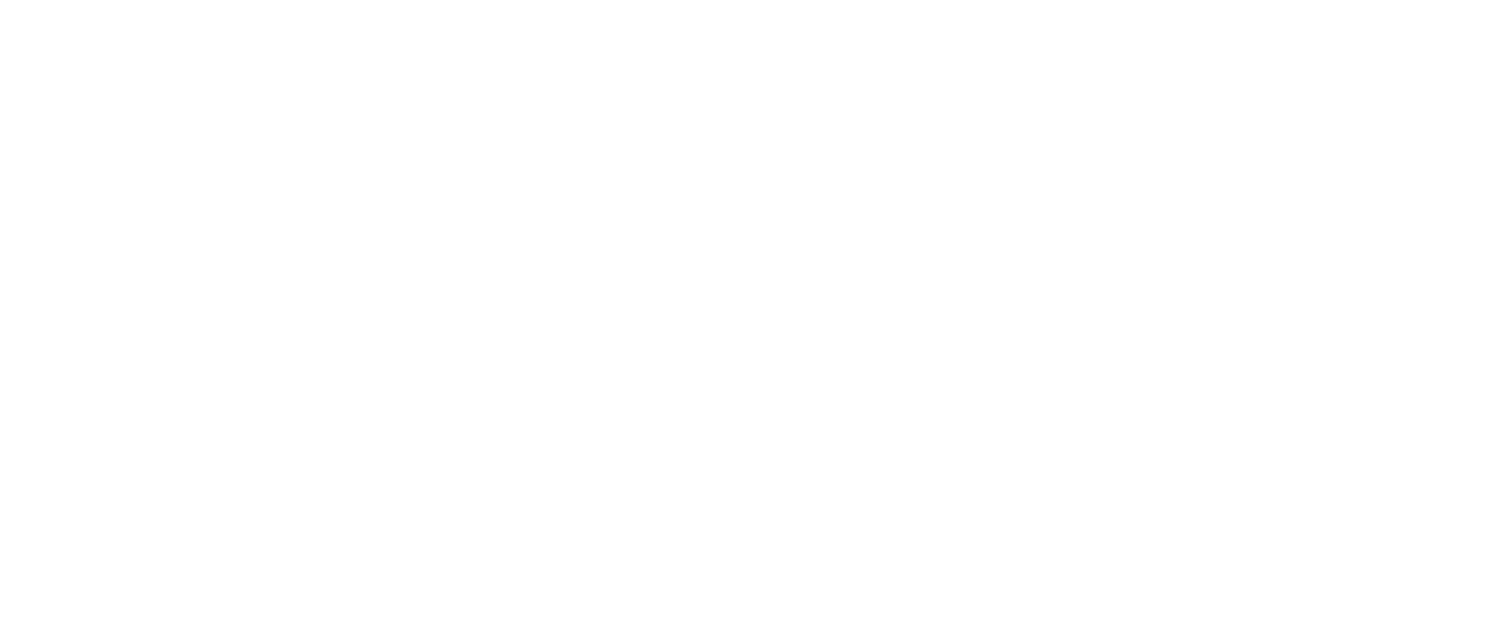 scroll, scrollTop: 0, scrollLeft: 0, axis: both 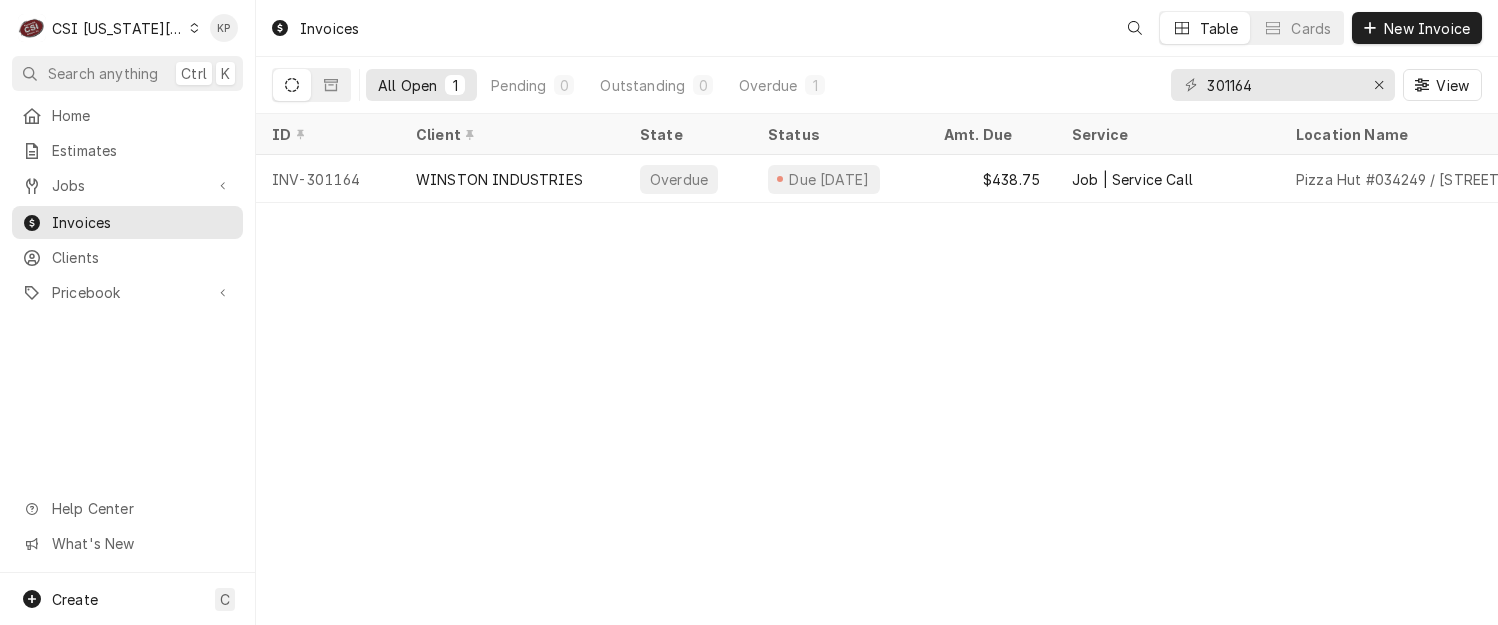 click on "Invoices" at bounding box center [314, 28] 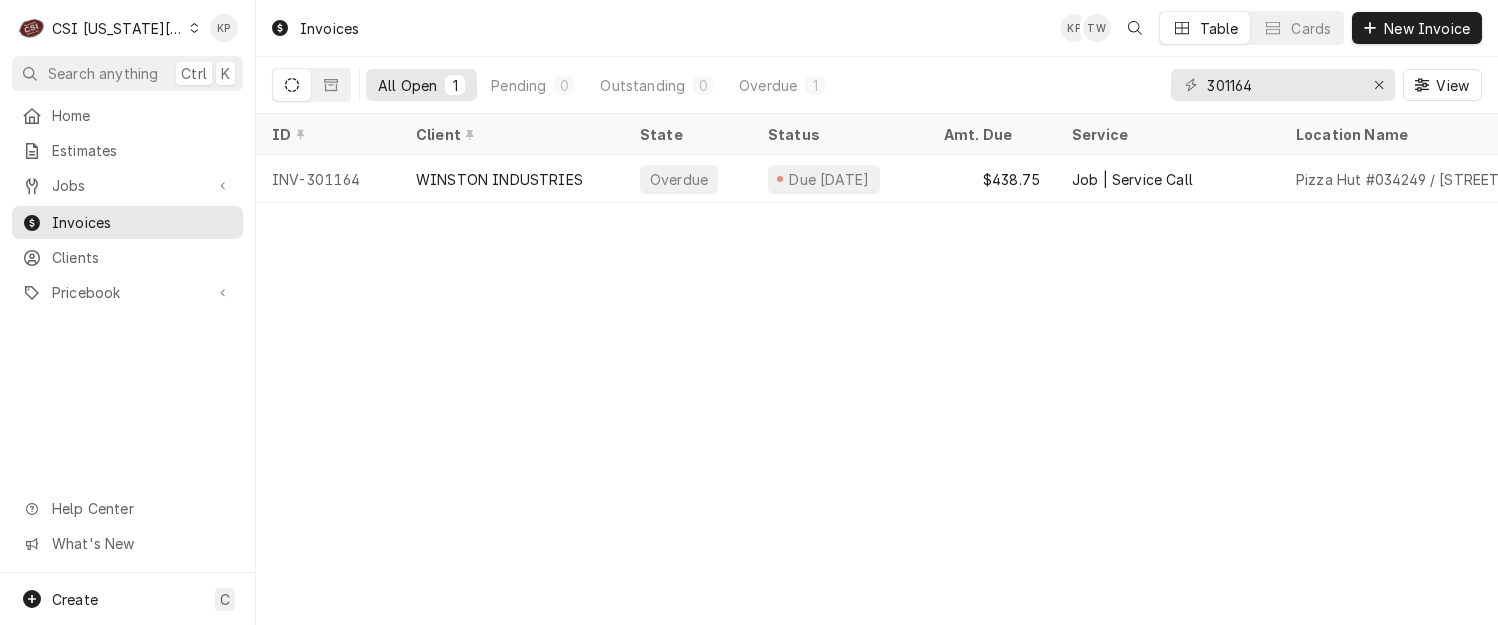 drag, startPoint x: 441, startPoint y: 455, endPoint x: 409, endPoint y: 392, distance: 70.66116 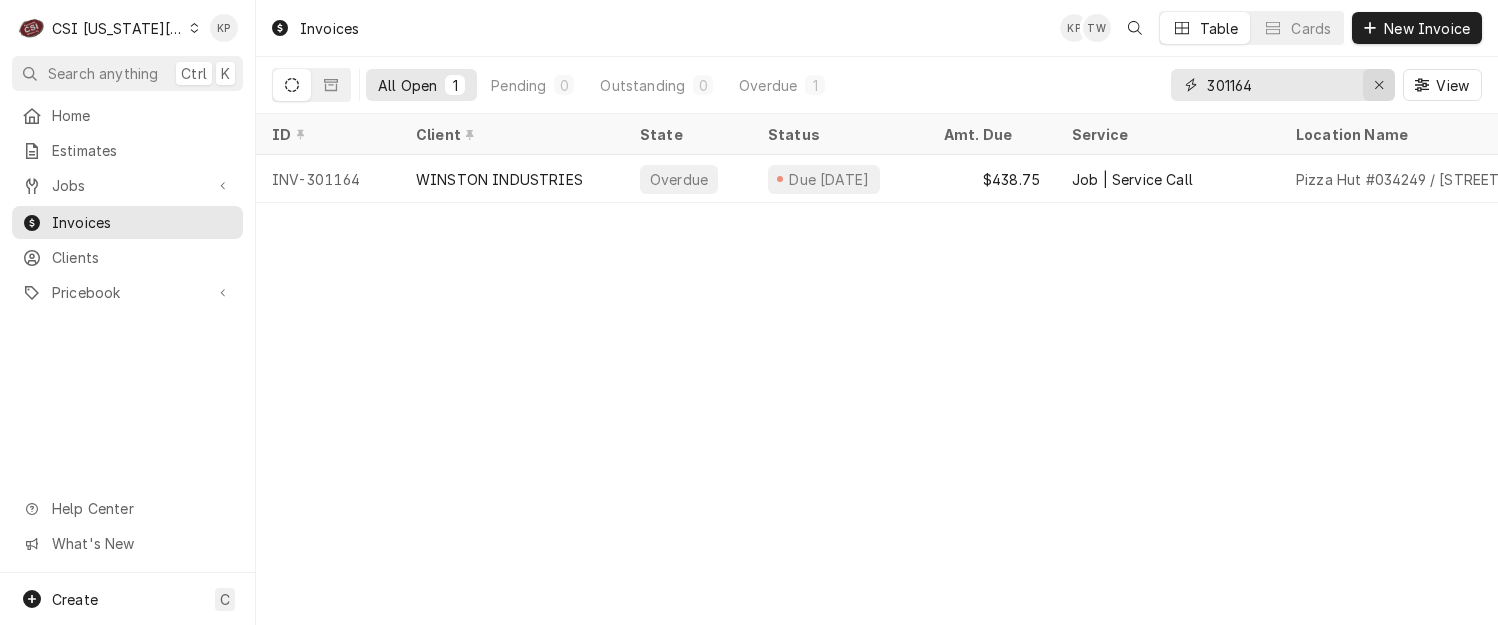 drag, startPoint x: 1389, startPoint y: 81, endPoint x: 1332, endPoint y: 73, distance: 57.558666 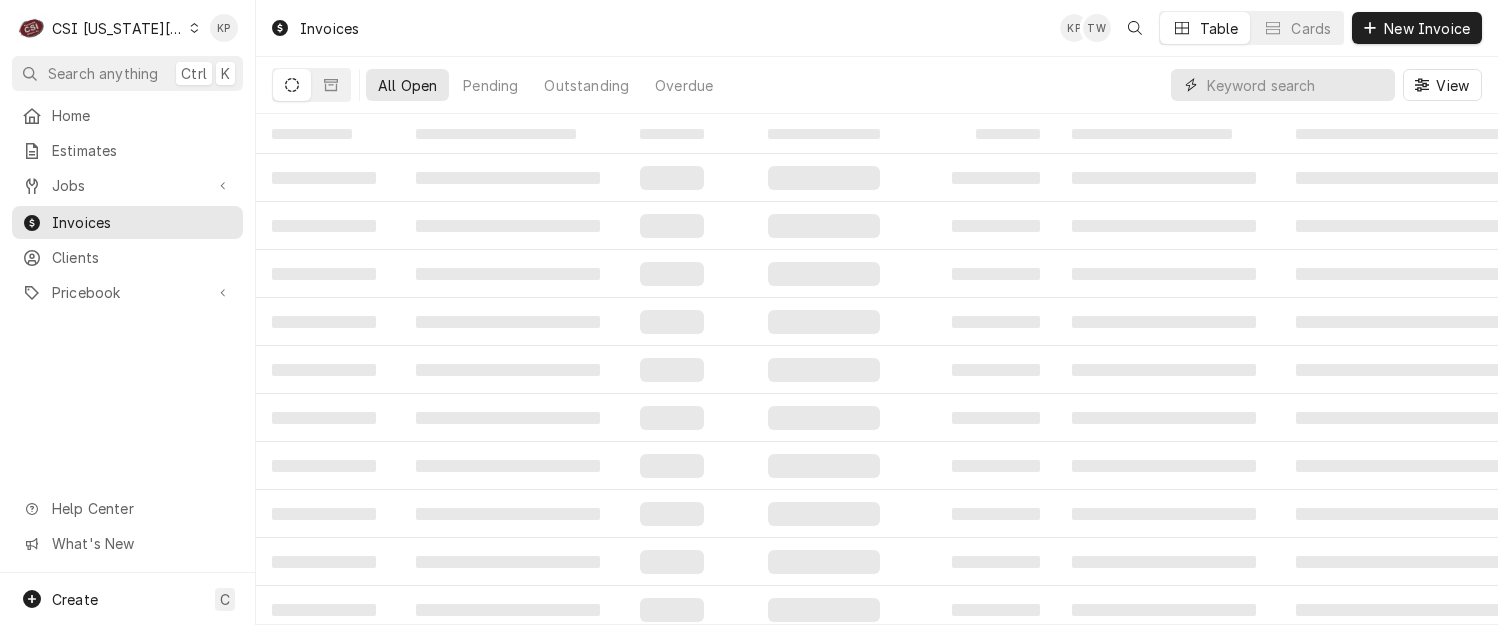 click at bounding box center [1296, 85] 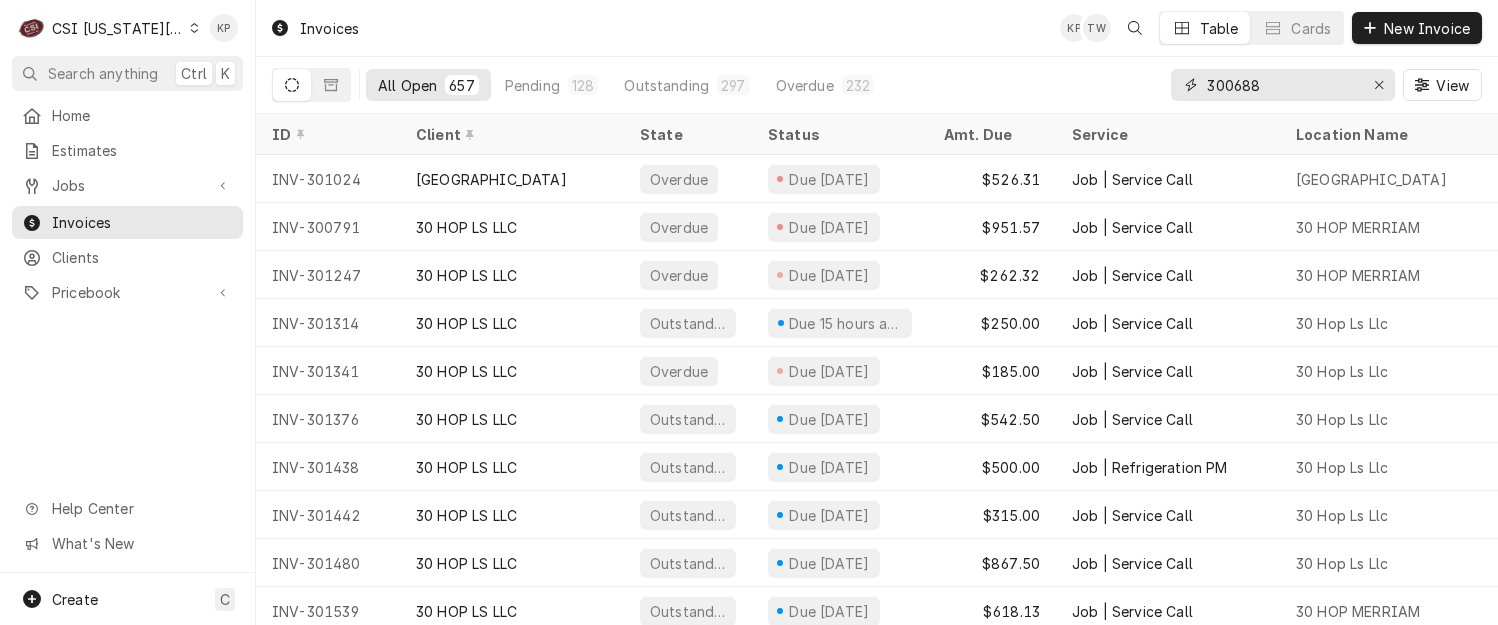 type on "300688" 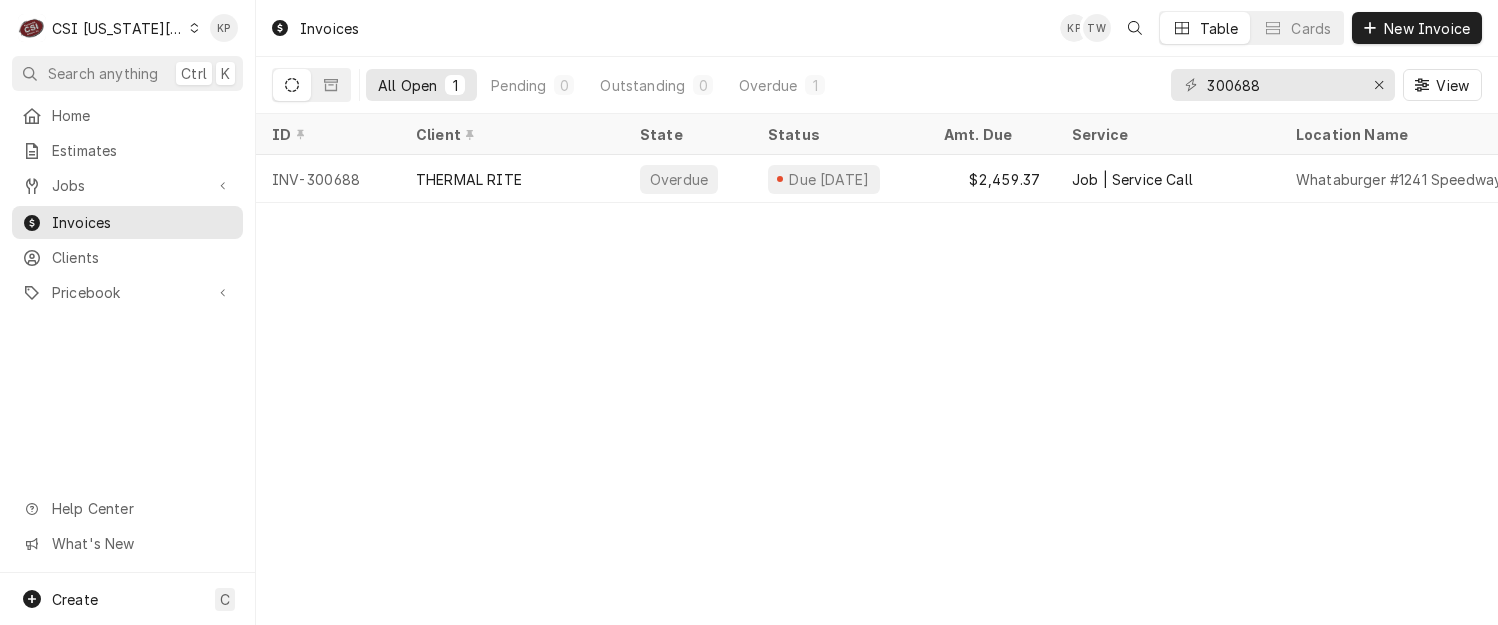 click 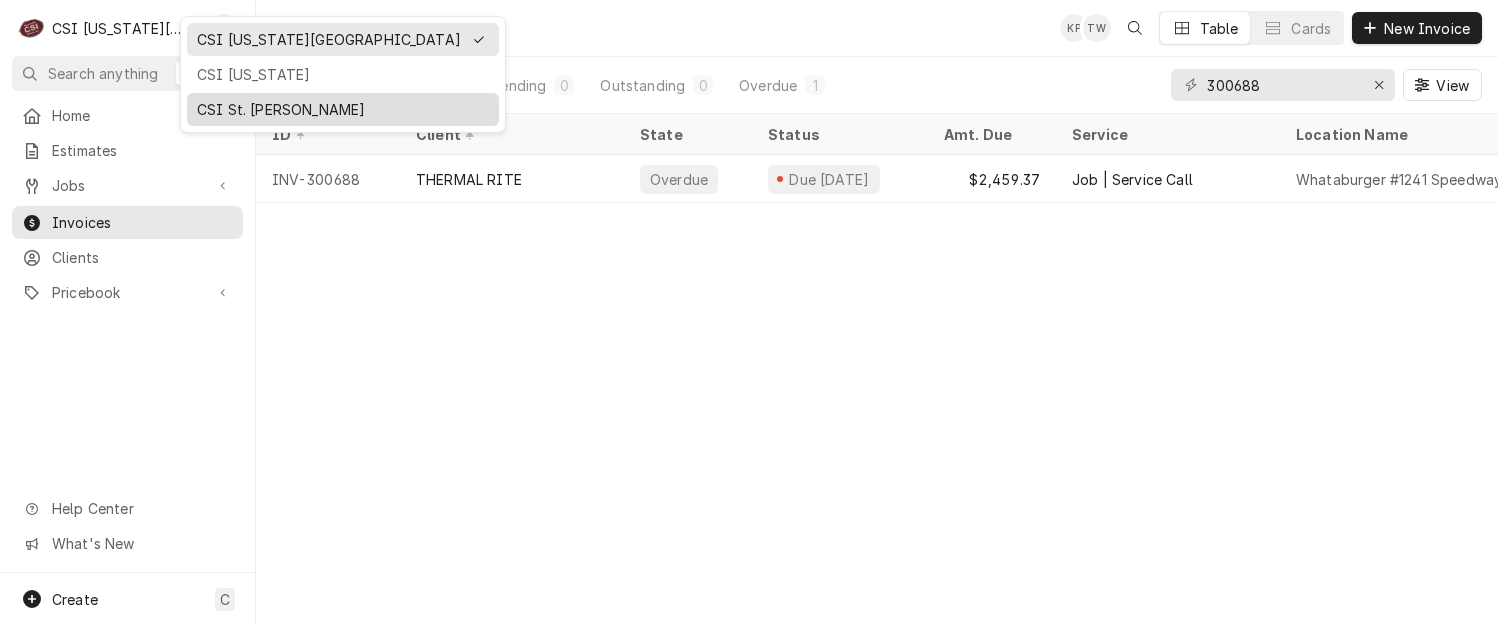 click on "CSI St. [PERSON_NAME]" at bounding box center [343, 109] 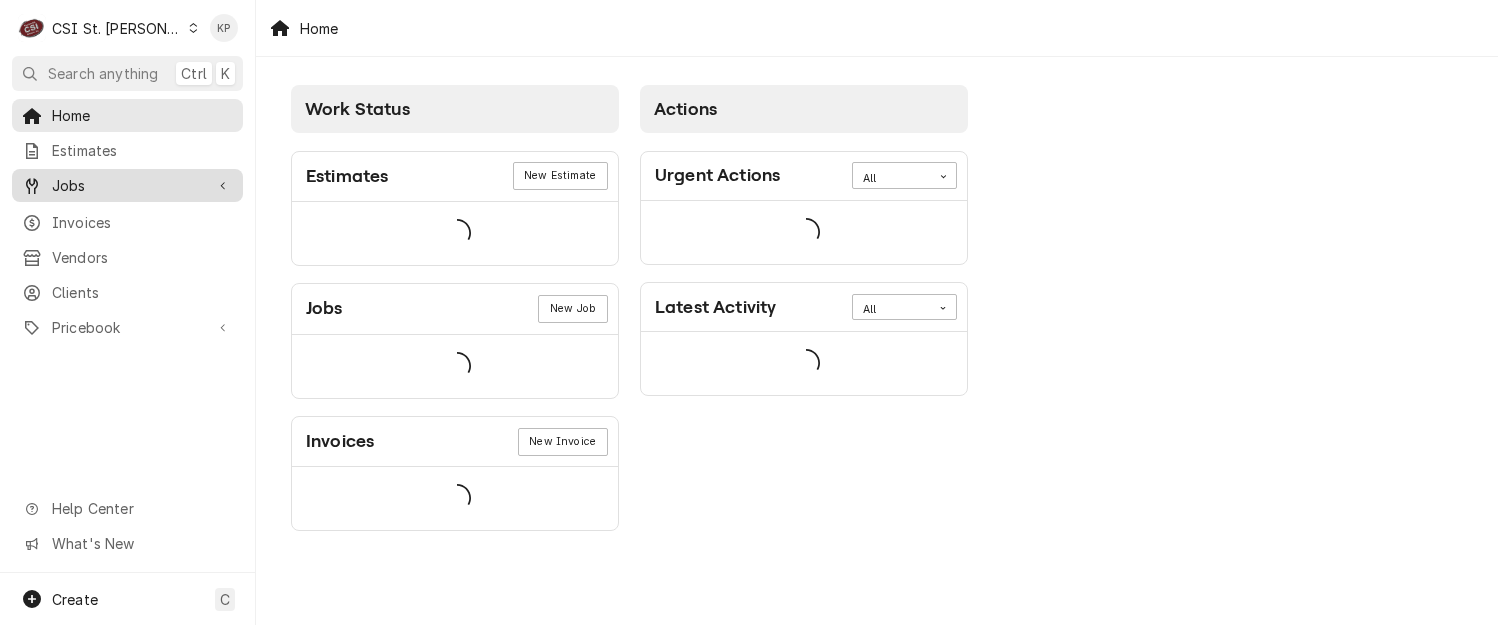 scroll, scrollTop: 0, scrollLeft: 0, axis: both 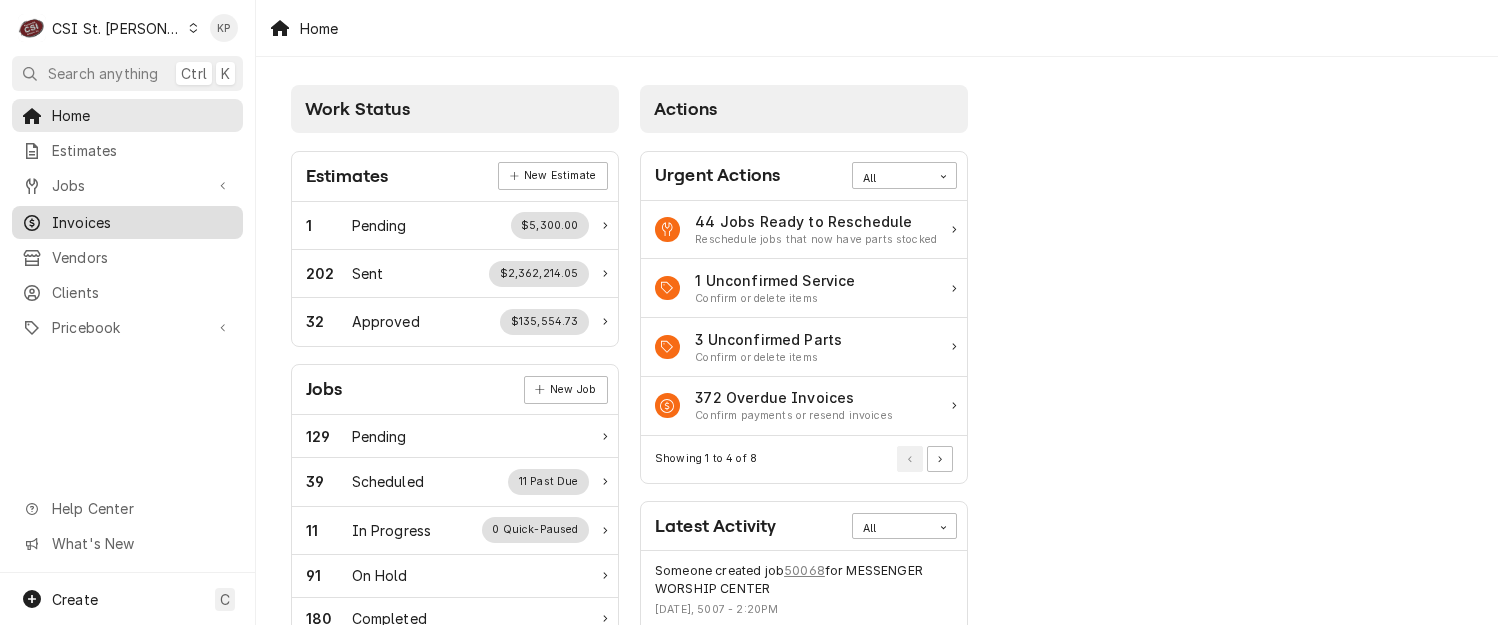 click on "Invoices" at bounding box center (142, 222) 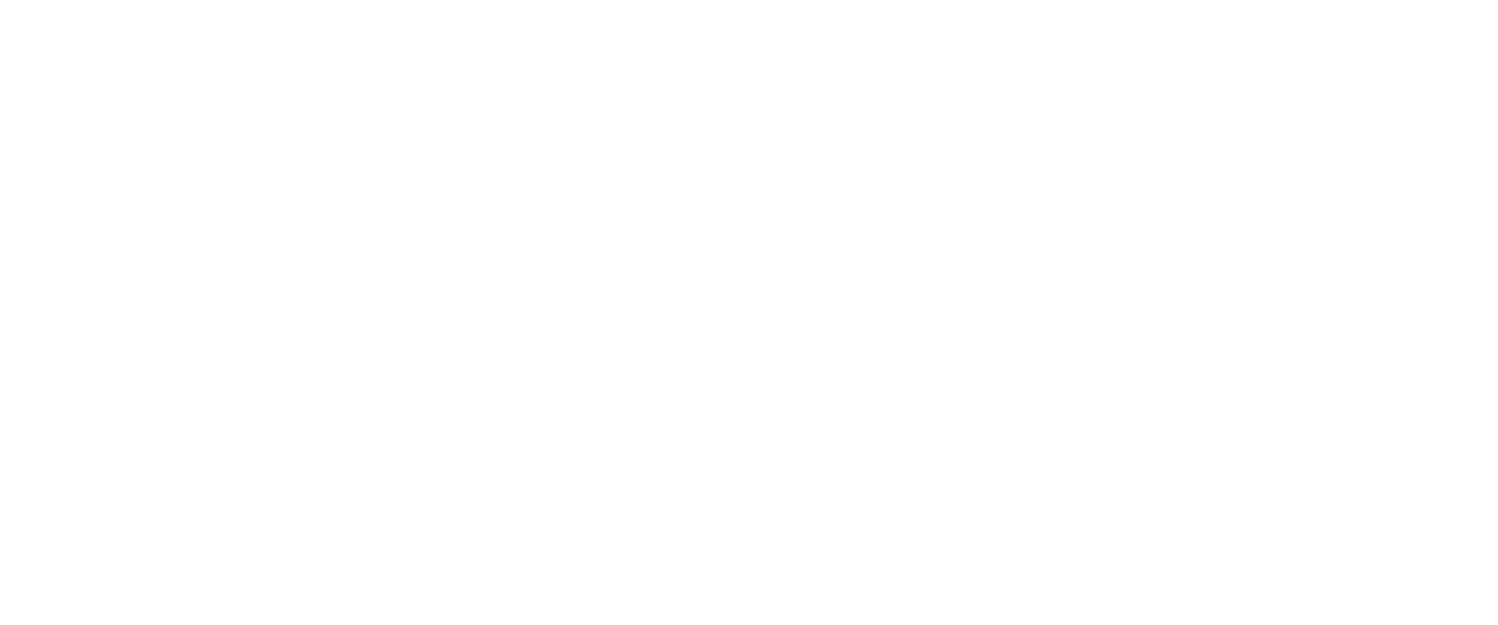 scroll, scrollTop: 0, scrollLeft: 0, axis: both 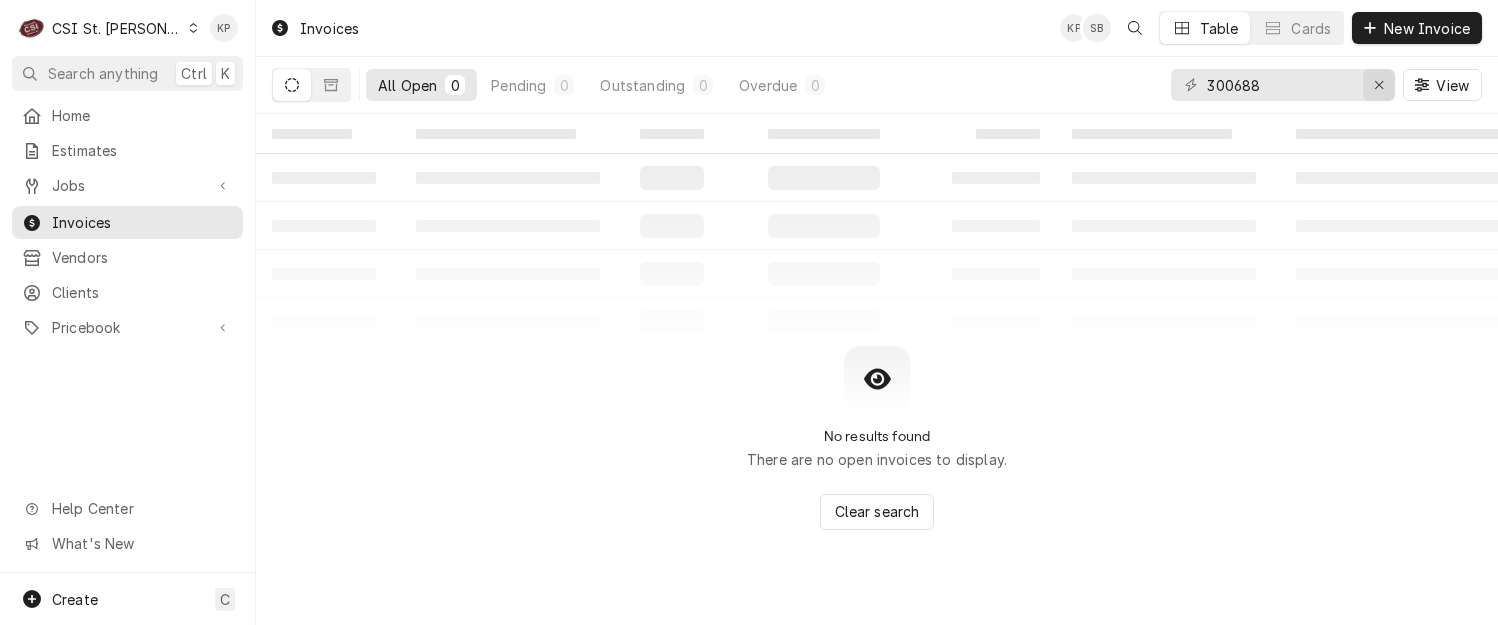 click 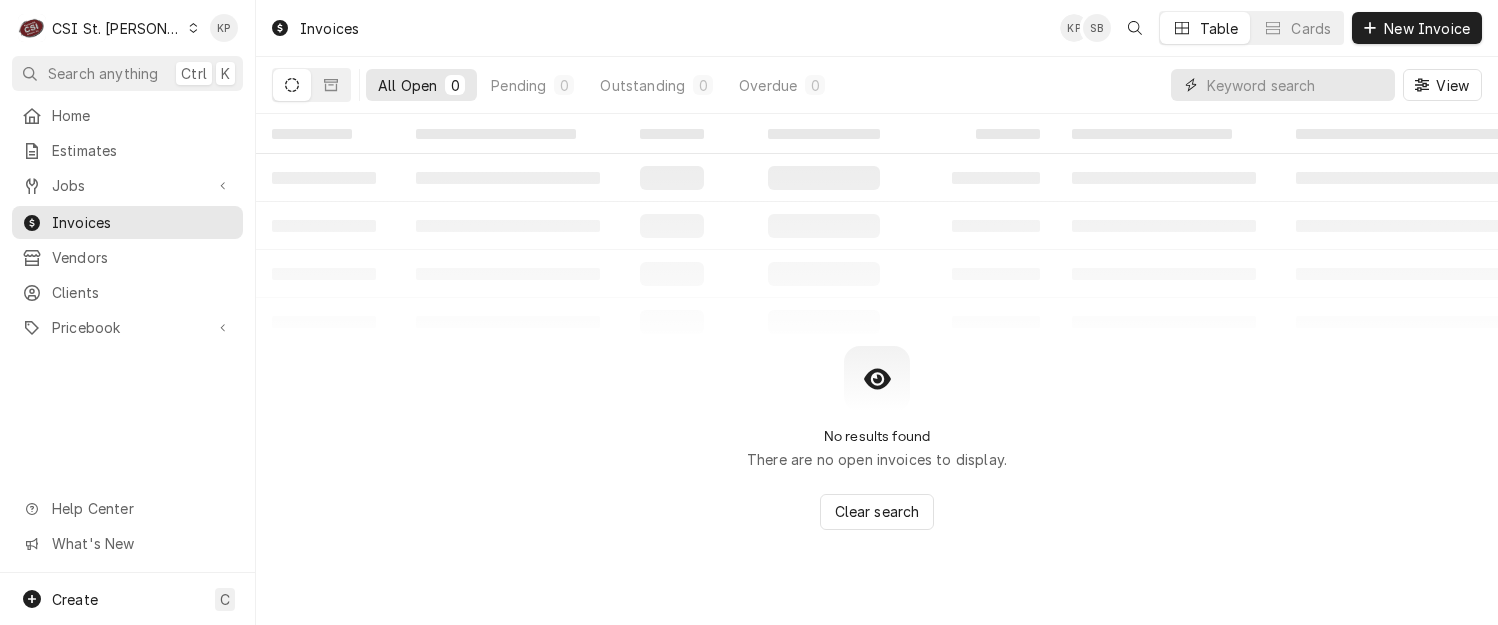 type on "4" 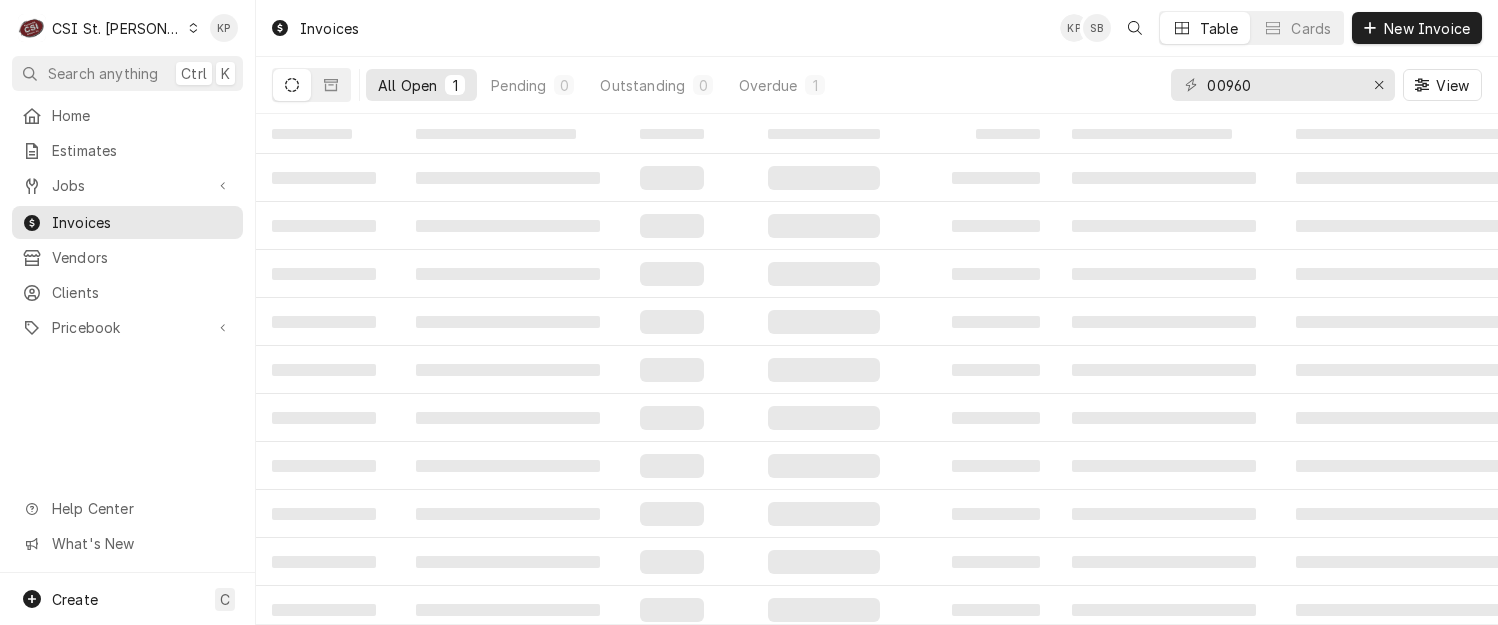 click on "00960" at bounding box center [1283, 85] 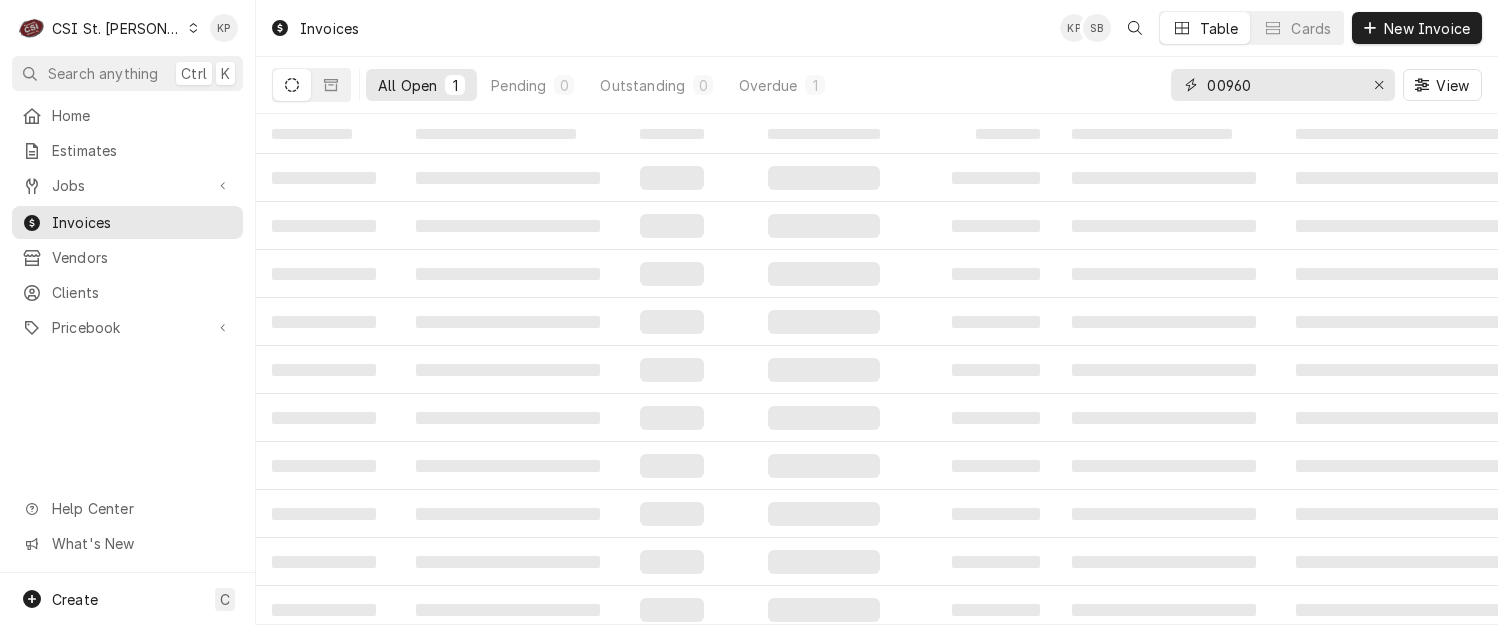 click on "00960" at bounding box center (1282, 85) 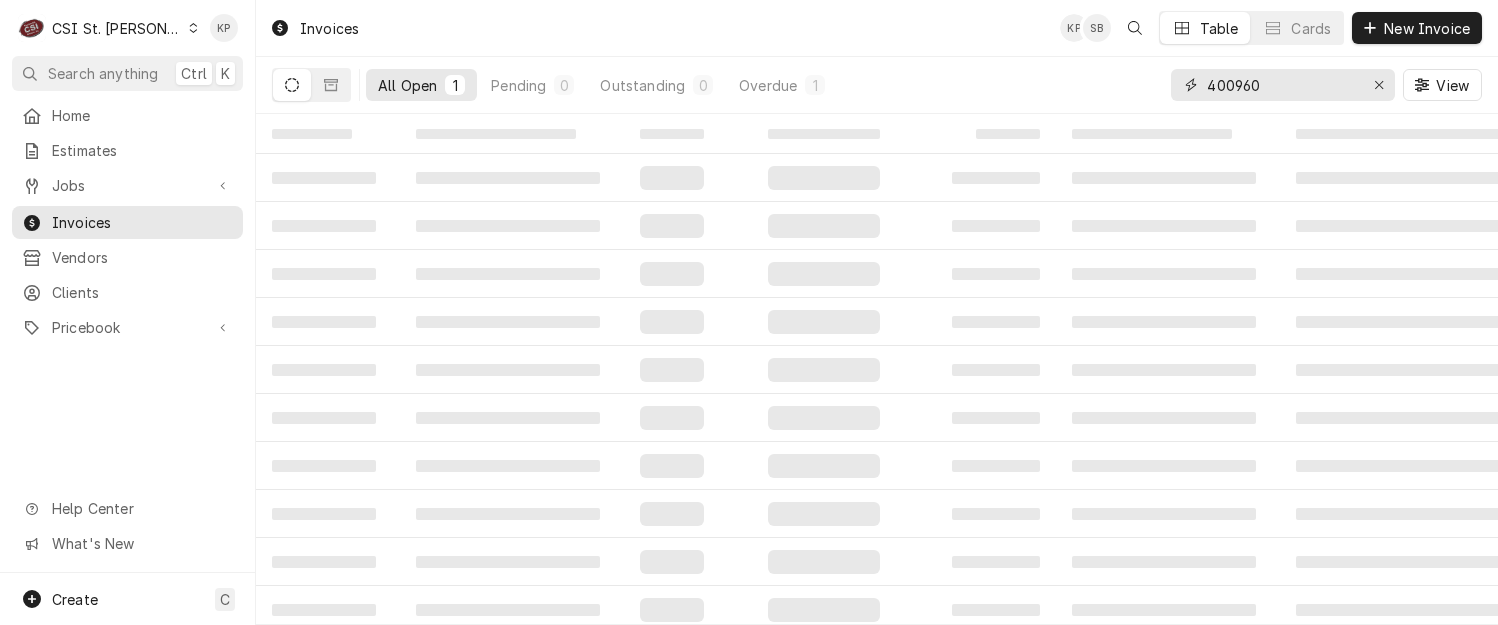 type on "400960" 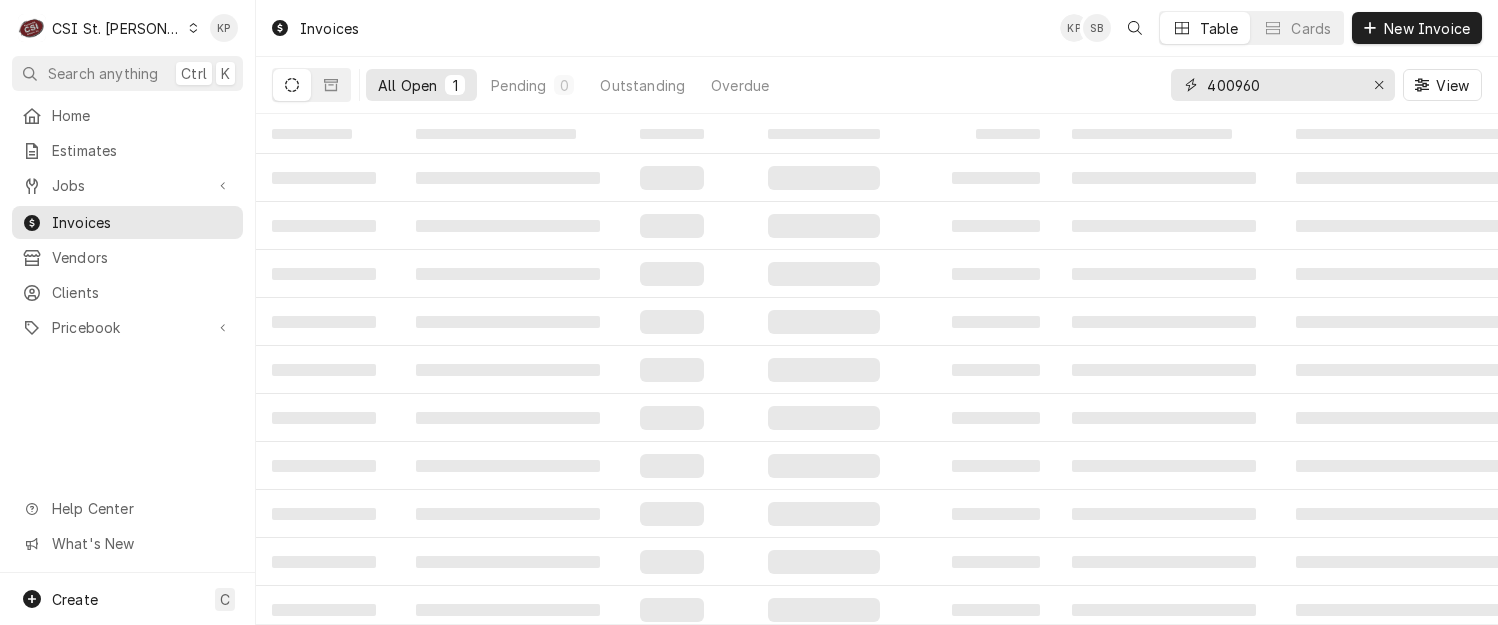 click on "400960" at bounding box center [1282, 85] 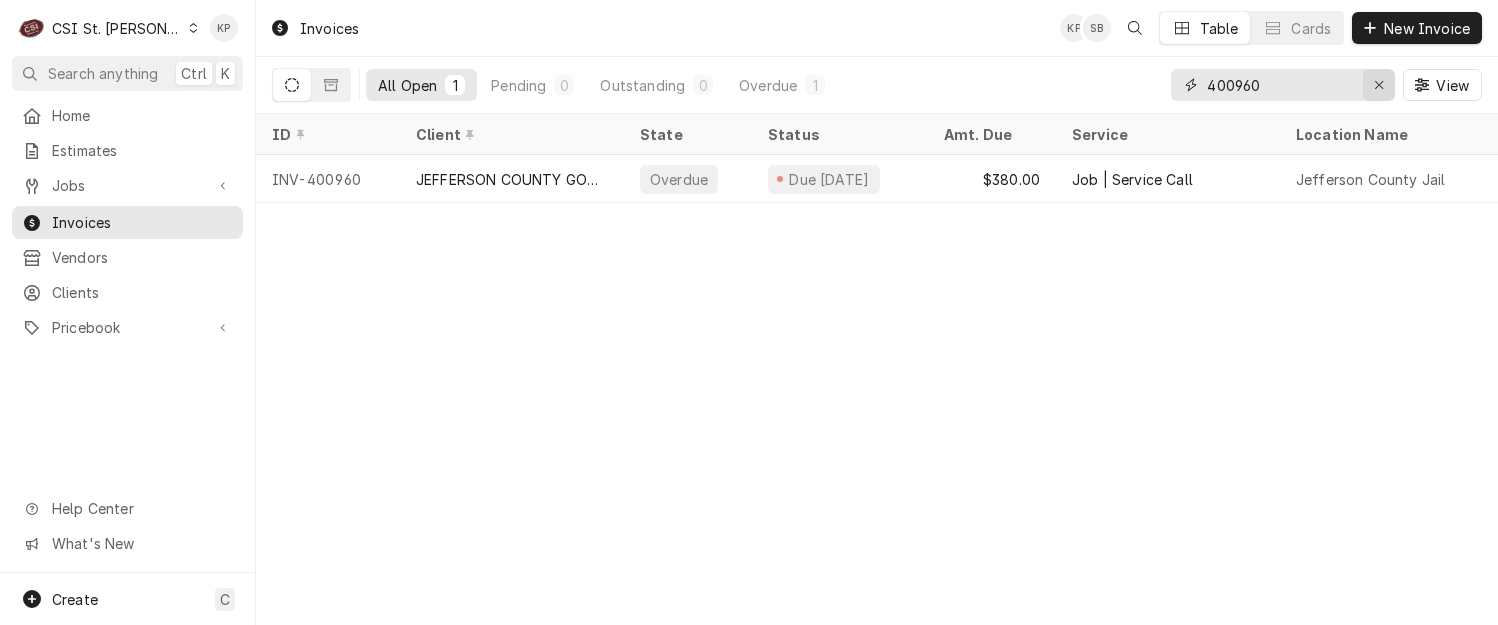 click 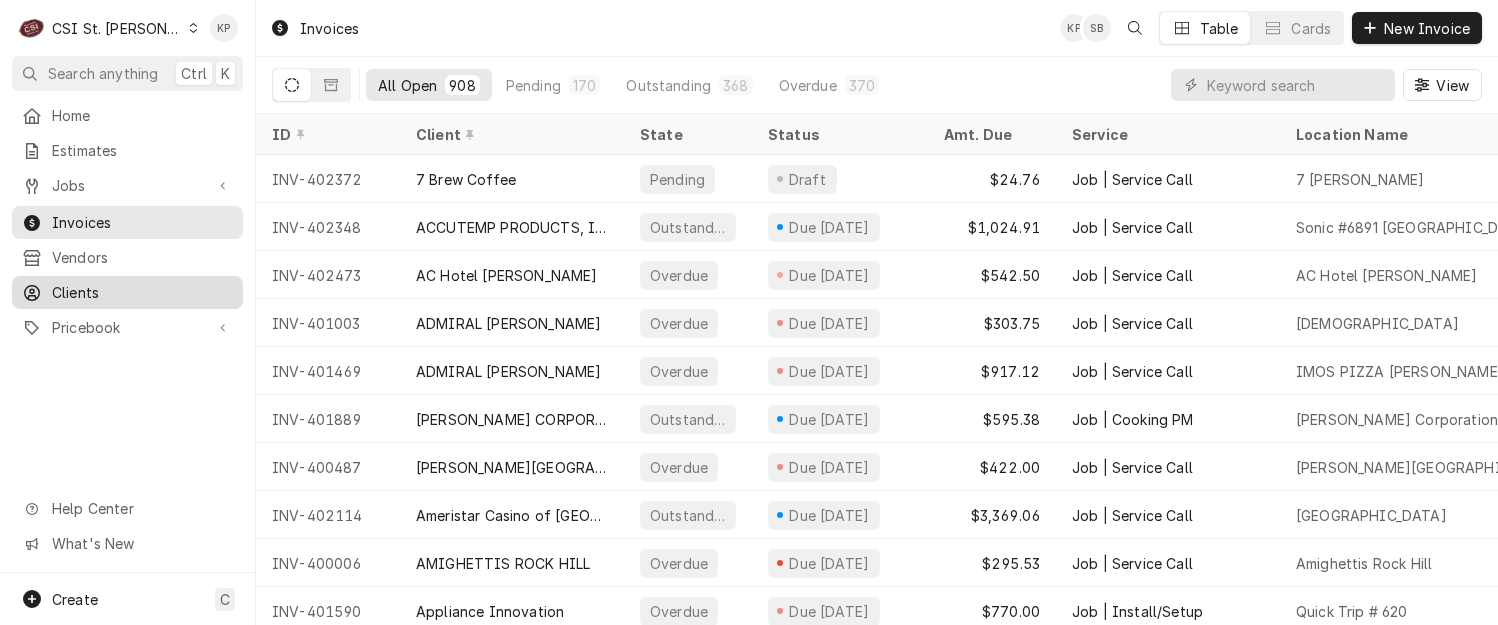 click on "Clients" at bounding box center (142, 292) 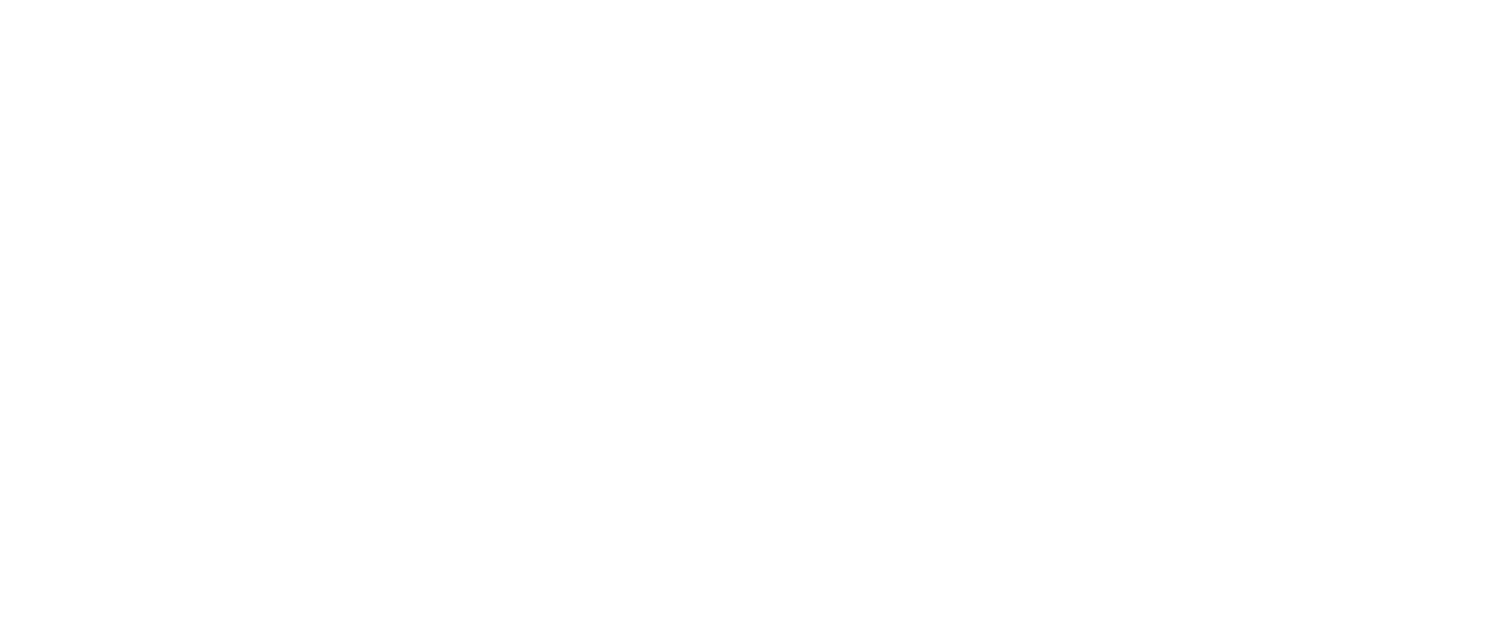 scroll, scrollTop: 0, scrollLeft: 0, axis: both 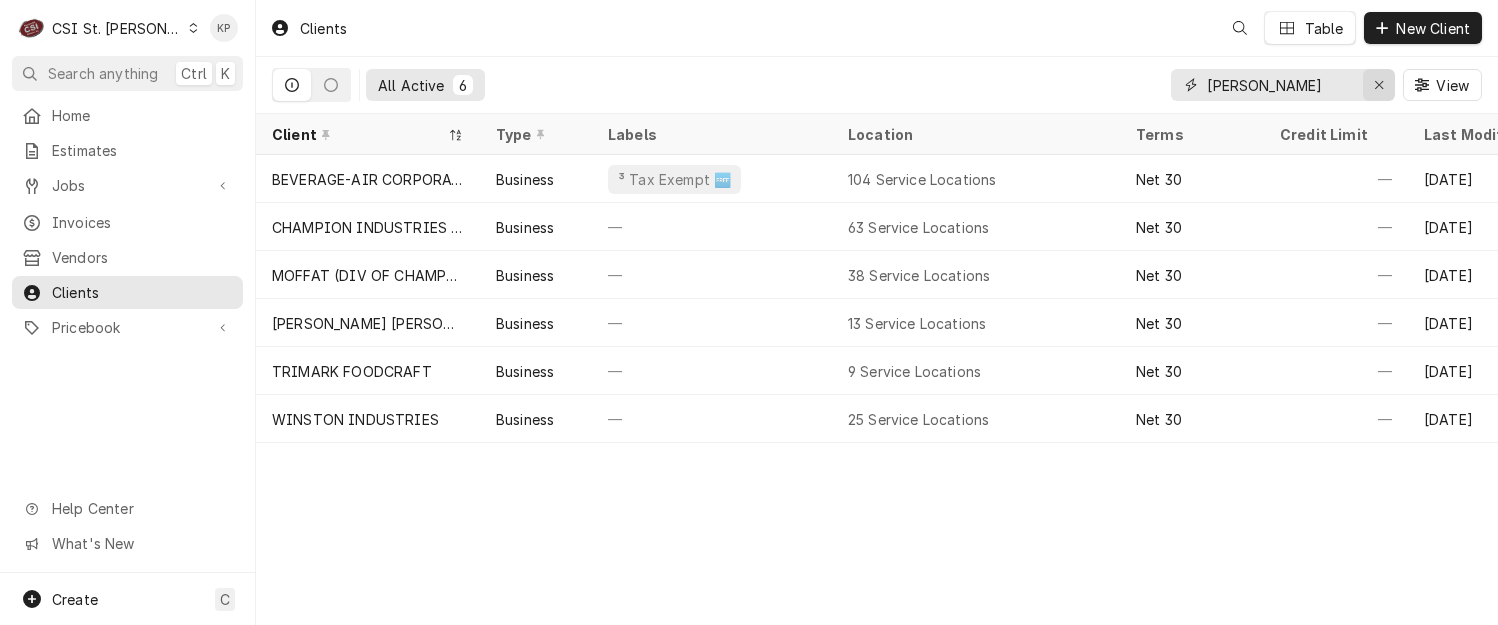 click 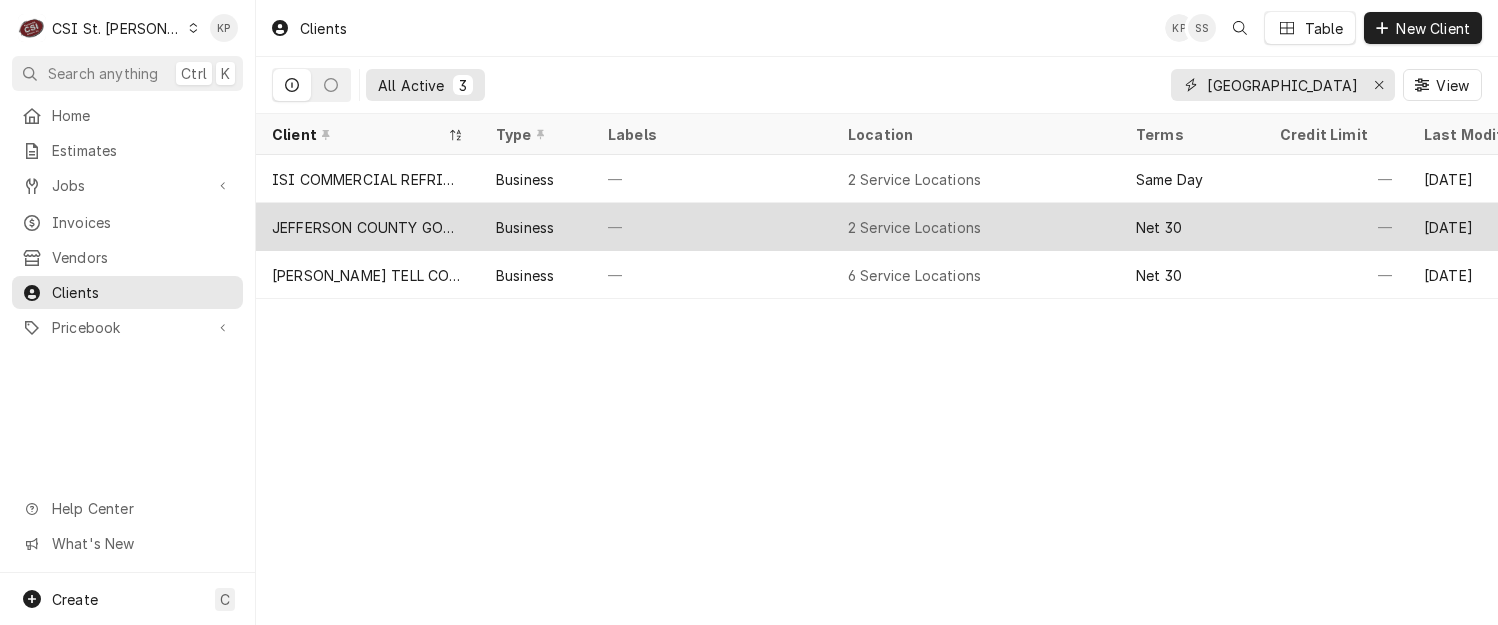 type on "[GEOGRAPHIC_DATA]" 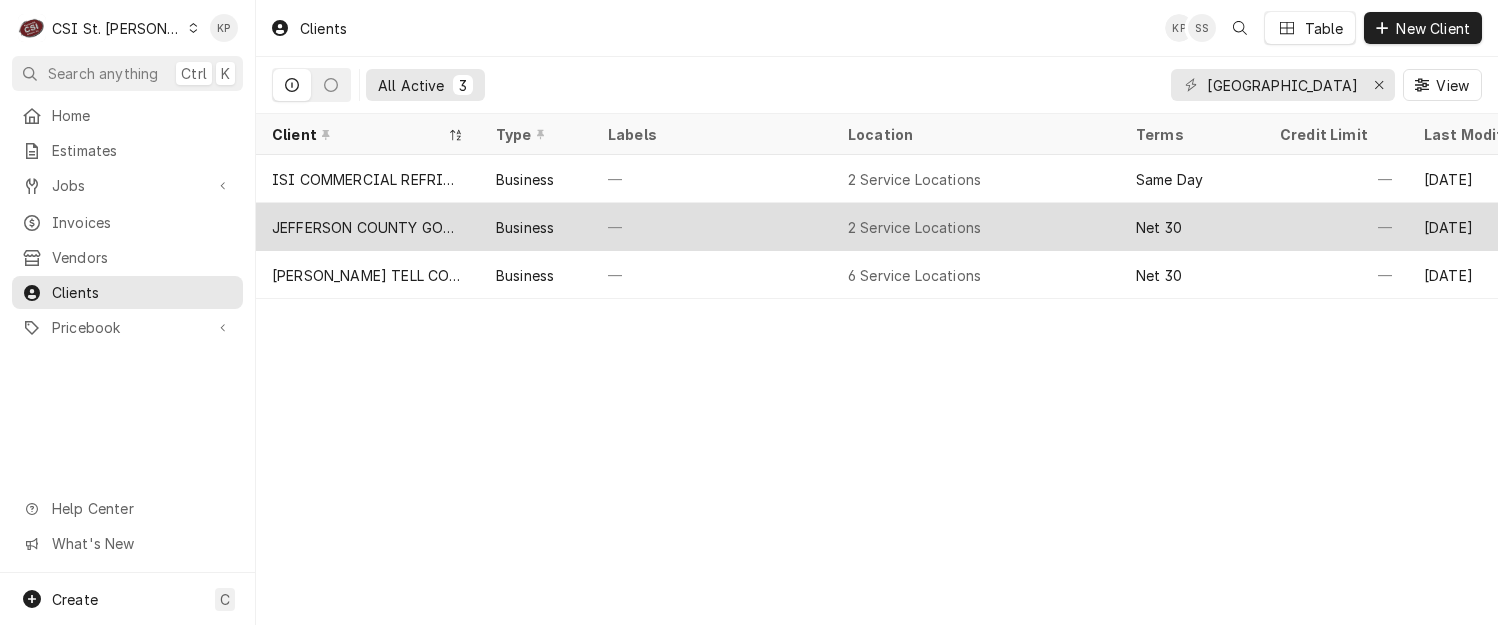 click on "JEFFERSON COUNTY GOVERNMENT" at bounding box center (368, 227) 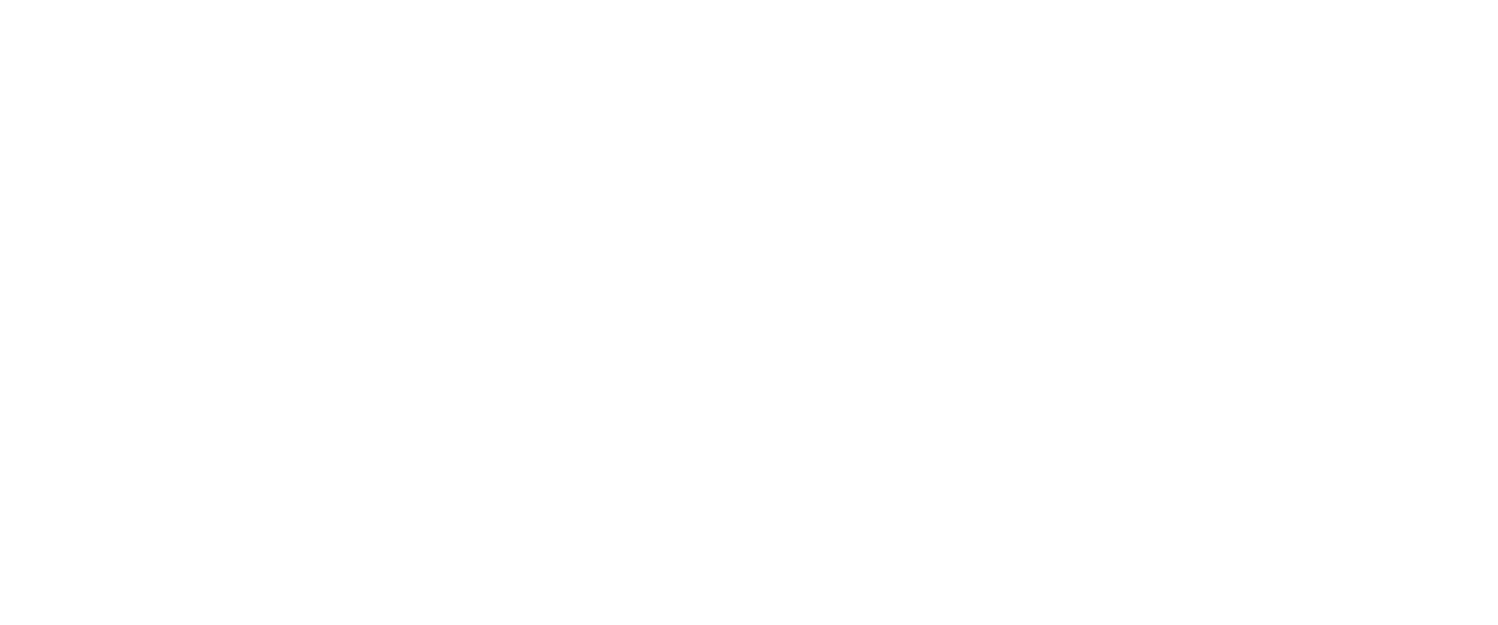 scroll, scrollTop: 0, scrollLeft: 0, axis: both 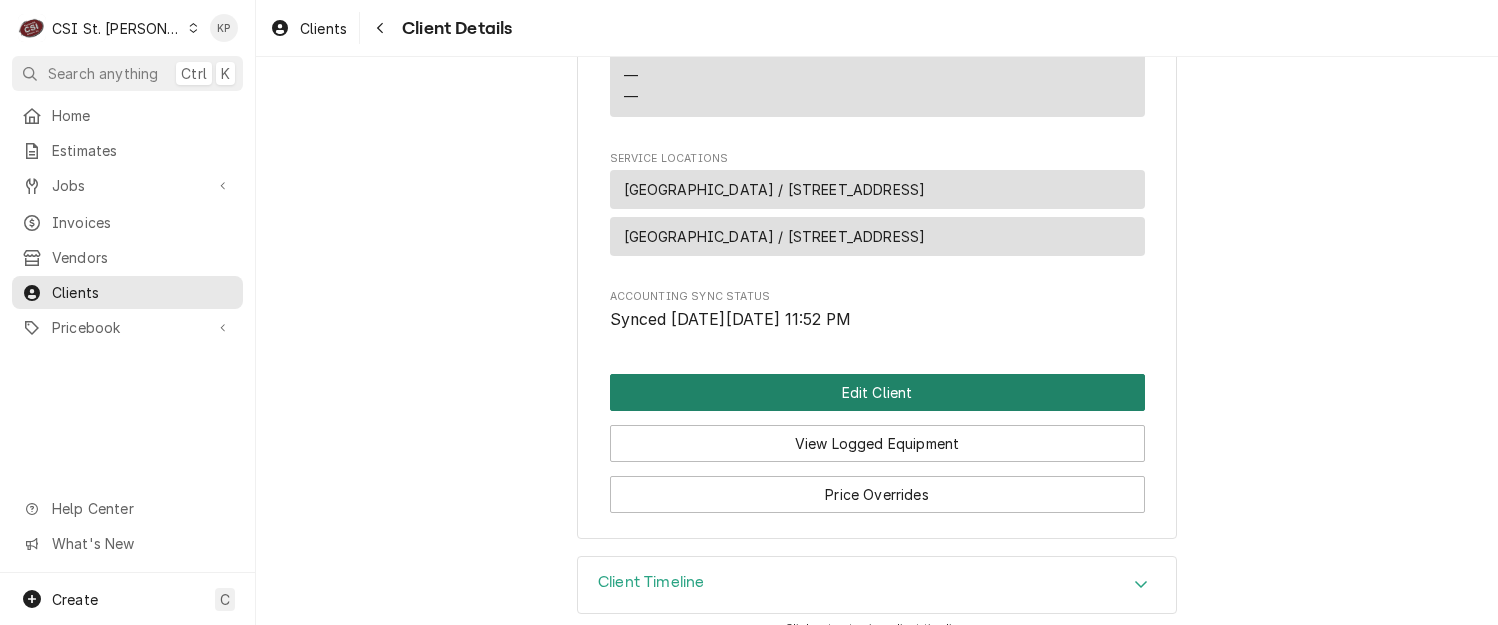click on "Edit Client" at bounding box center [877, 392] 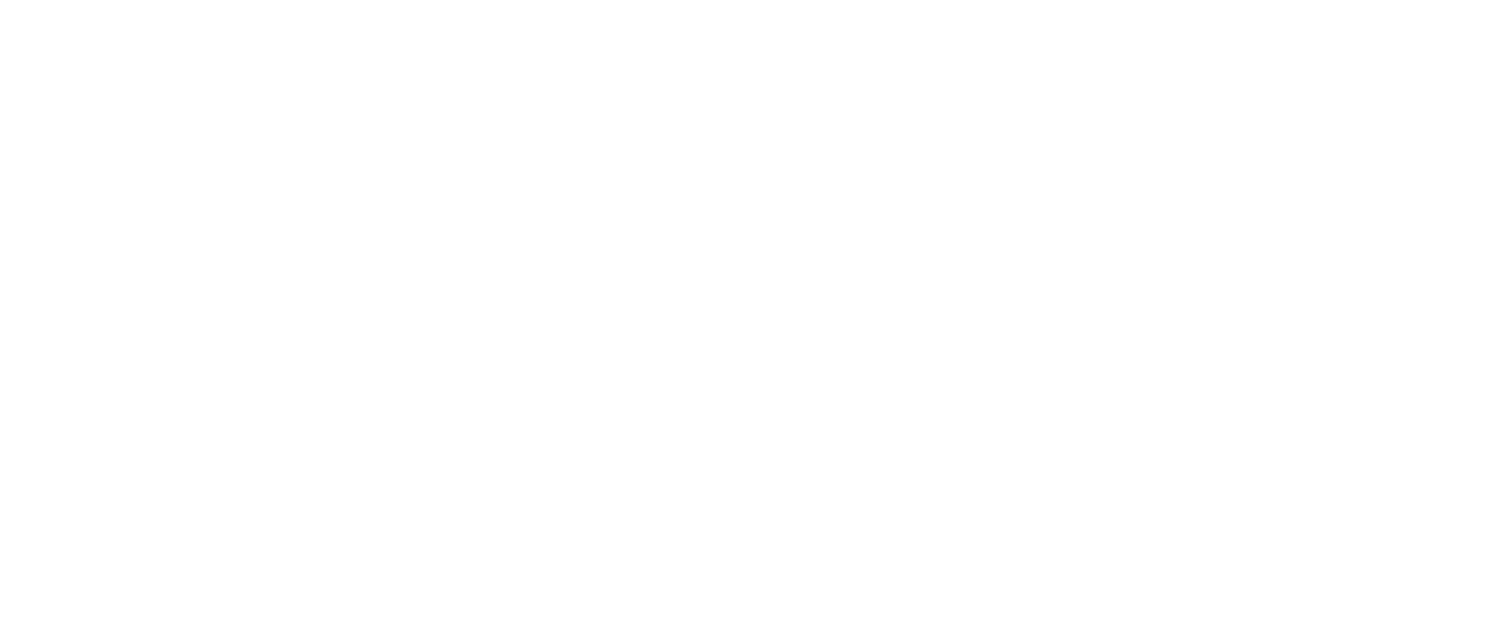 scroll, scrollTop: 0, scrollLeft: 0, axis: both 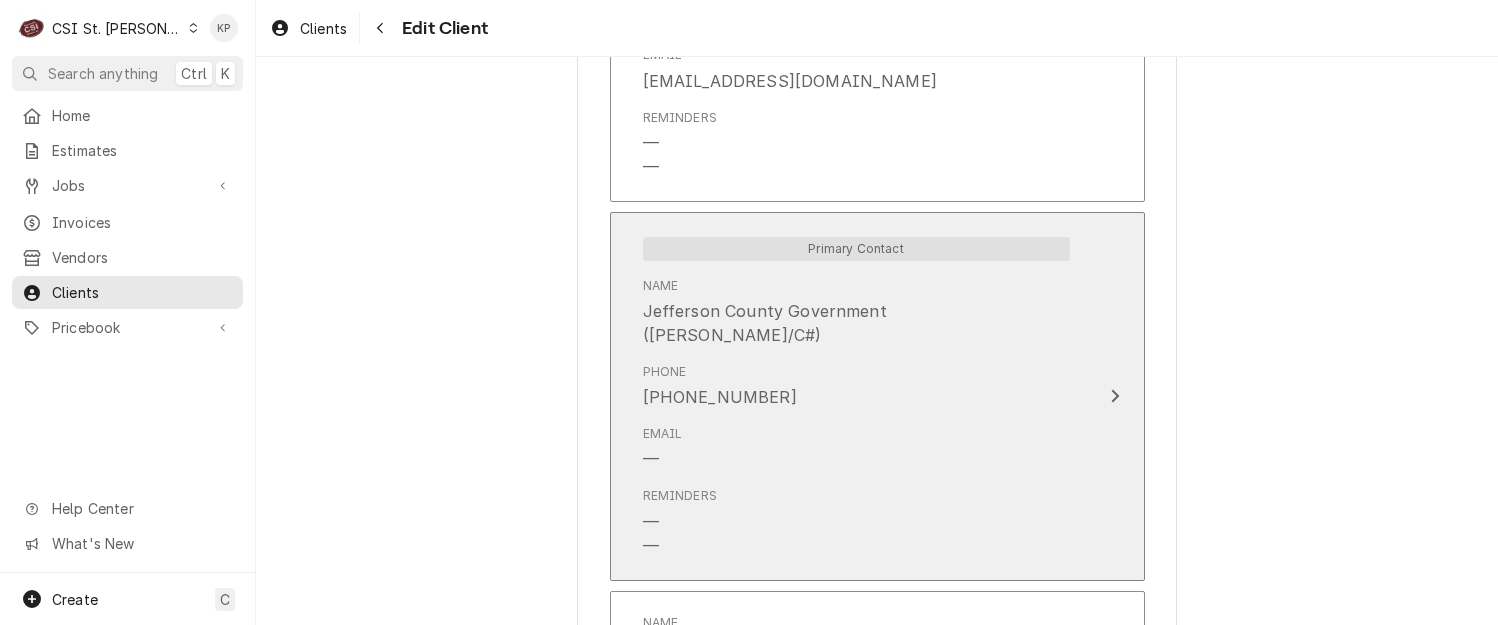 click 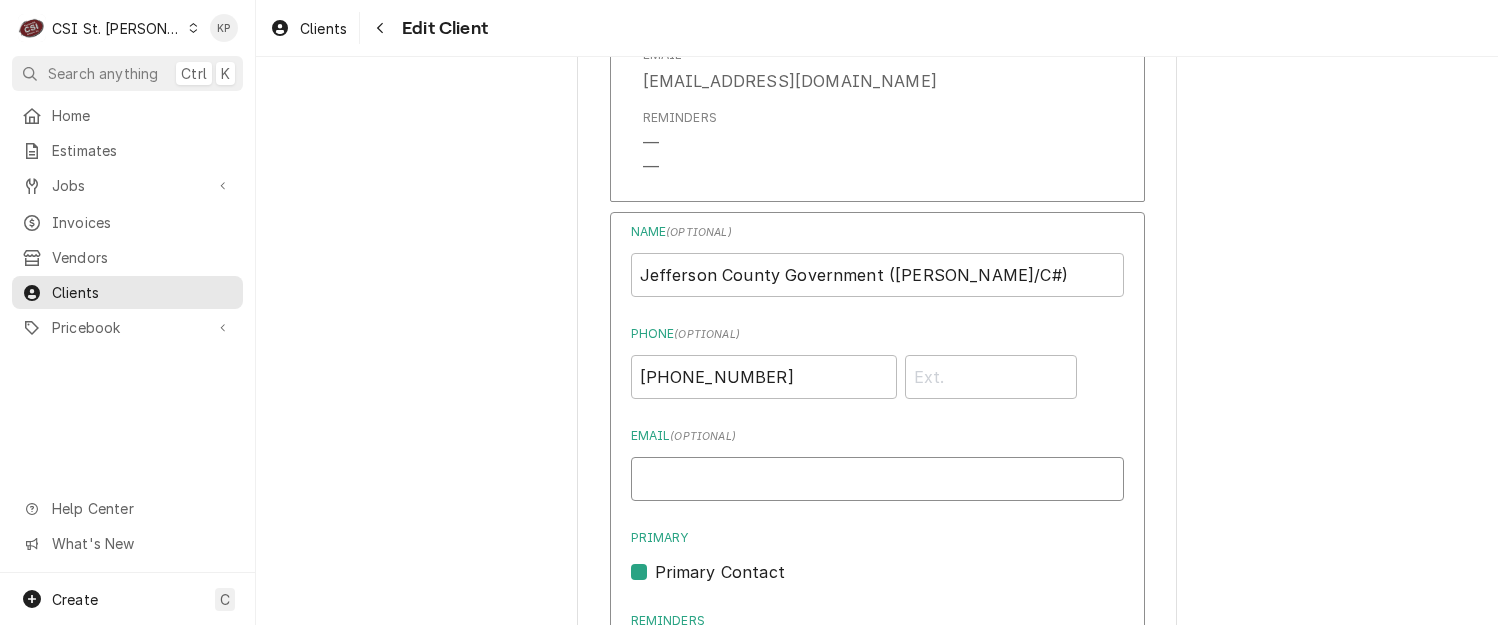 click on "Email  ( optional )" at bounding box center [877, 479] 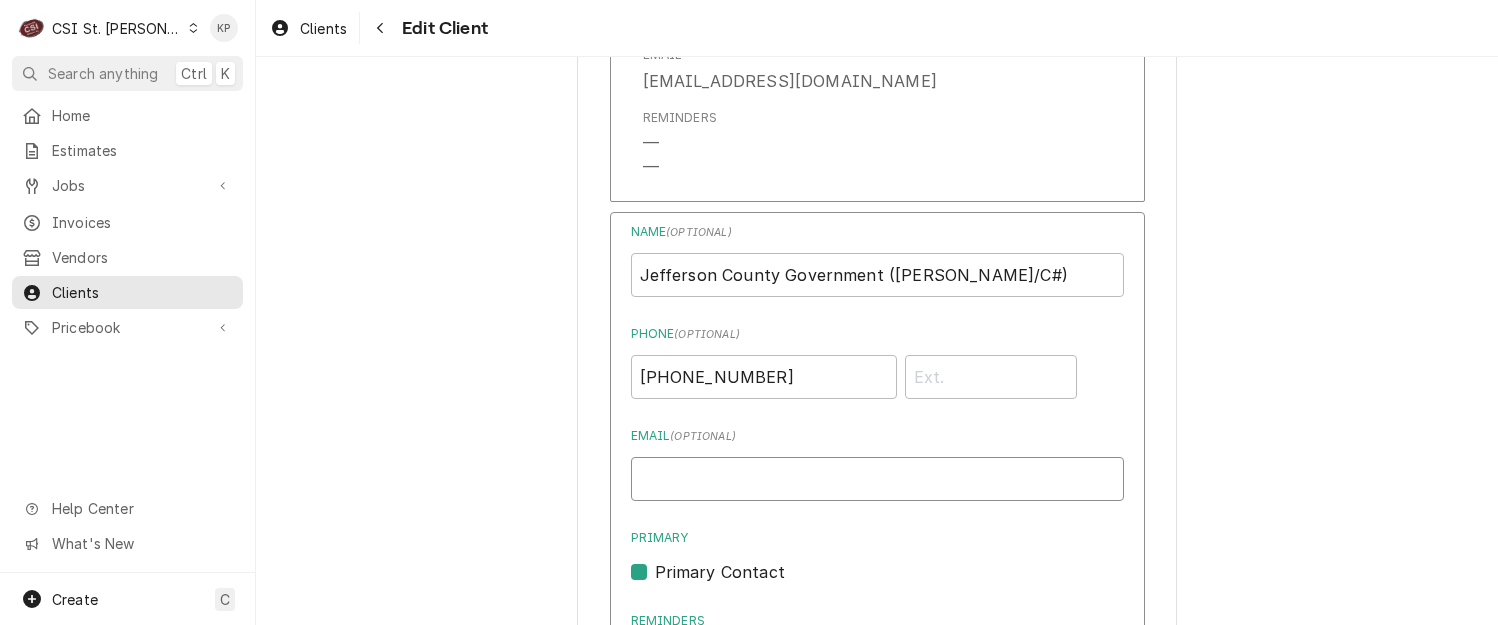 paste on "[EMAIL_ADDRESS][DOMAIN_NAME]" 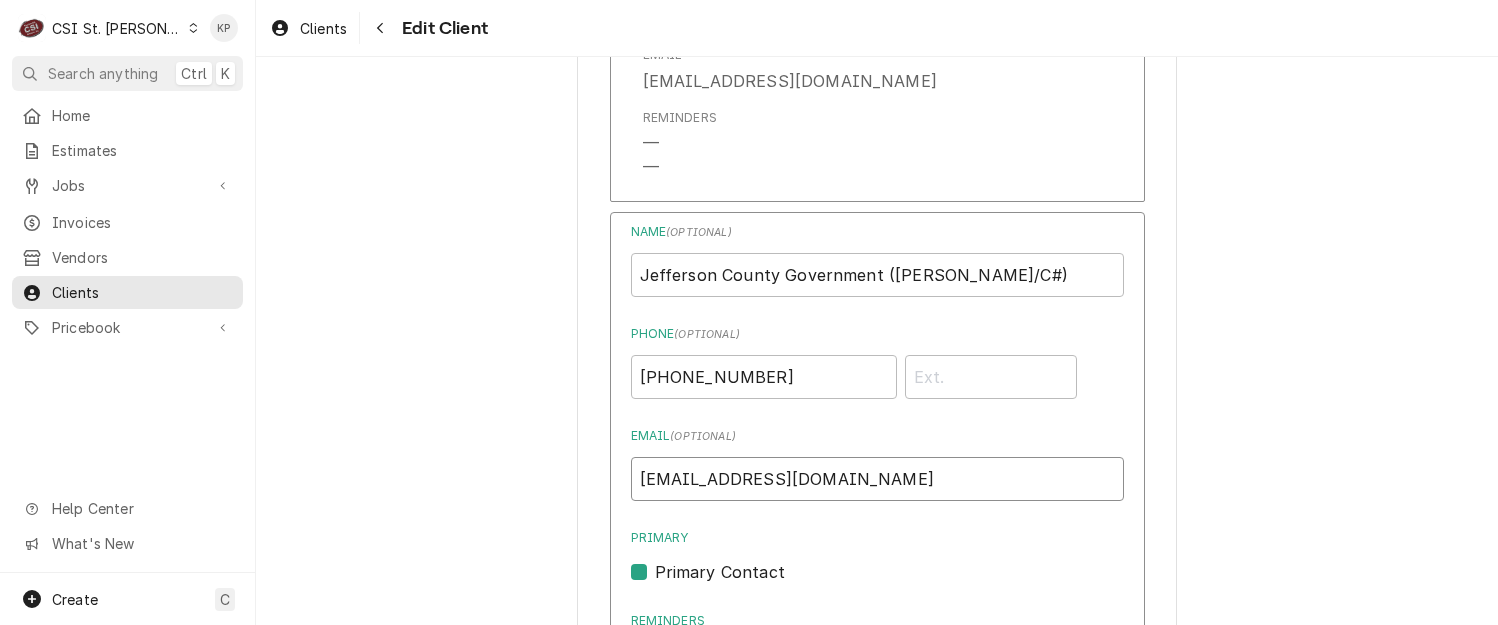type on "[EMAIL_ADDRESS][DOMAIN_NAME]" 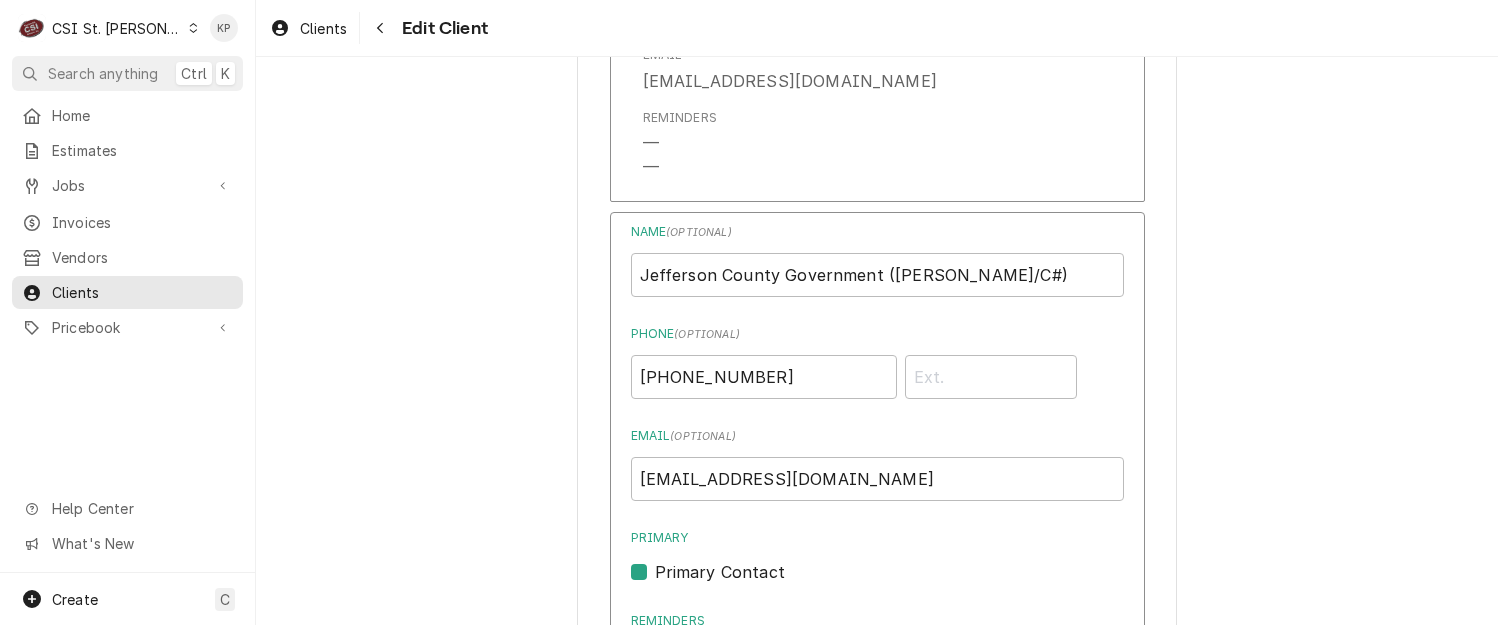 click on "Primary Primary Contact" at bounding box center [877, 556] 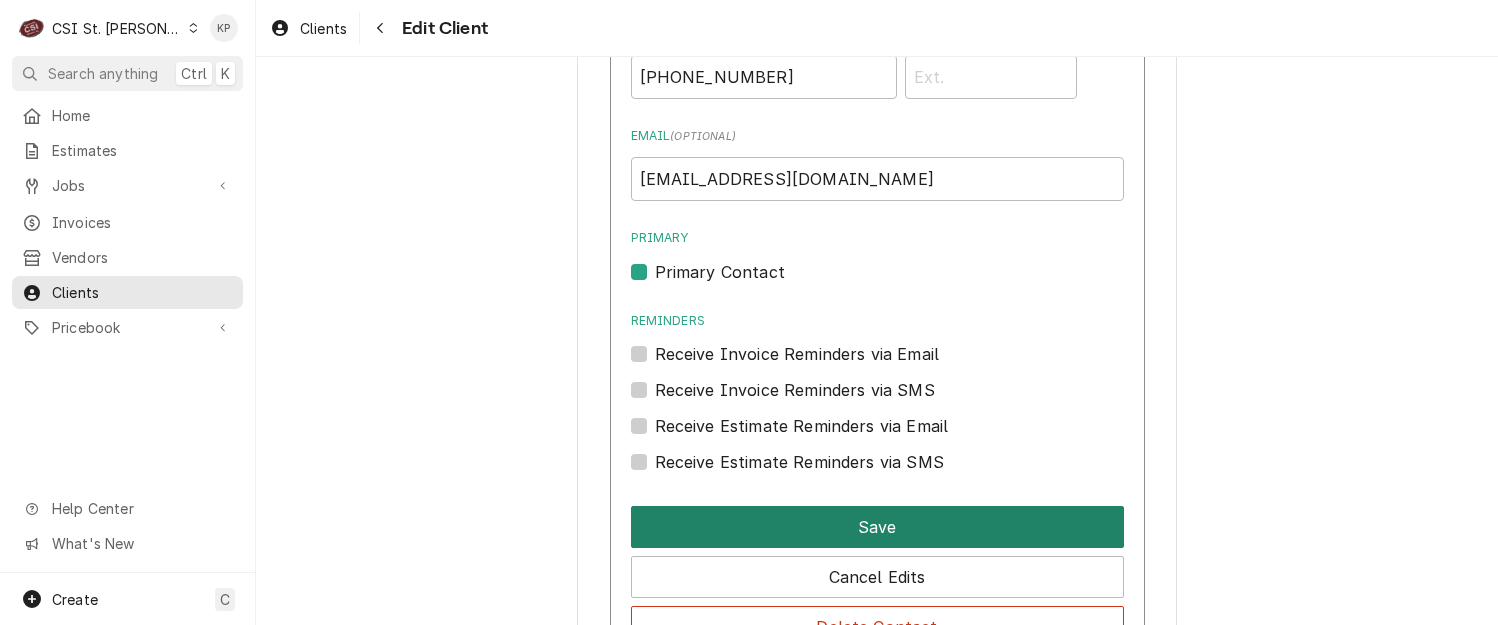 click on "Save" at bounding box center (877, 527) 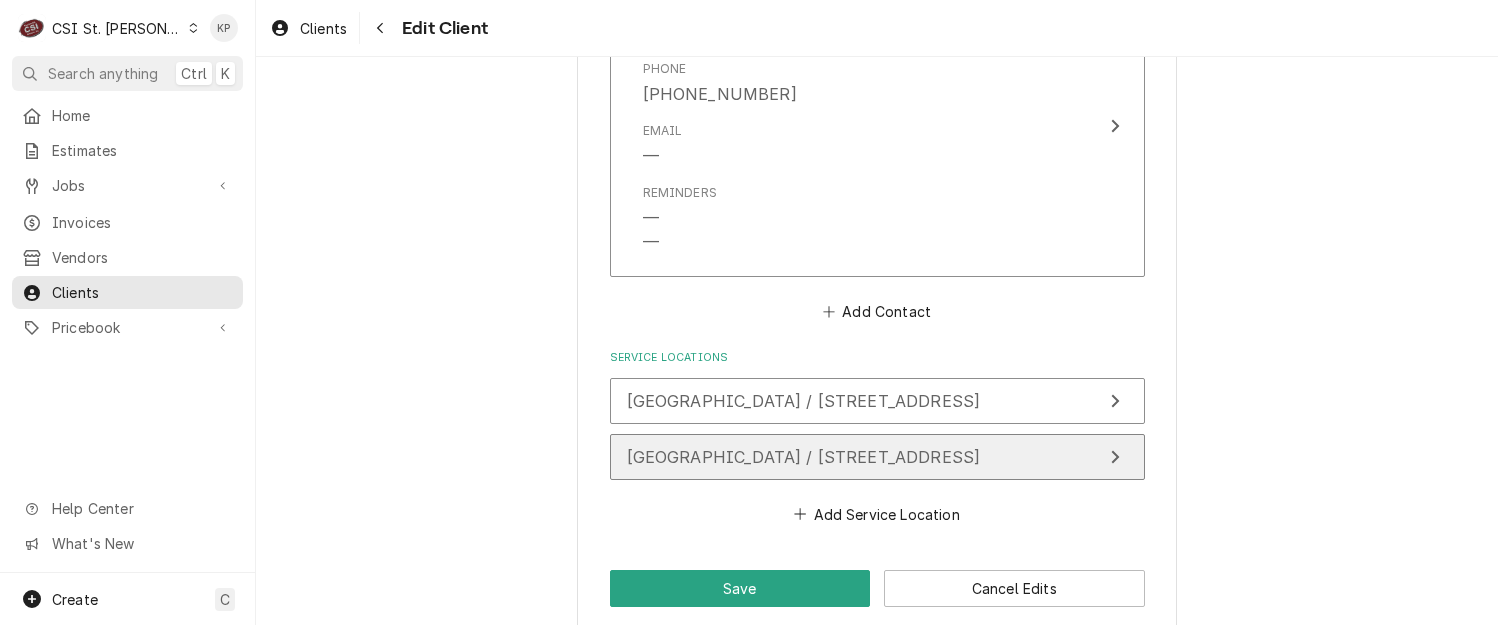 scroll, scrollTop: 2217, scrollLeft: 0, axis: vertical 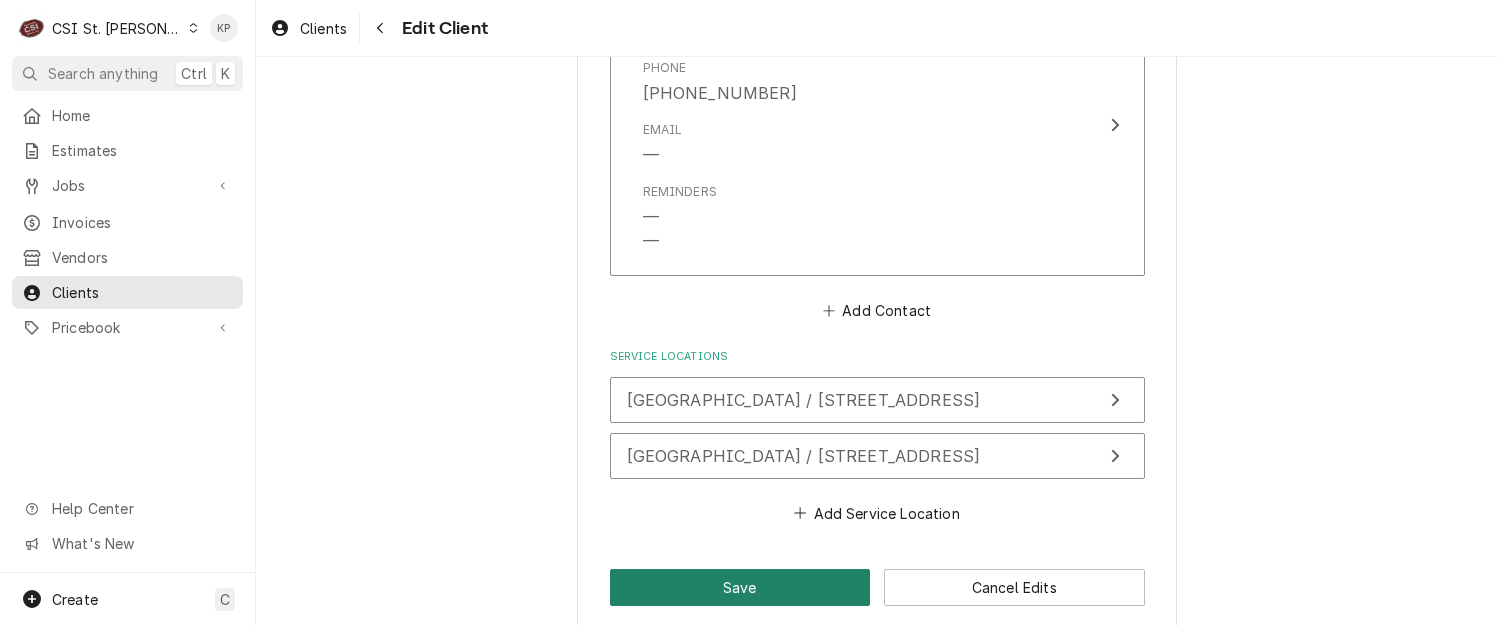 click on "Save" at bounding box center [740, 587] 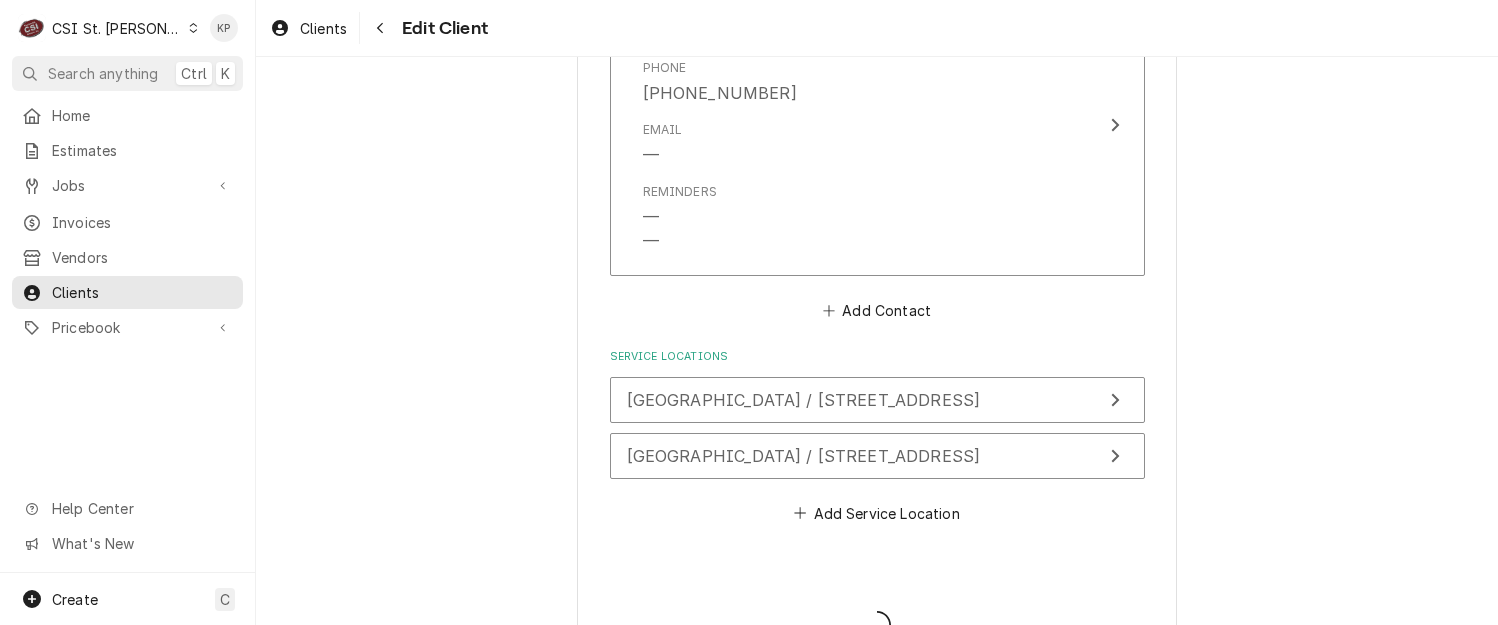 type on "x" 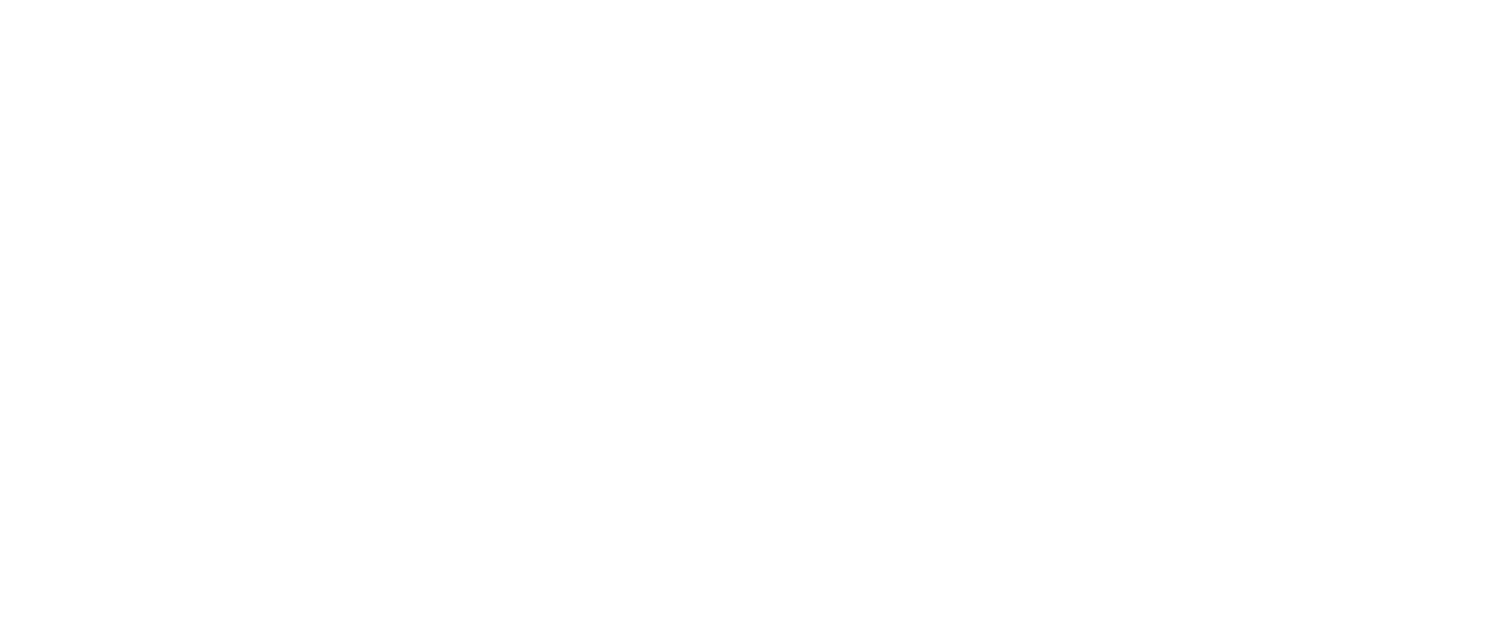 scroll, scrollTop: 0, scrollLeft: 0, axis: both 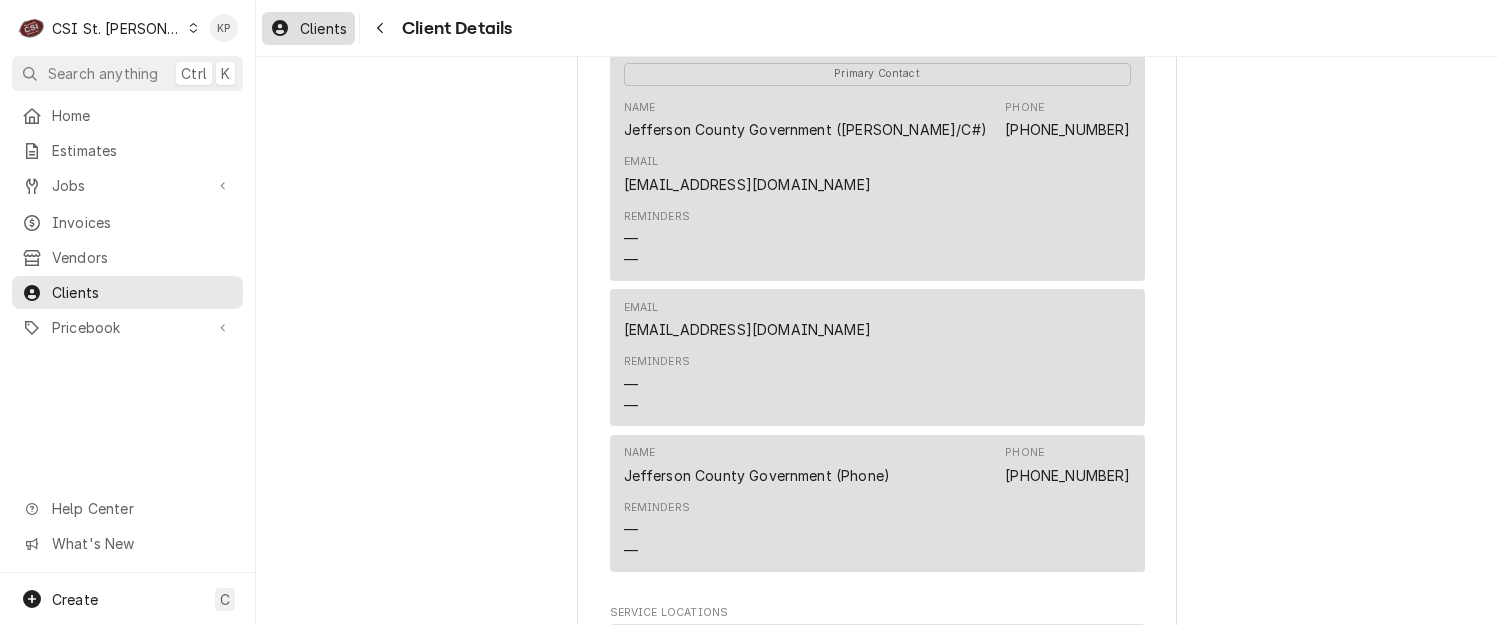 click on "Clients" at bounding box center (323, 28) 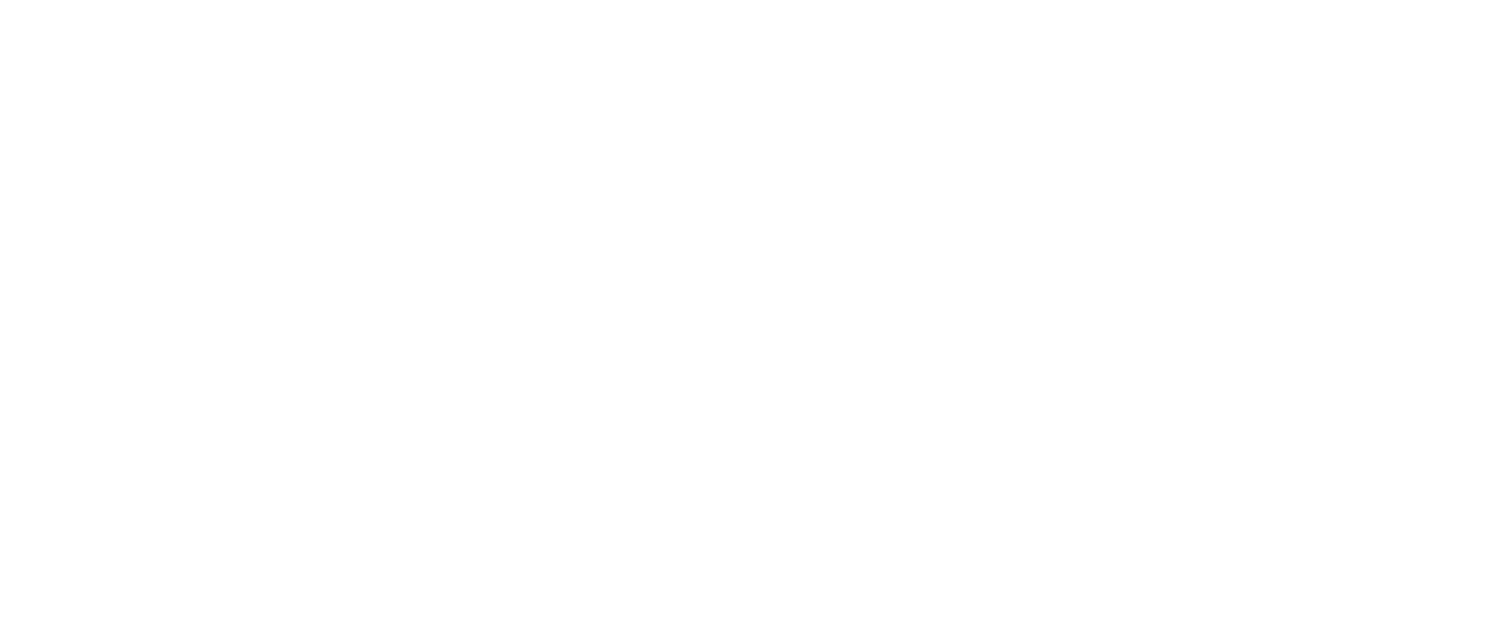 scroll, scrollTop: 0, scrollLeft: 0, axis: both 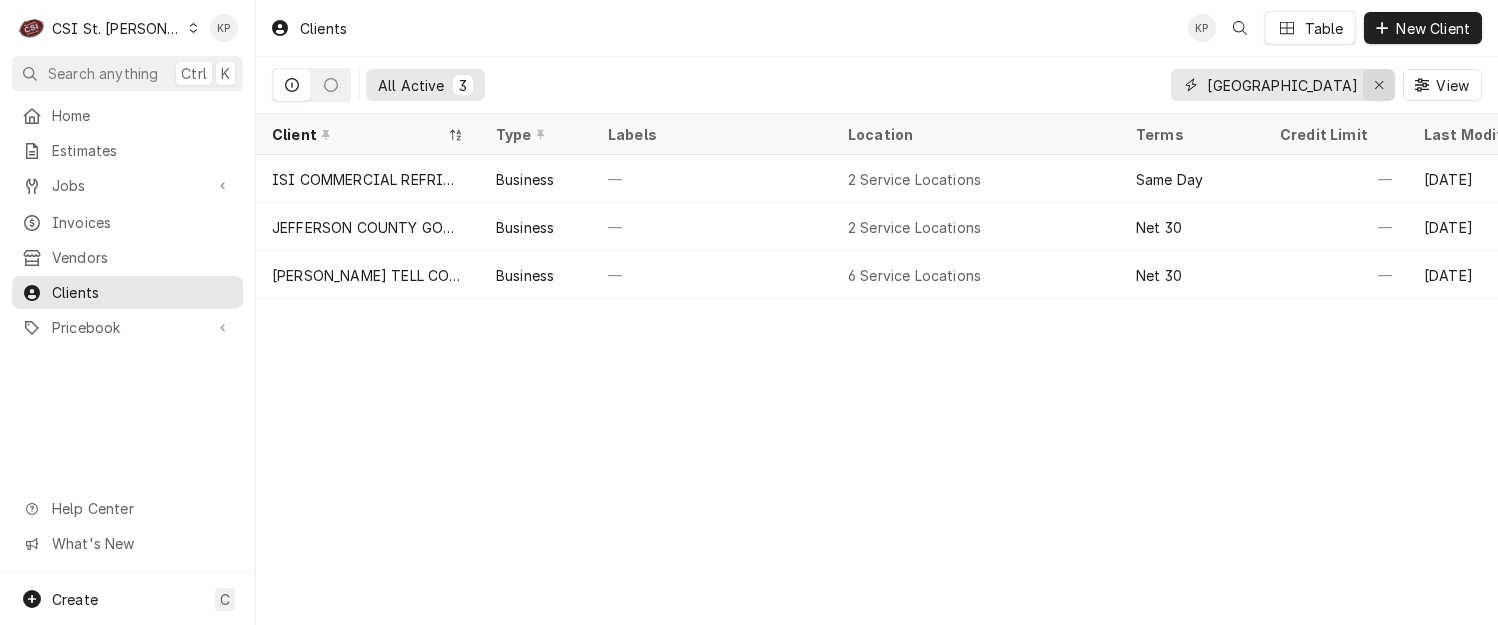 click at bounding box center [1379, 85] 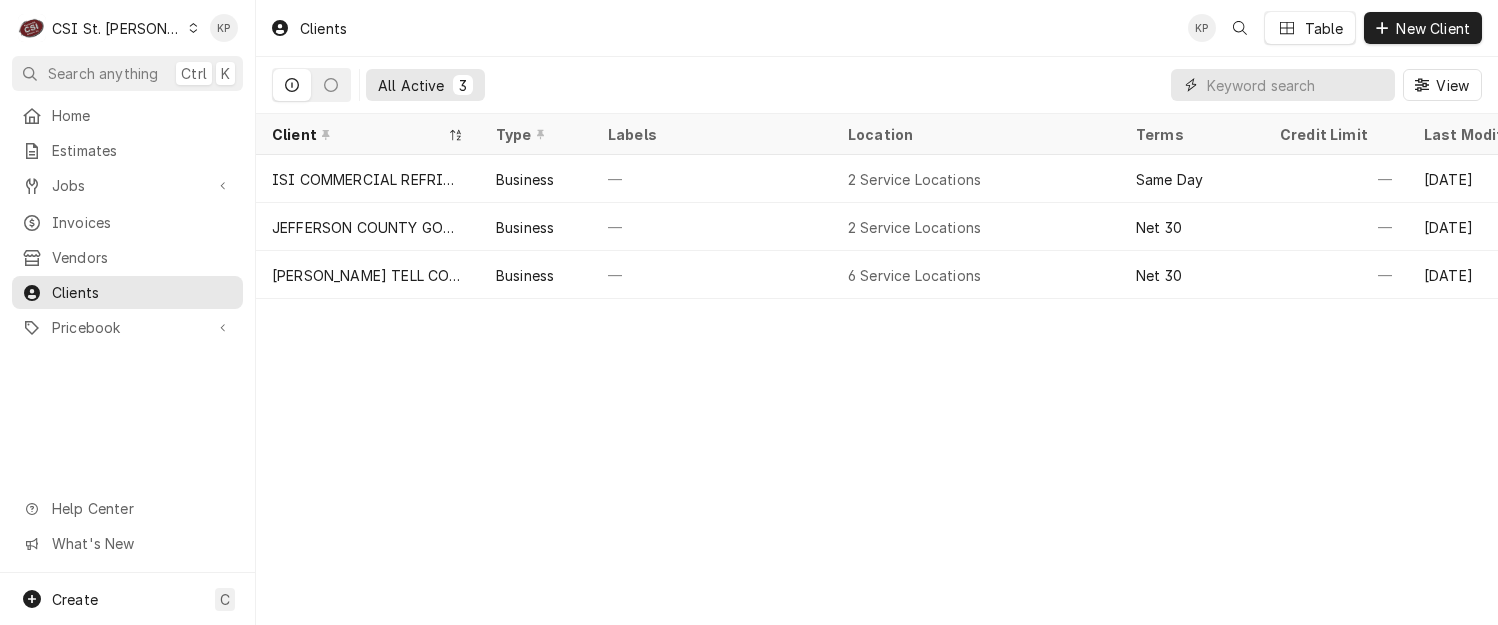click at bounding box center [1301, 85] 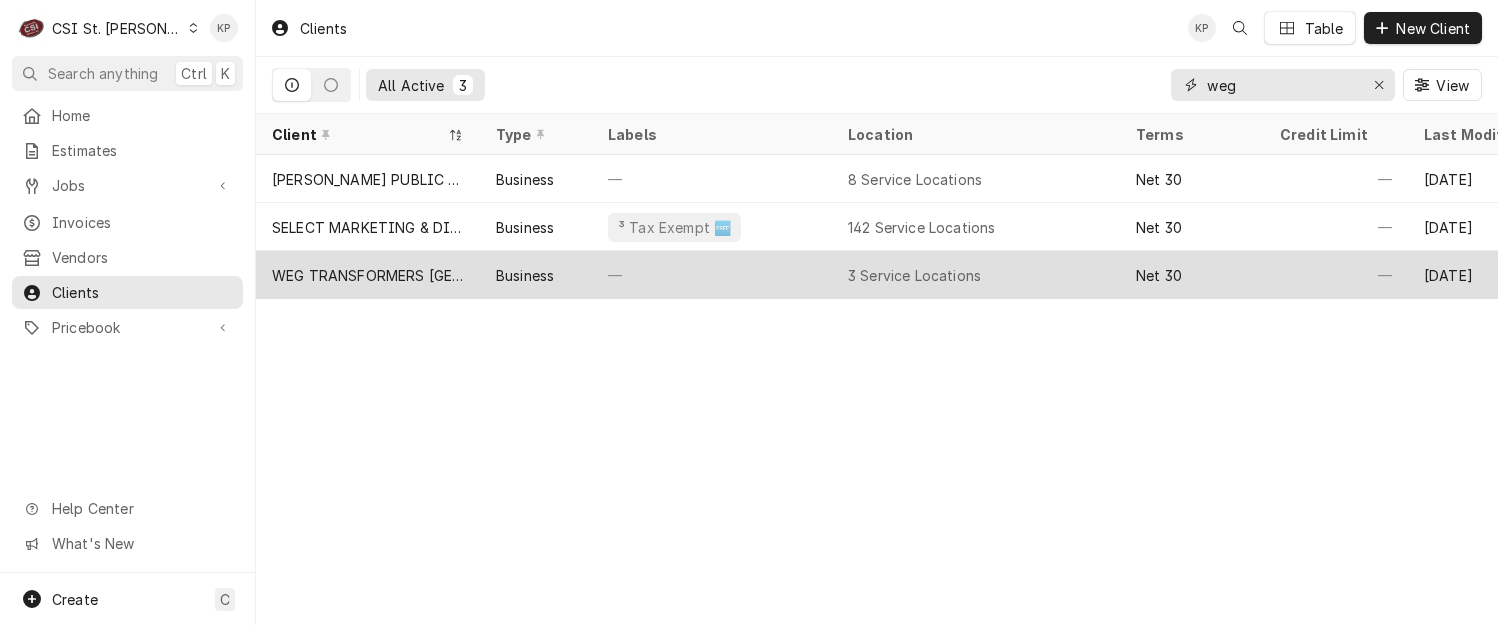 type on "weg" 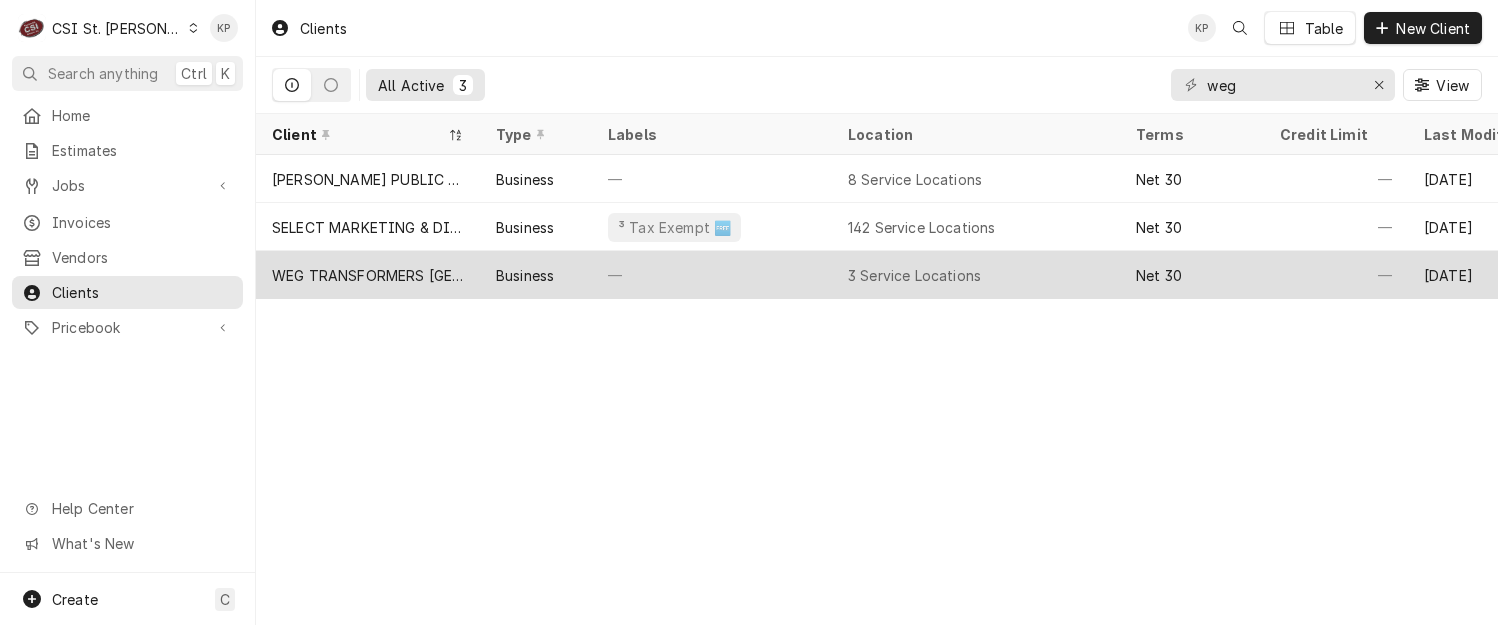 click on "WEG TRANSFORMERS [GEOGRAPHIC_DATA]" at bounding box center (368, 275) 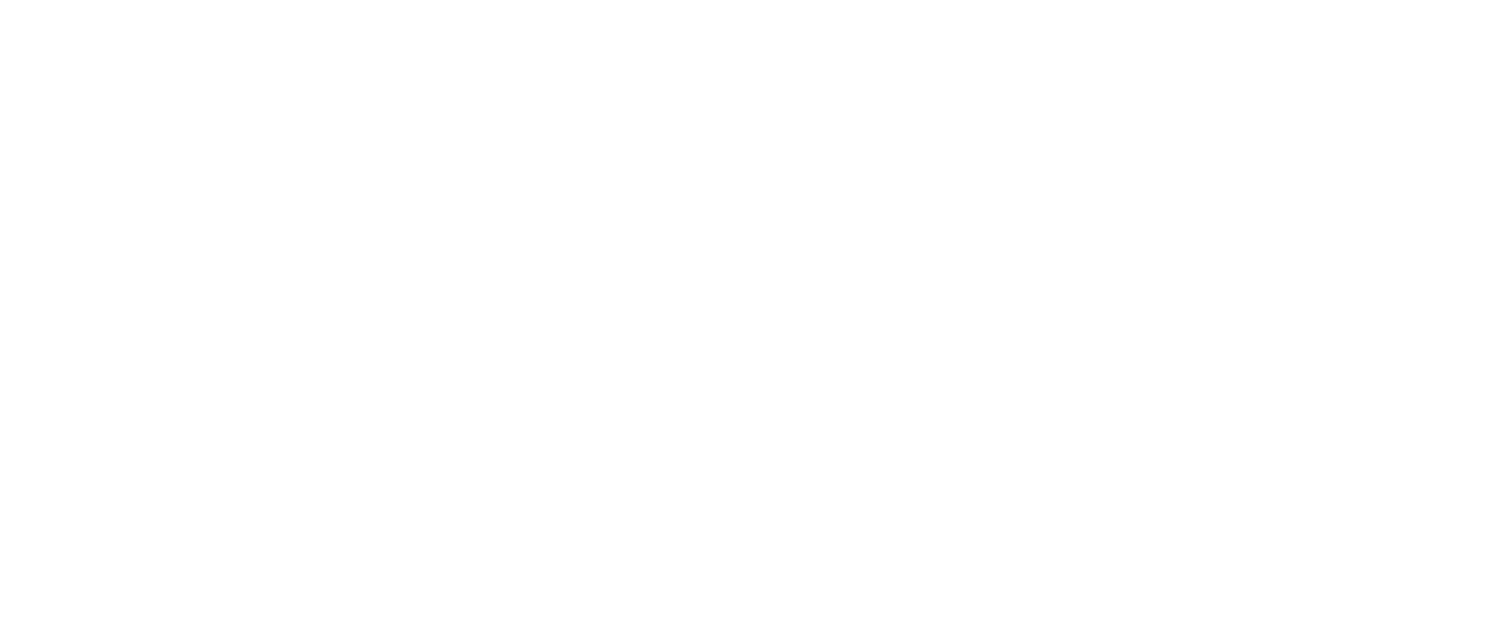 scroll, scrollTop: 0, scrollLeft: 0, axis: both 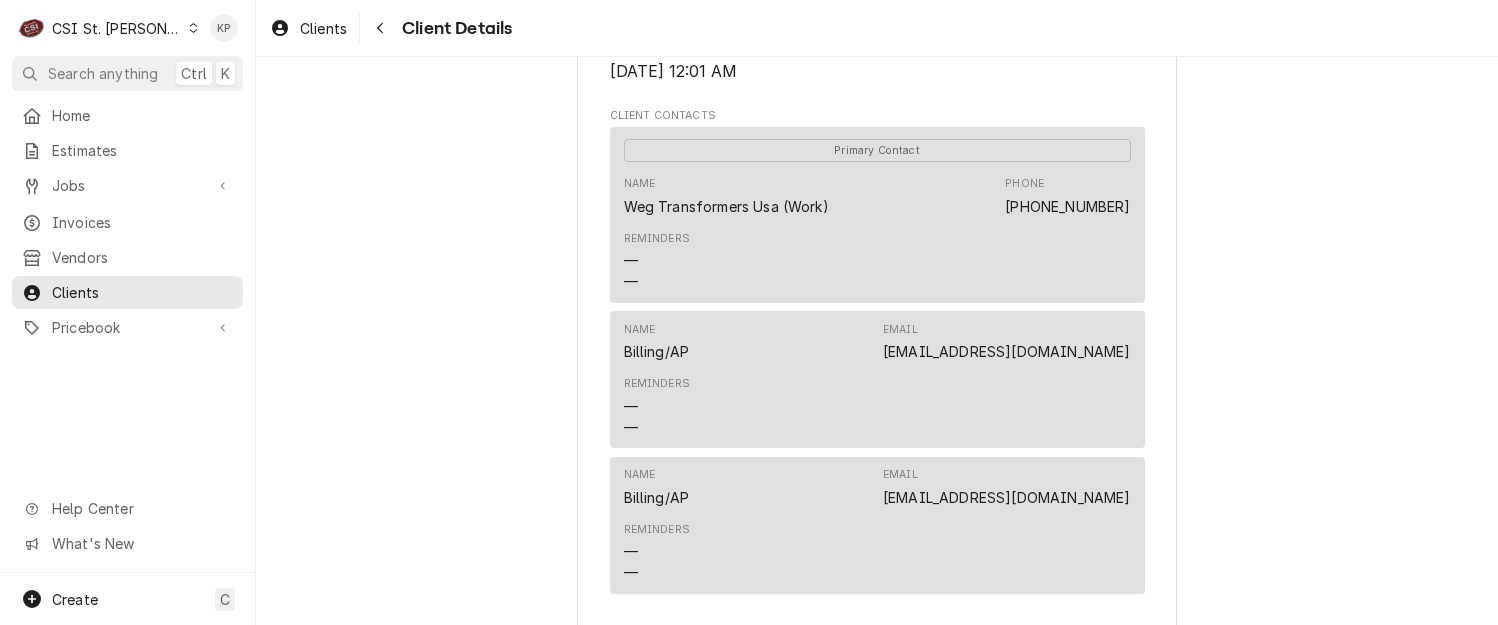 click on "Name Billing/AP Email rfountain@weg.net" at bounding box center (877, 342) 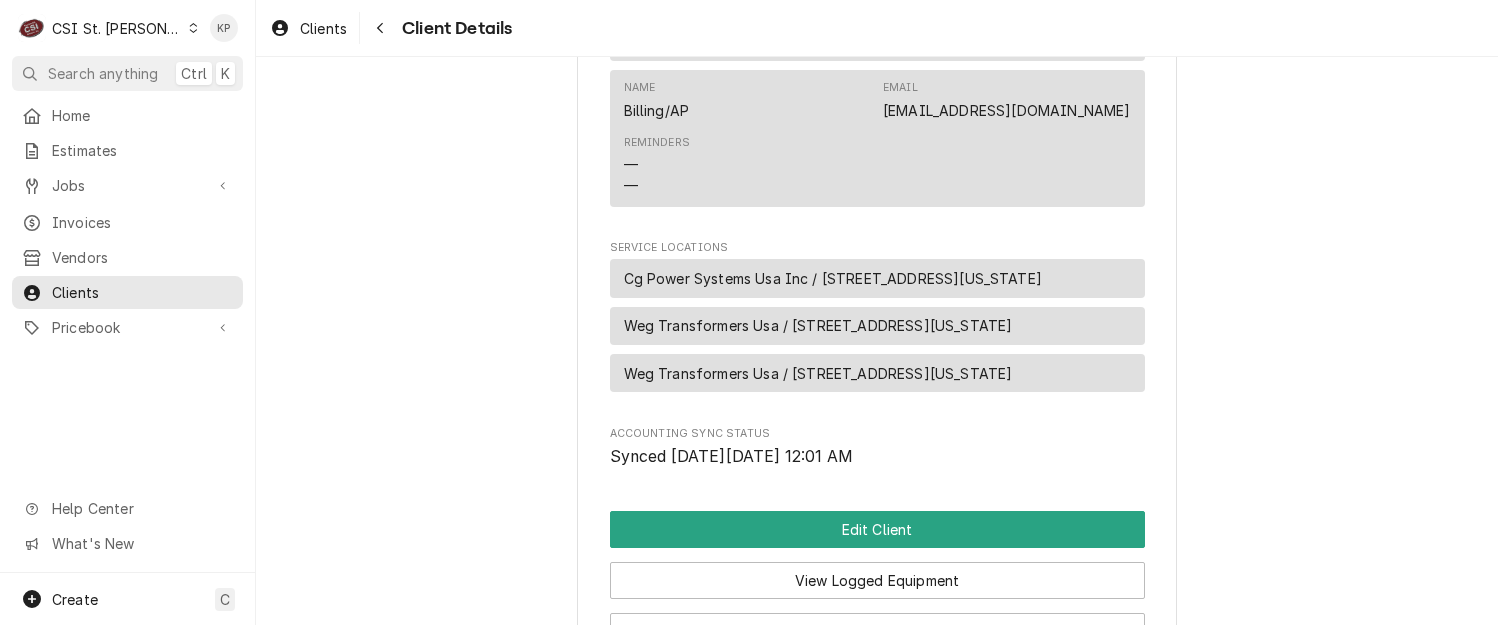 scroll, scrollTop: 1100, scrollLeft: 0, axis: vertical 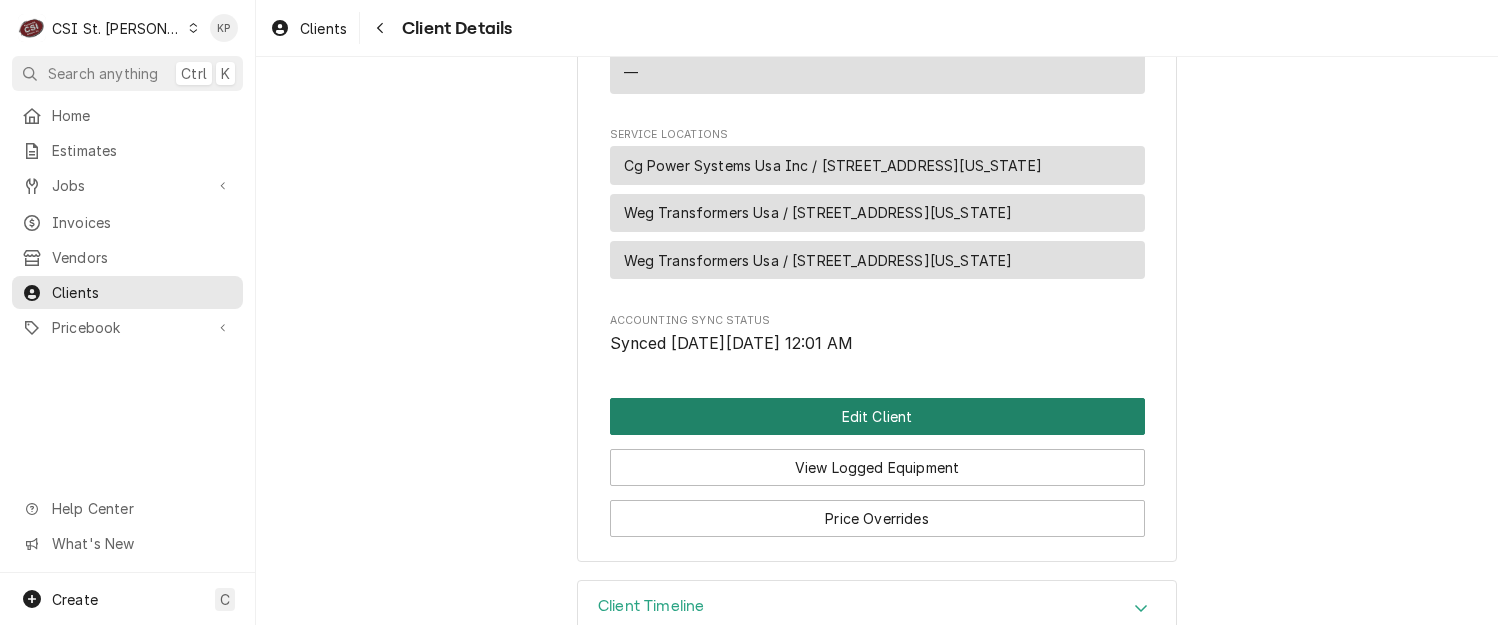 click on "Edit Client" at bounding box center (877, 416) 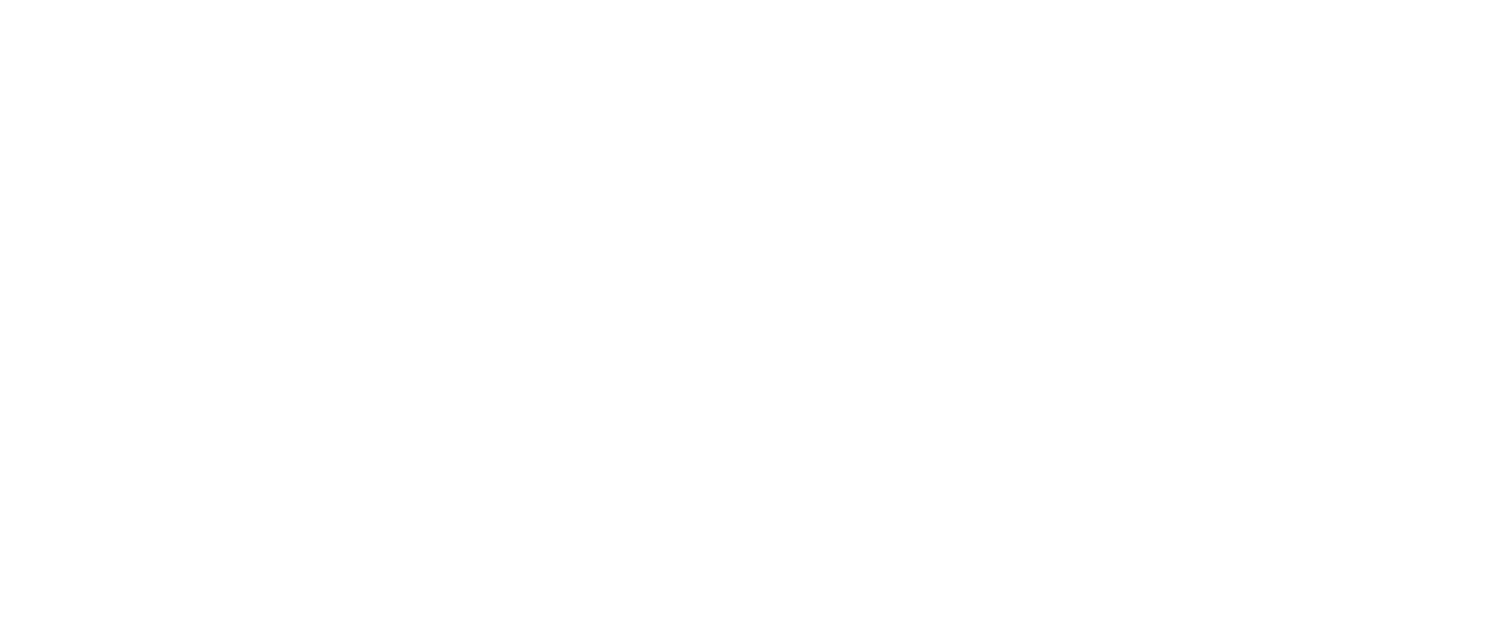 scroll, scrollTop: 0, scrollLeft: 0, axis: both 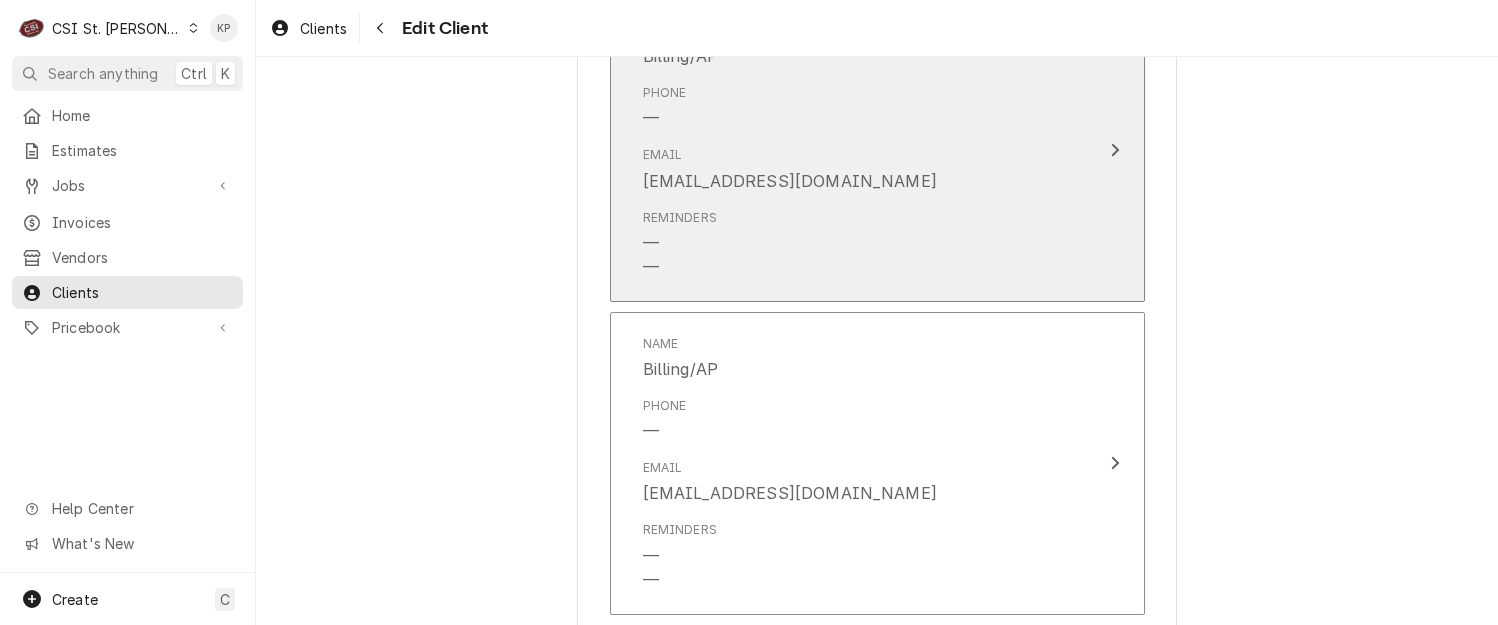 click at bounding box center (1115, 150) 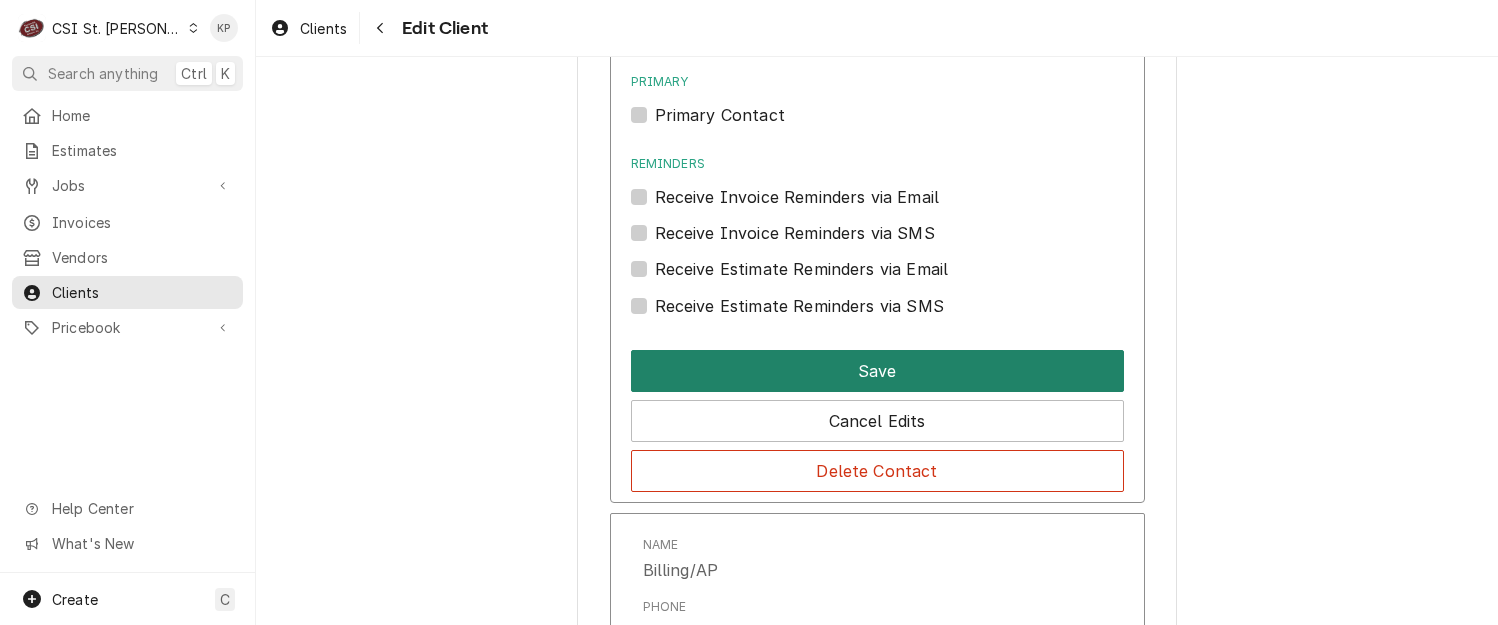 scroll, scrollTop: 1745, scrollLeft: 0, axis: vertical 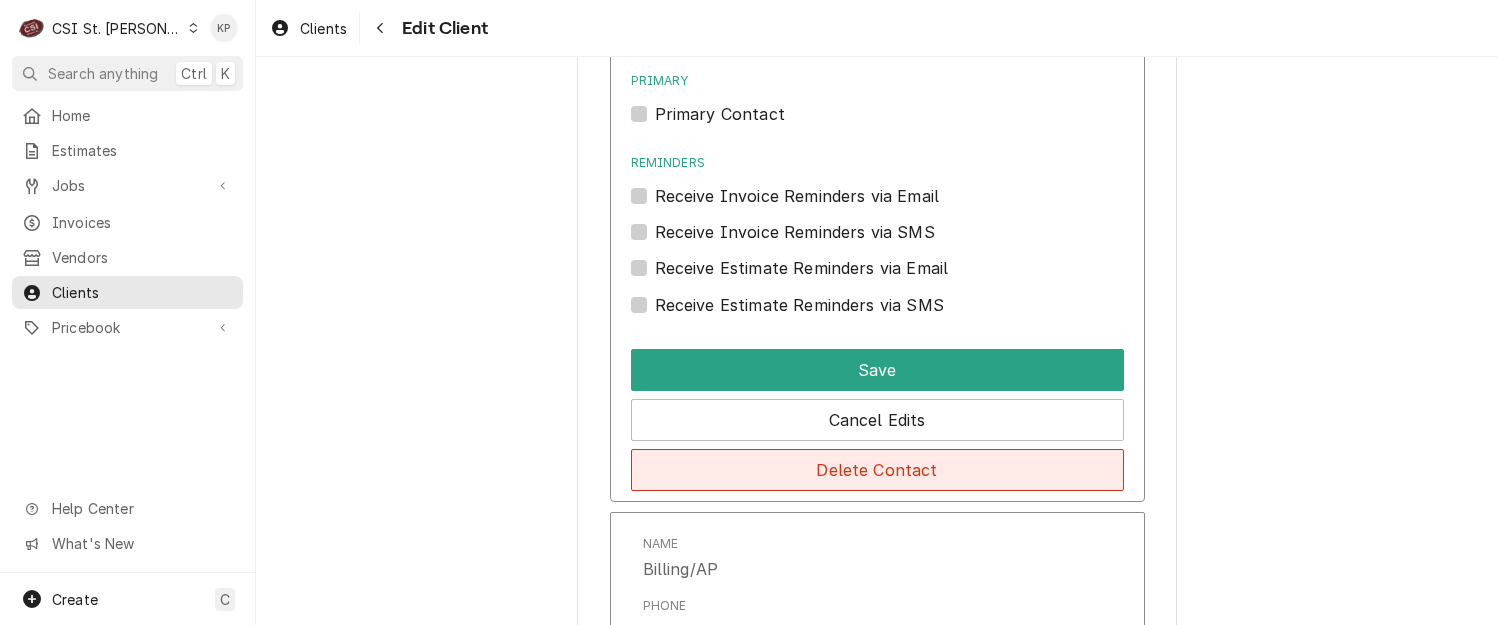 click on "Delete Contact" at bounding box center [877, 470] 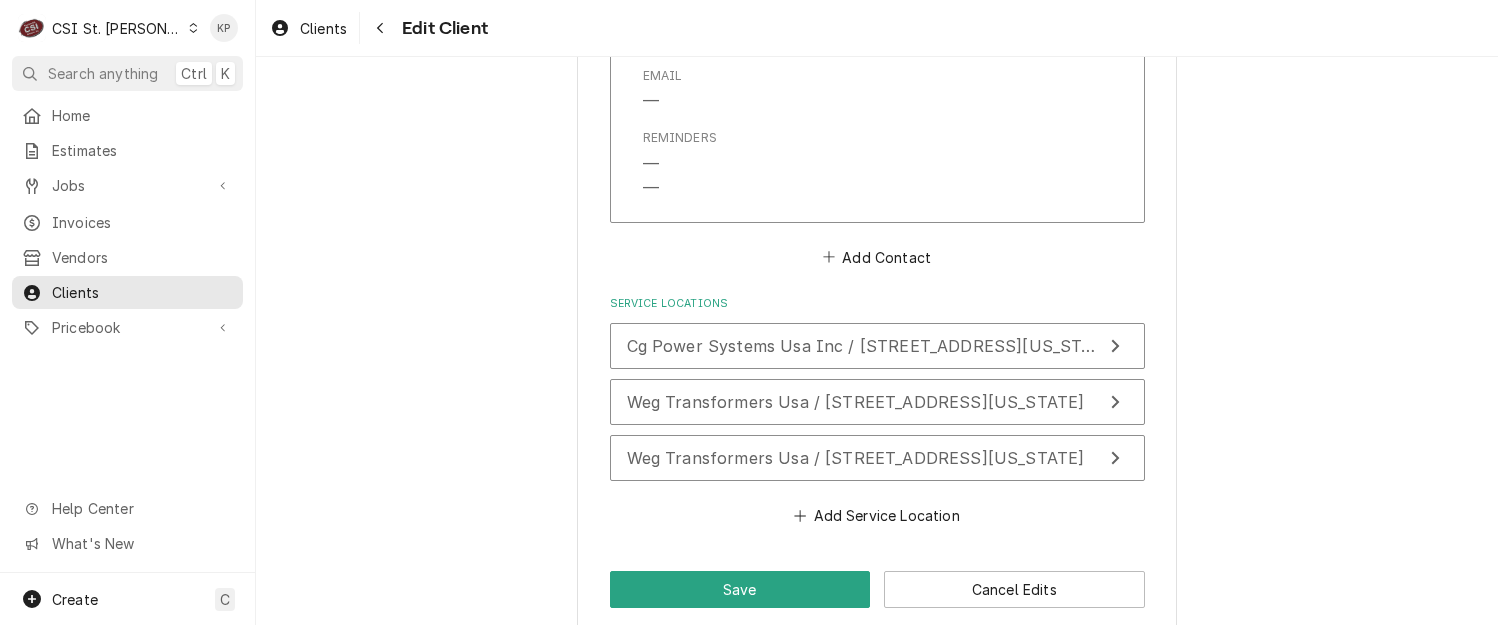 scroll, scrollTop: 1960, scrollLeft: 0, axis: vertical 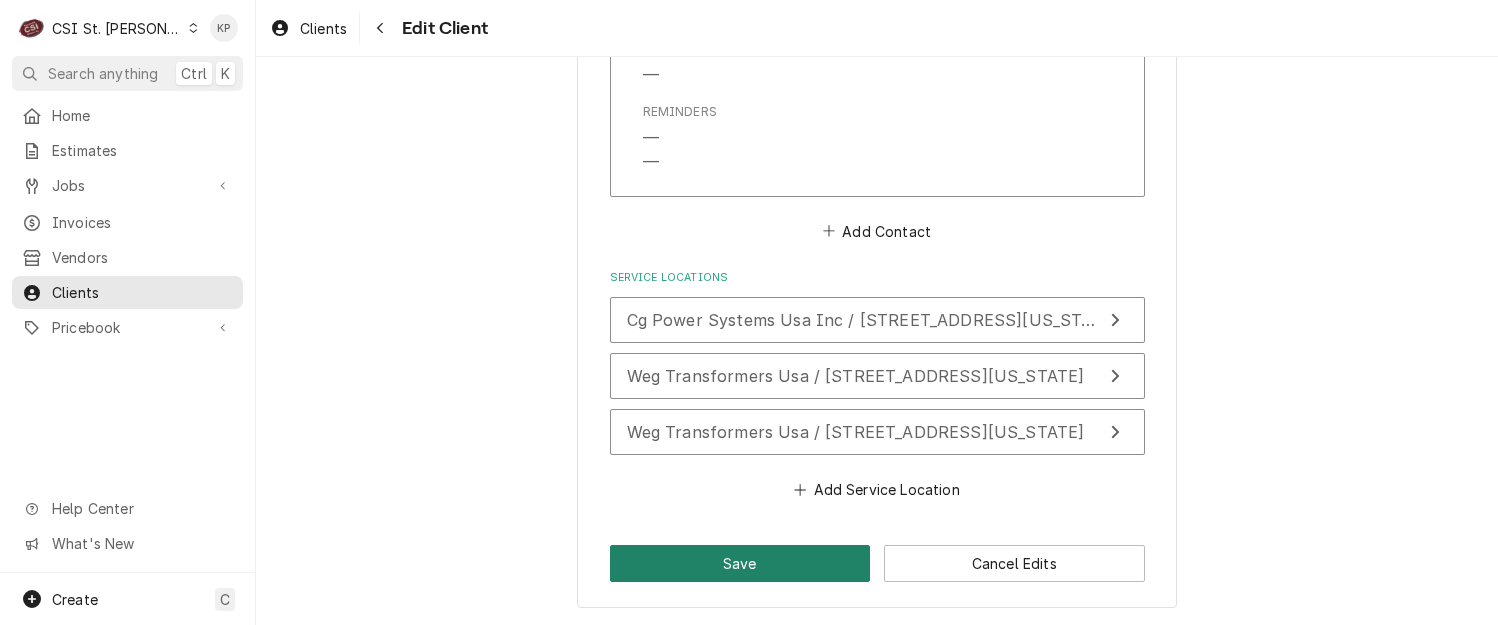 click on "Save" at bounding box center [740, 563] 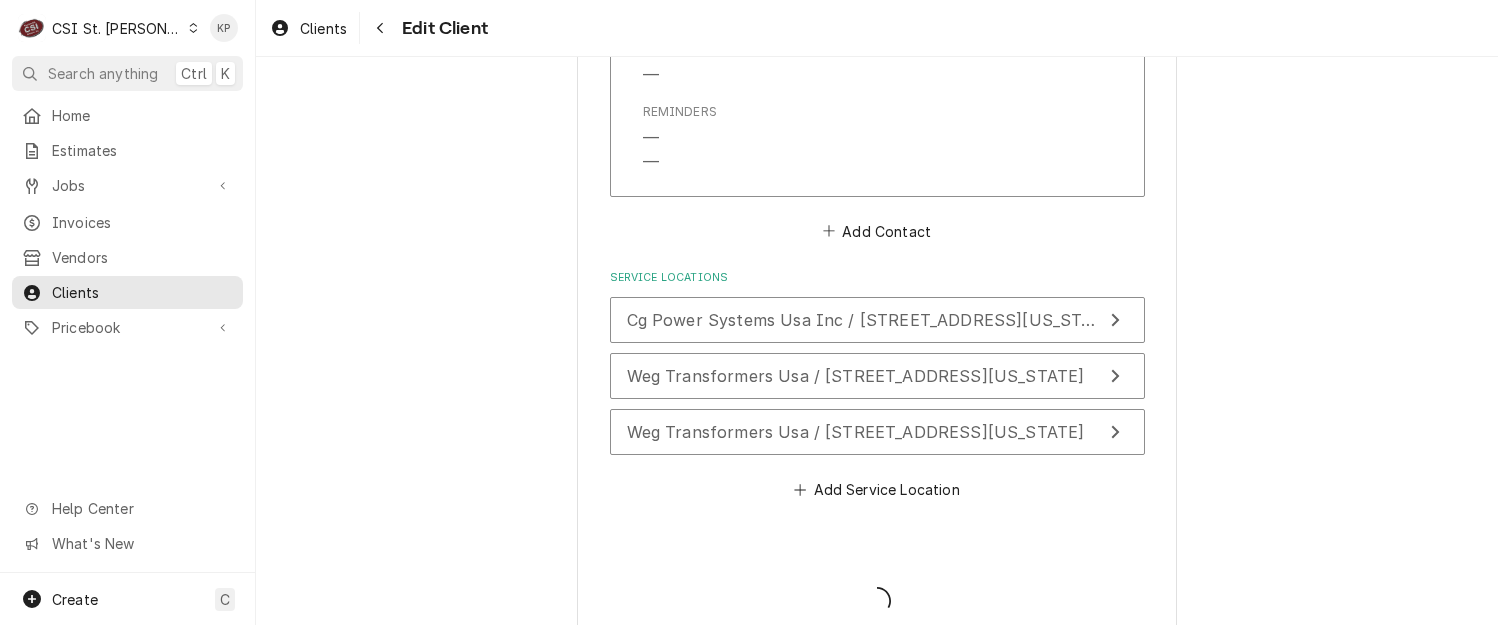 type on "x" 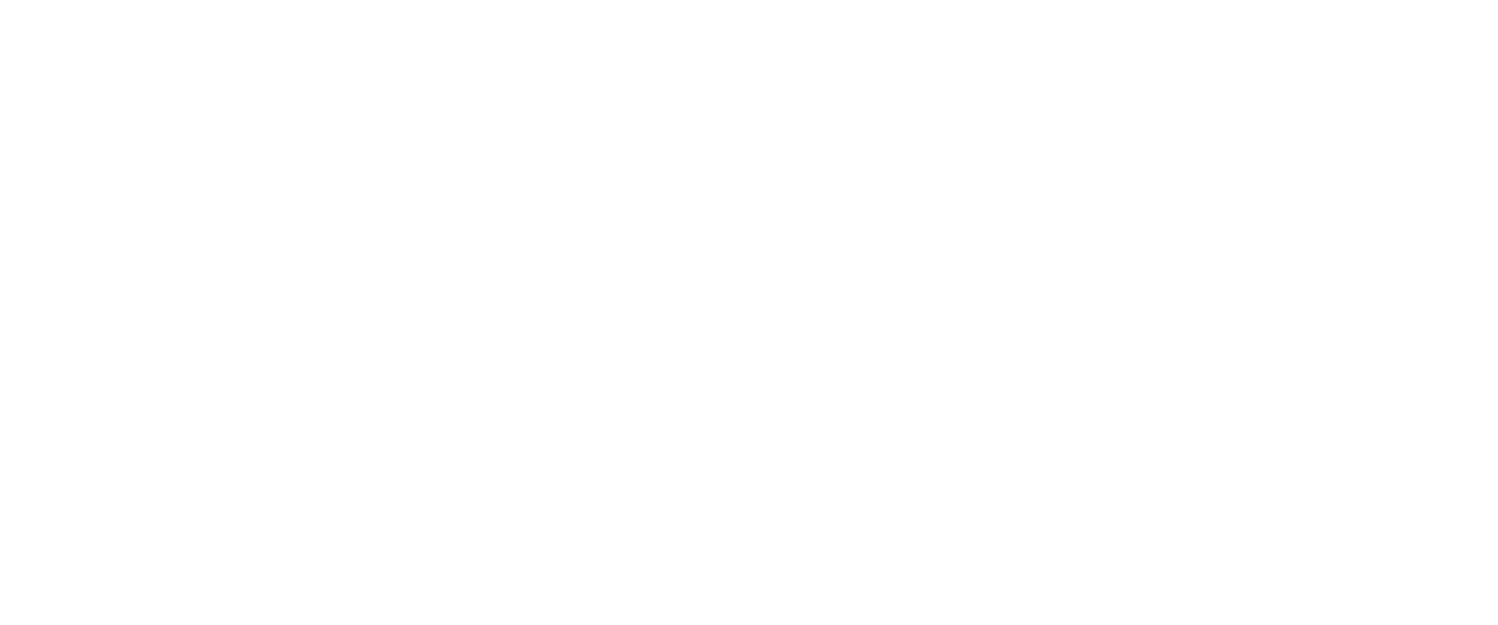 scroll, scrollTop: 0, scrollLeft: 0, axis: both 